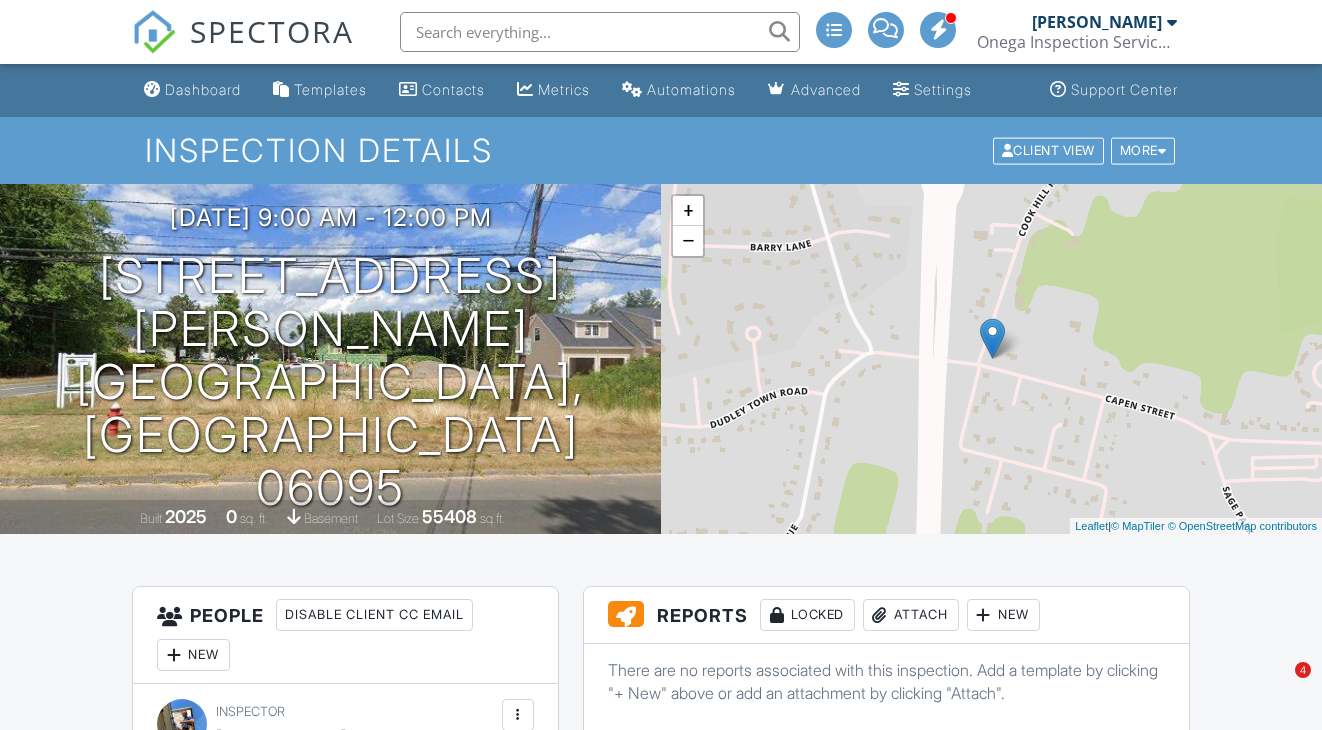 scroll, scrollTop: 2299, scrollLeft: 0, axis: vertical 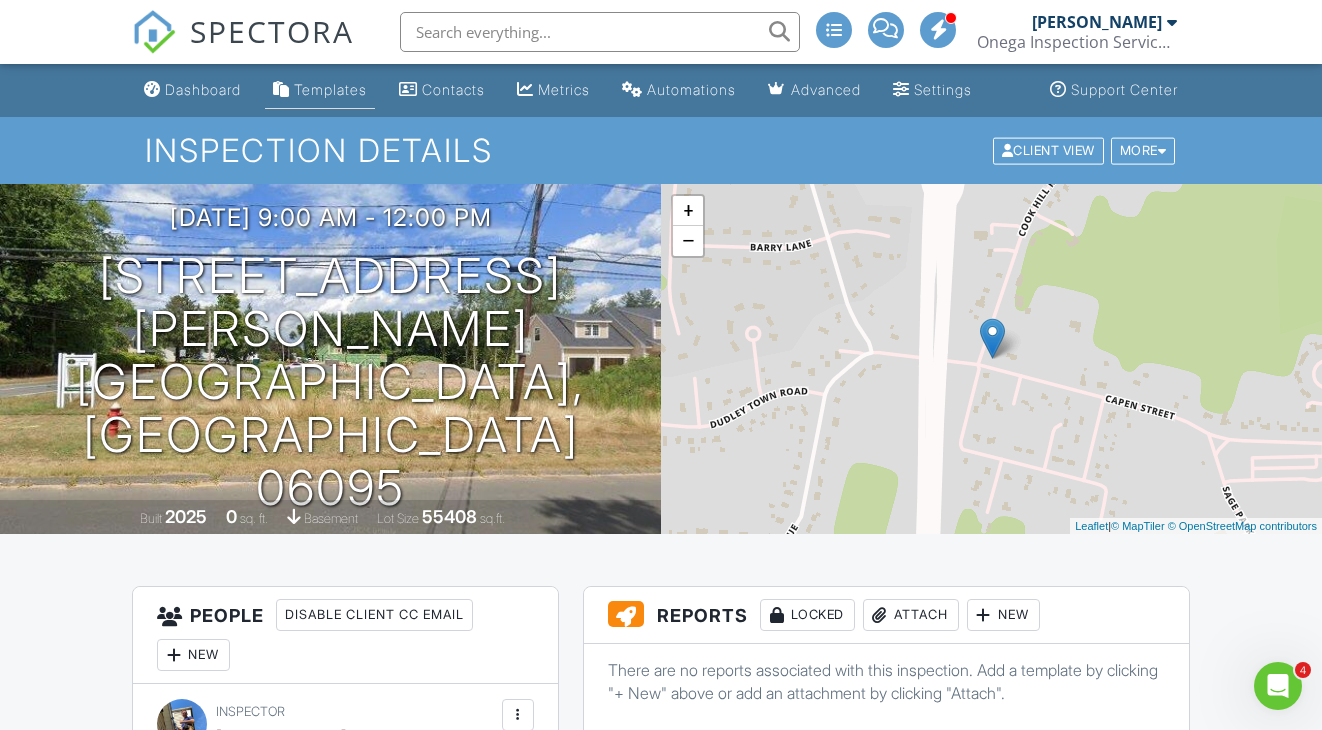 click on "Templates" at bounding box center [330, 89] 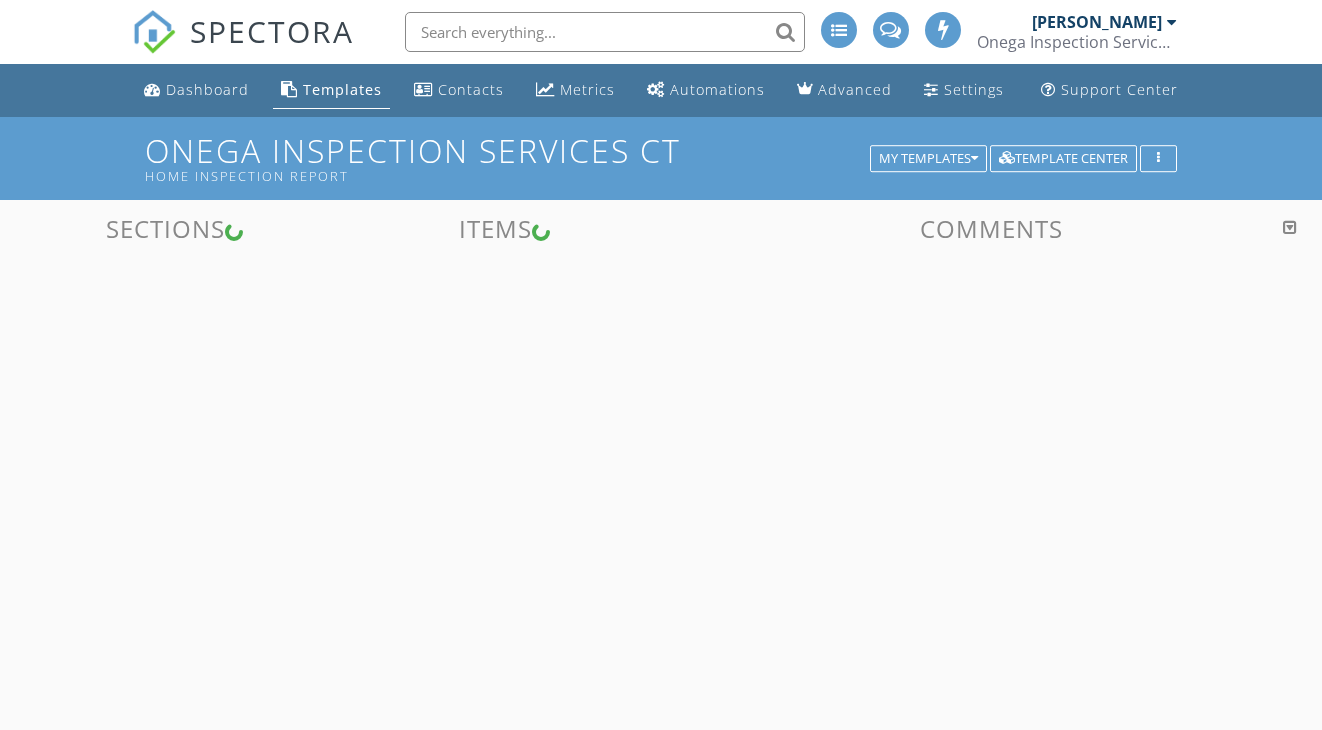 scroll, scrollTop: 0, scrollLeft: 0, axis: both 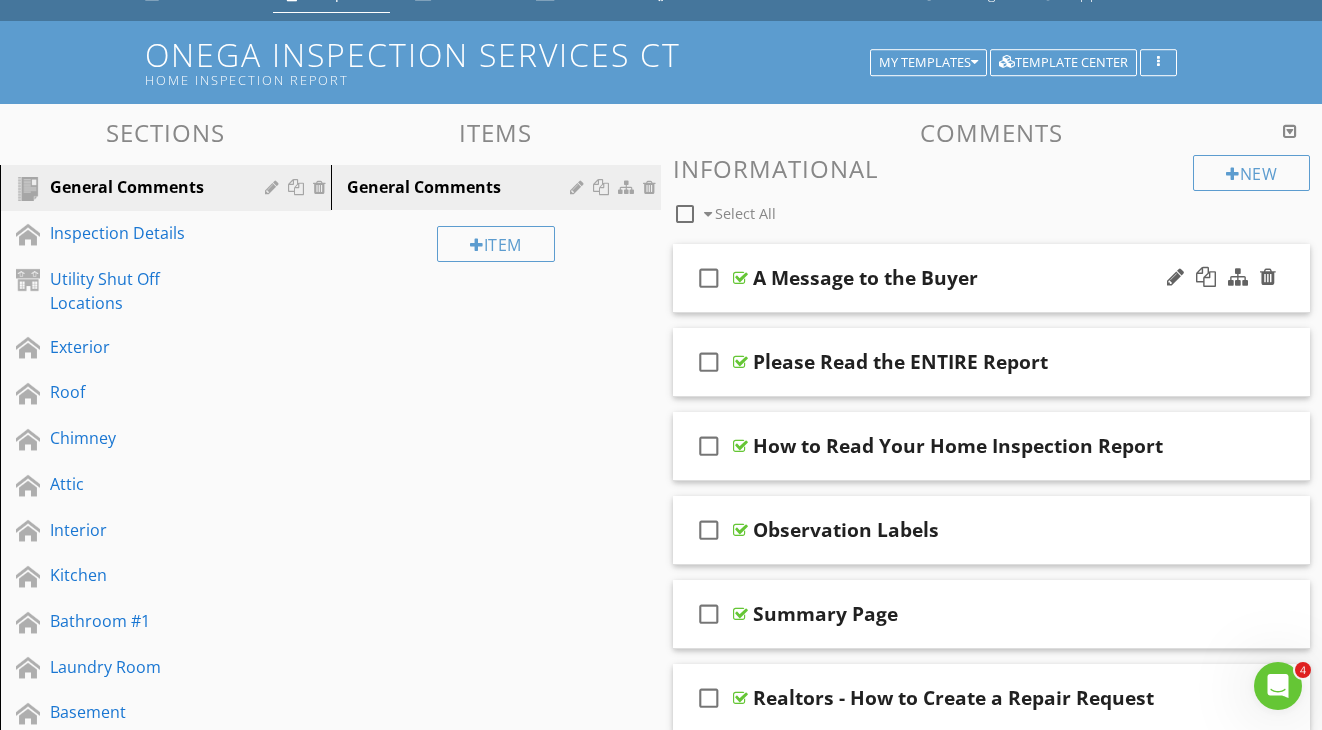 click on "check_box_outline_blank
A Message to the Buyer" at bounding box center (991, 278) 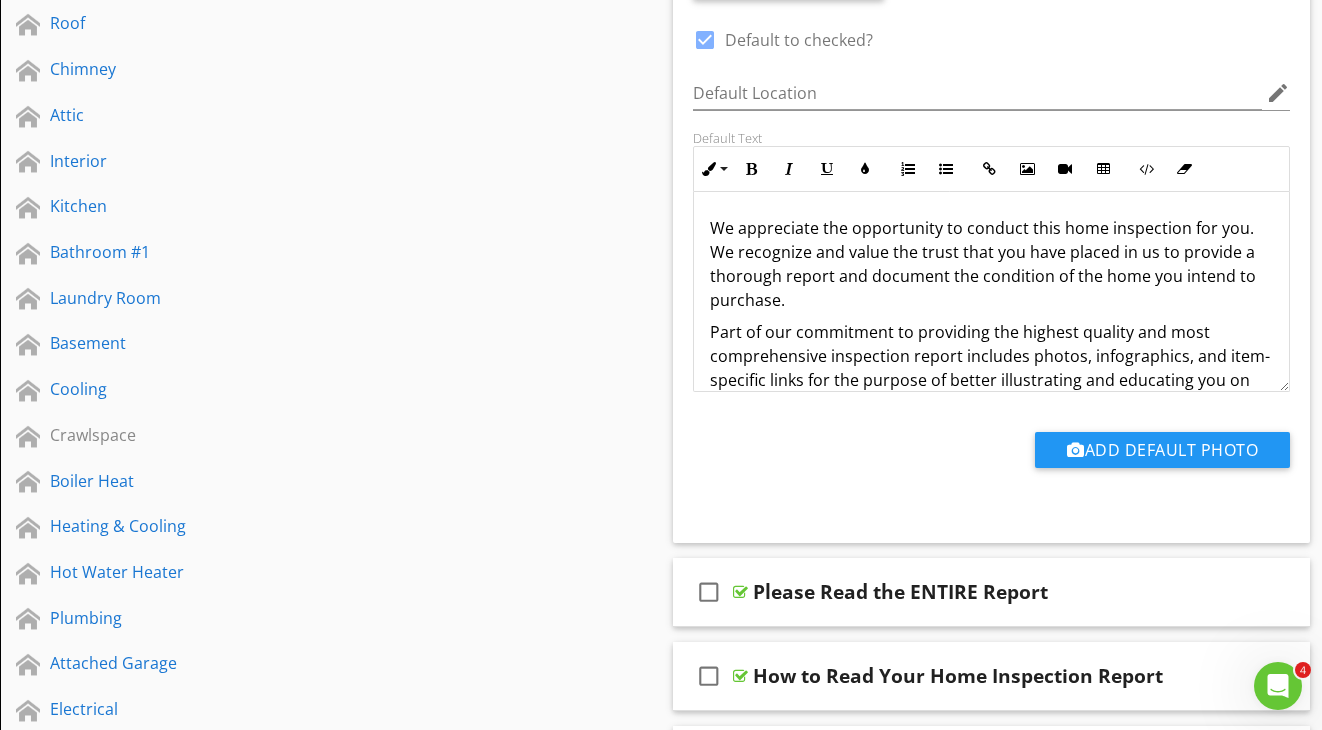 scroll, scrollTop: 496, scrollLeft: 0, axis: vertical 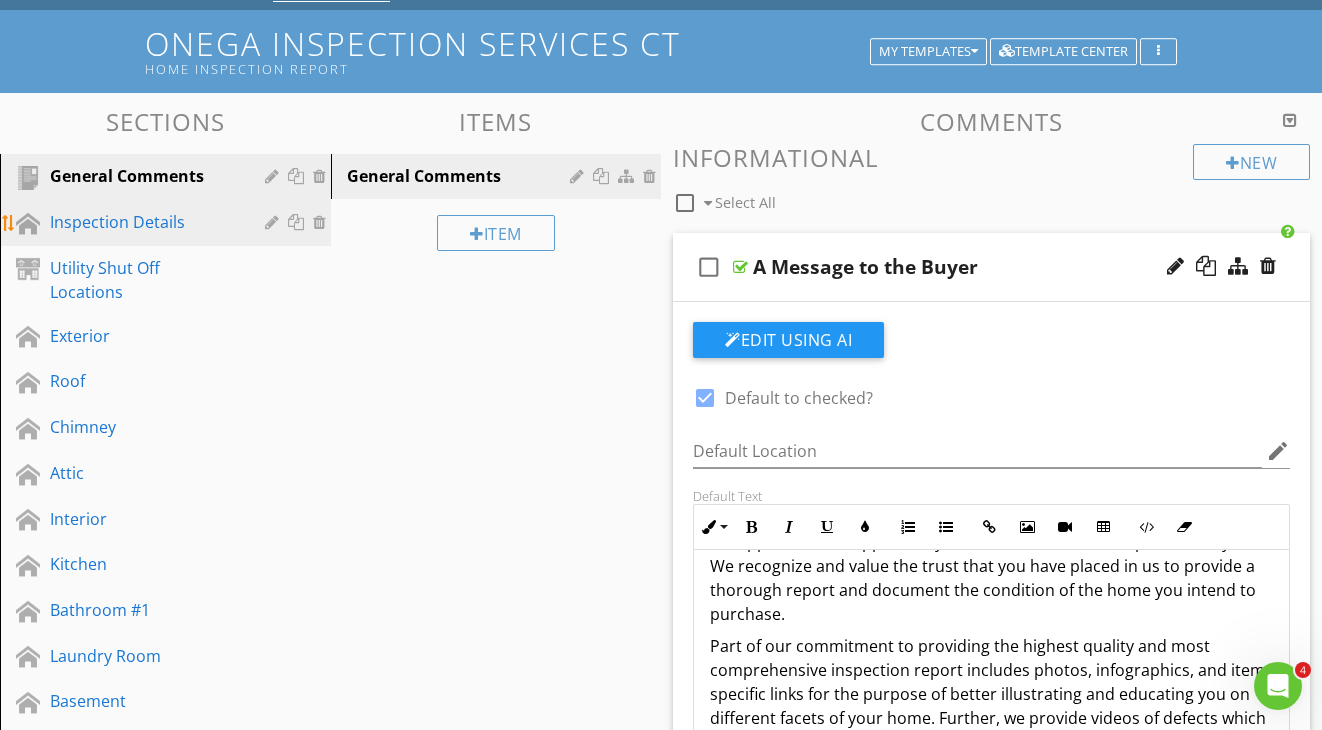 click on "Inspection Details" at bounding box center [143, 222] 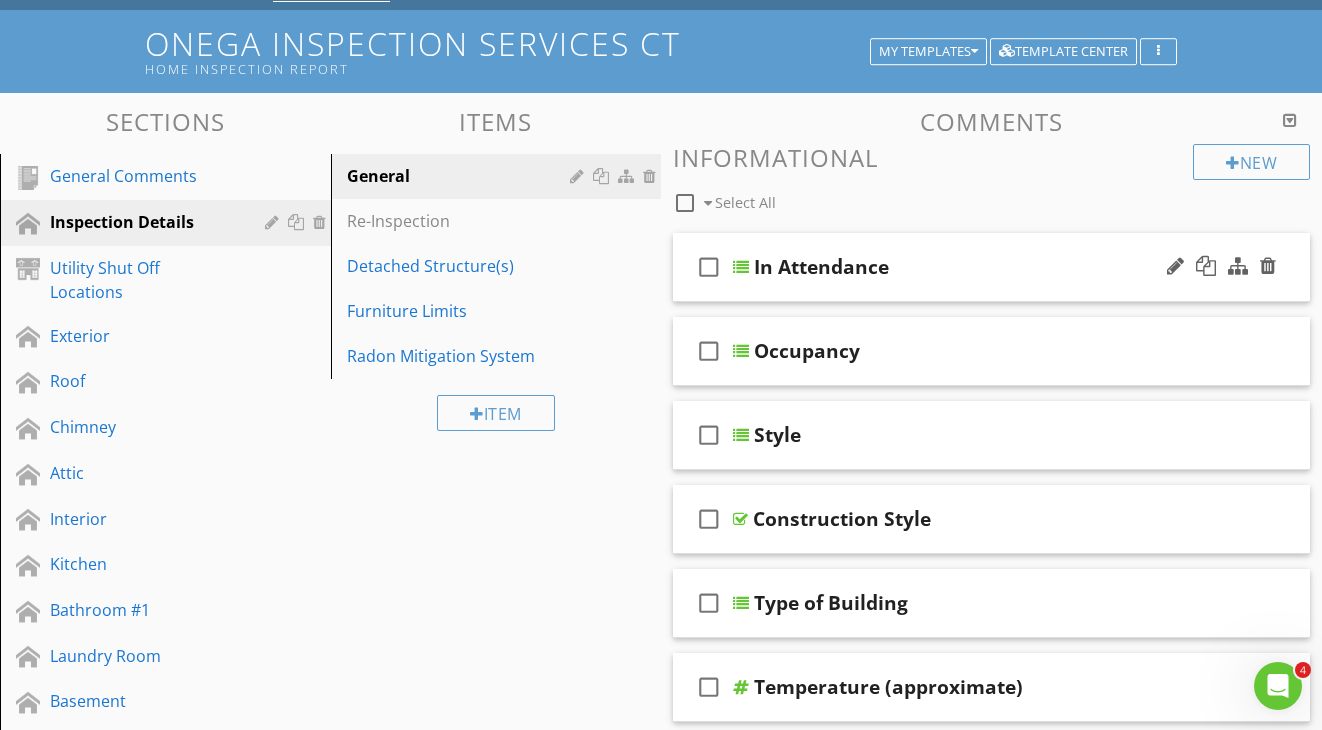 click on "check_box_outline_blank
In Attendance" at bounding box center (991, 267) 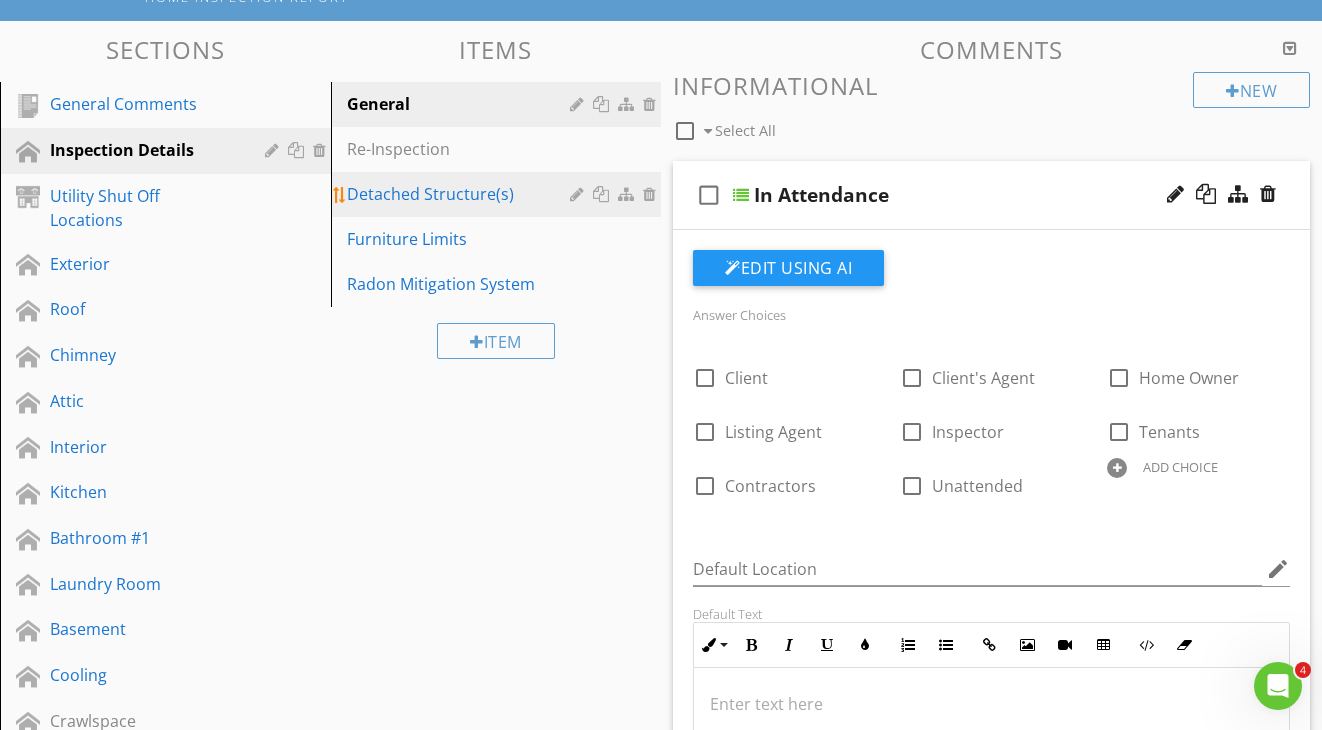 scroll, scrollTop: 120, scrollLeft: 0, axis: vertical 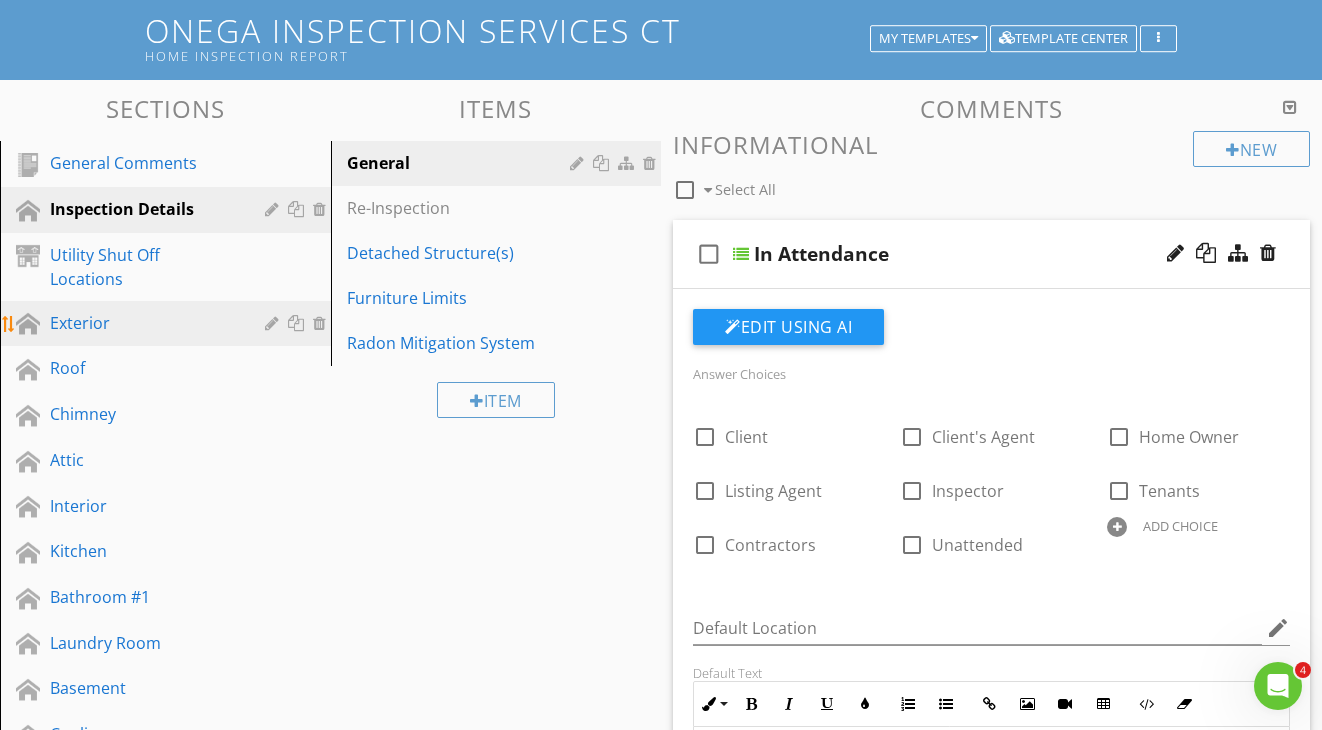 click on "Exterior" at bounding box center [143, 323] 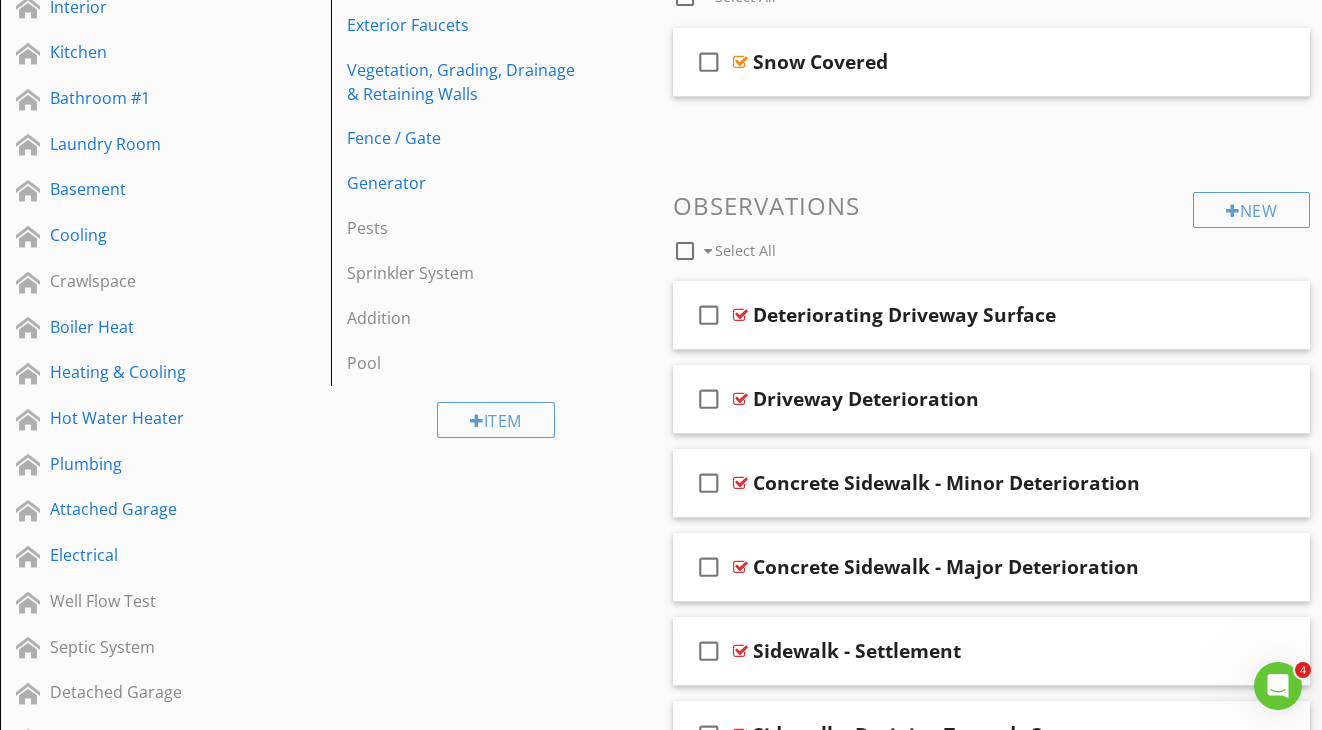 scroll, scrollTop: 619, scrollLeft: 0, axis: vertical 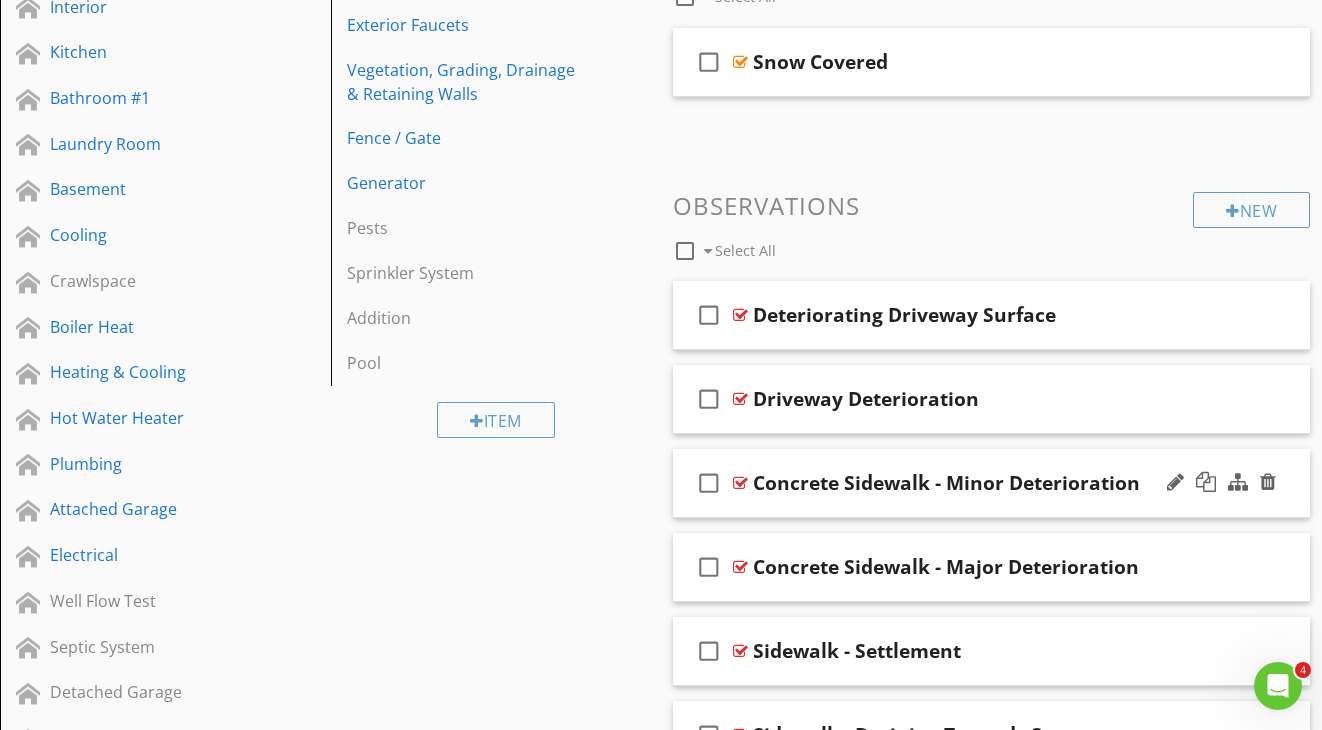 click on "check_box_outline_blank
Concrete Sidewalk - Minor Deterioration" at bounding box center [991, 483] 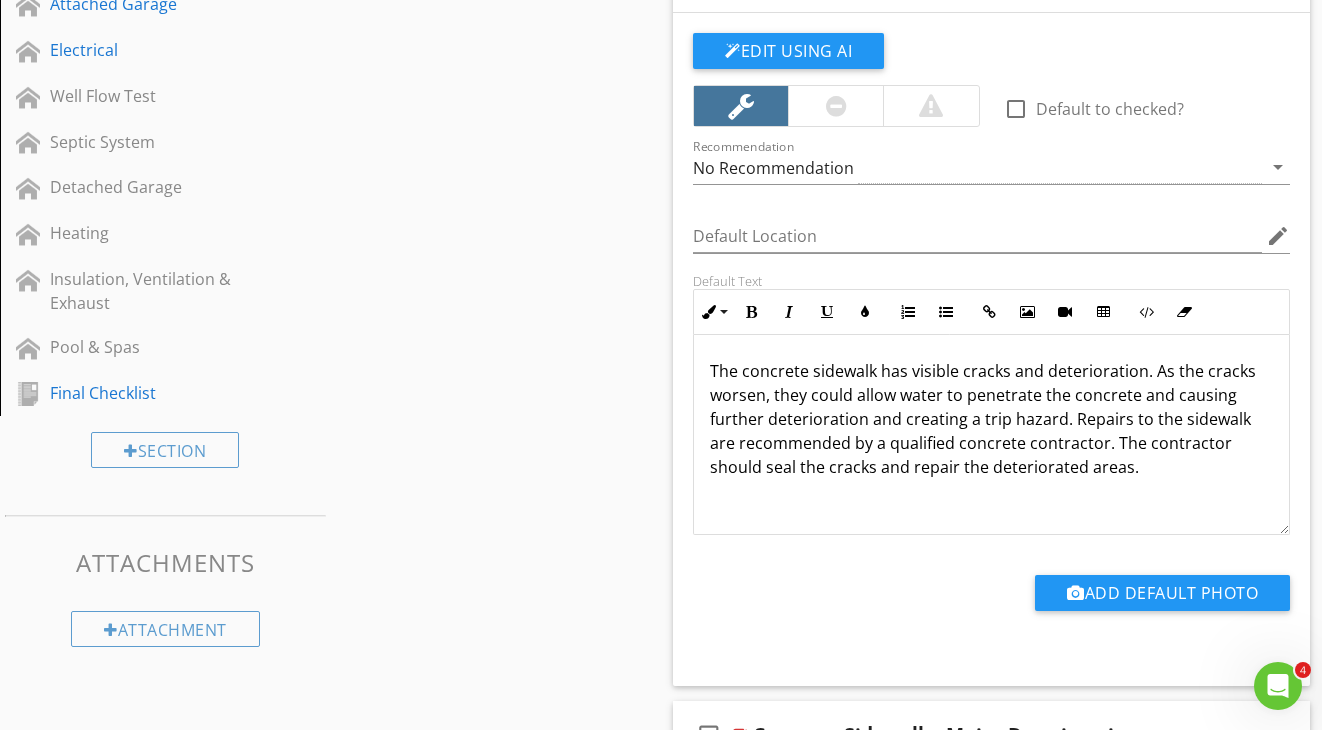 scroll, scrollTop: 1136, scrollLeft: 0, axis: vertical 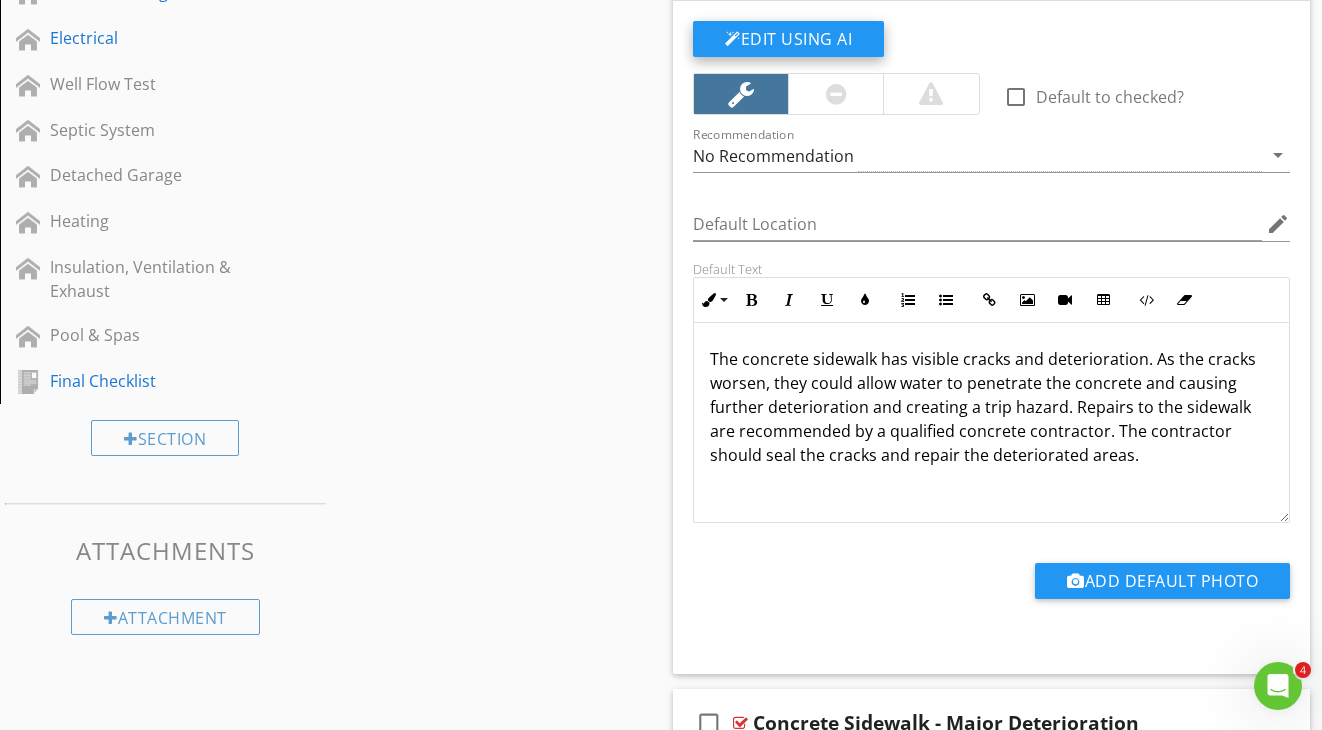 click on "Edit Using AI" at bounding box center (788, 39) 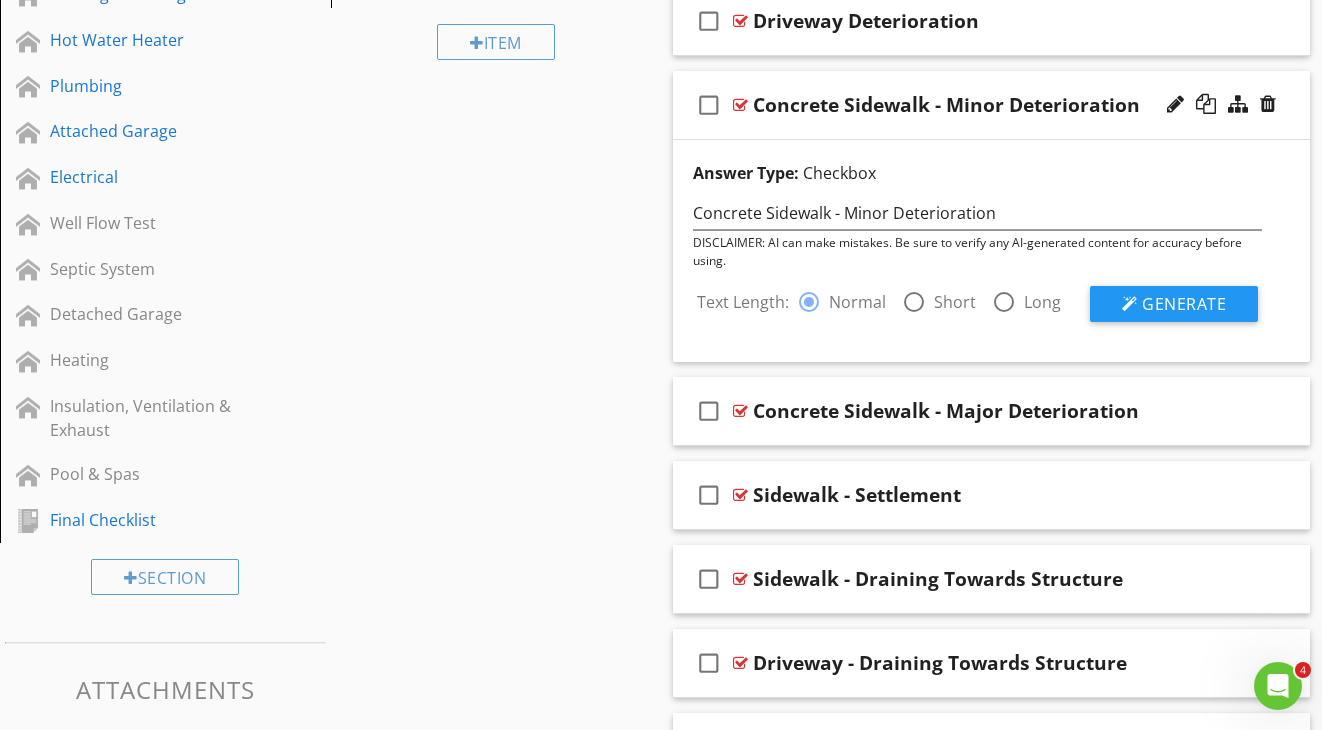 scroll, scrollTop: 997, scrollLeft: 0, axis: vertical 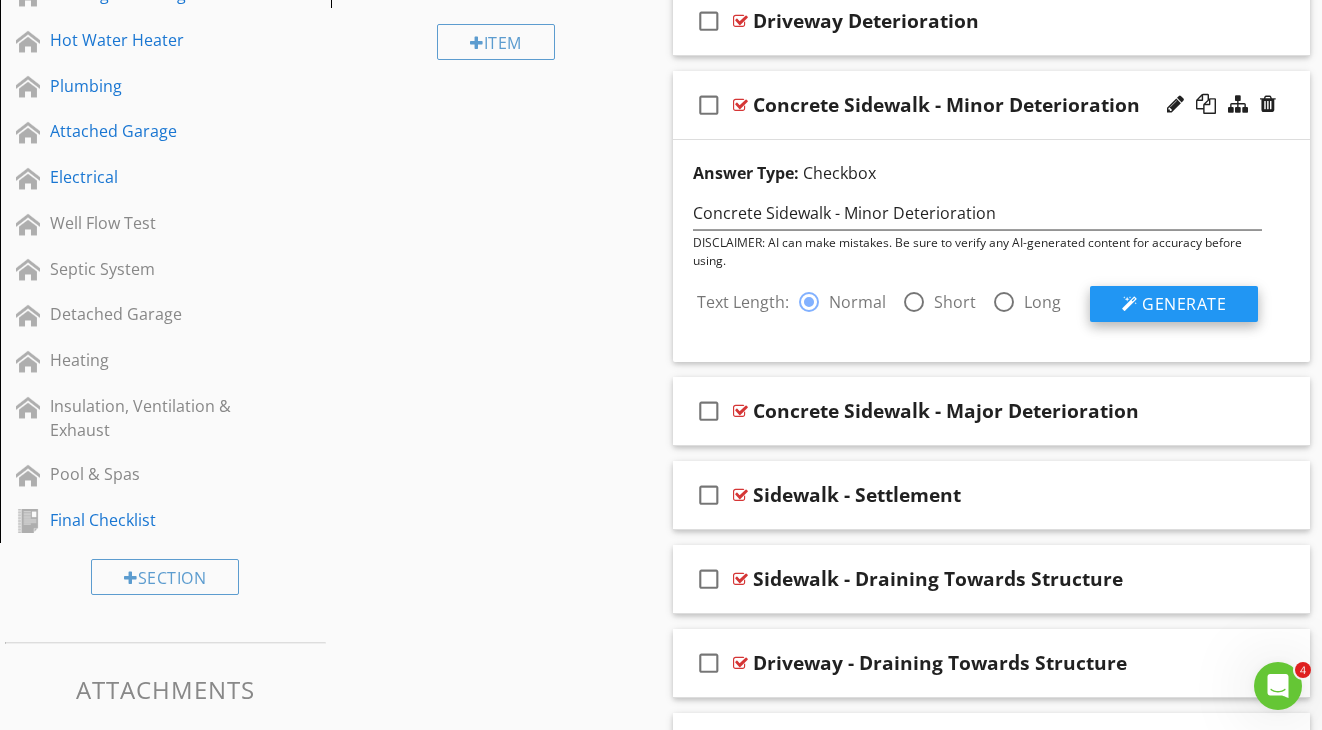 click on "Generate" at bounding box center (1174, 304) 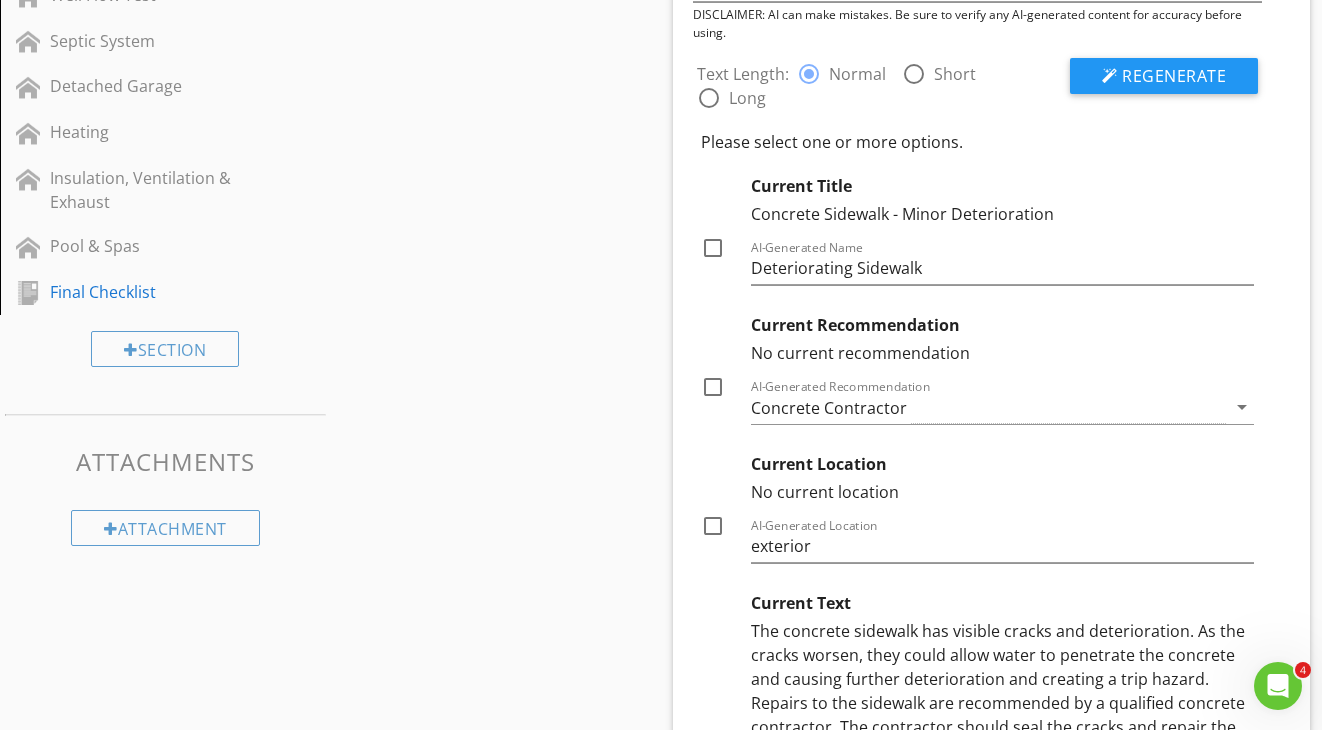 scroll, scrollTop: 1231, scrollLeft: 0, axis: vertical 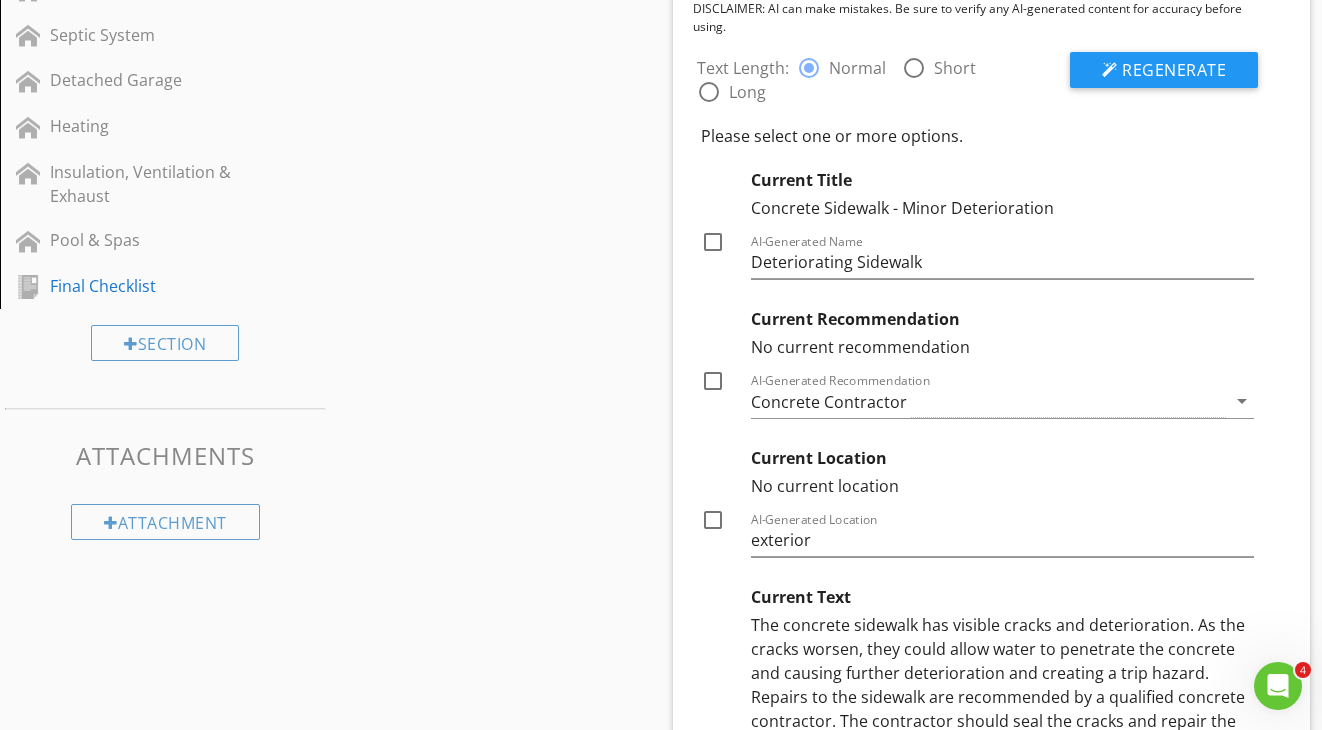 click at bounding box center [713, 242] 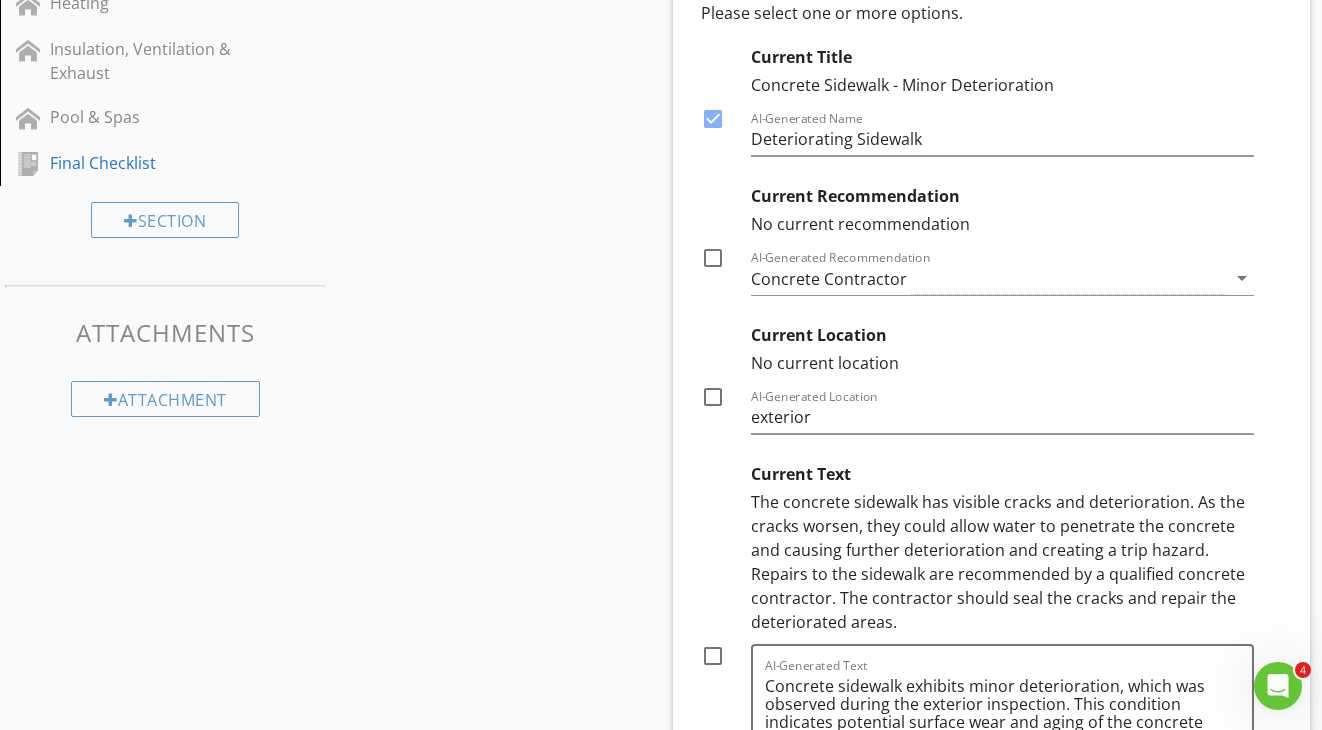 scroll, scrollTop: 1363, scrollLeft: 0, axis: vertical 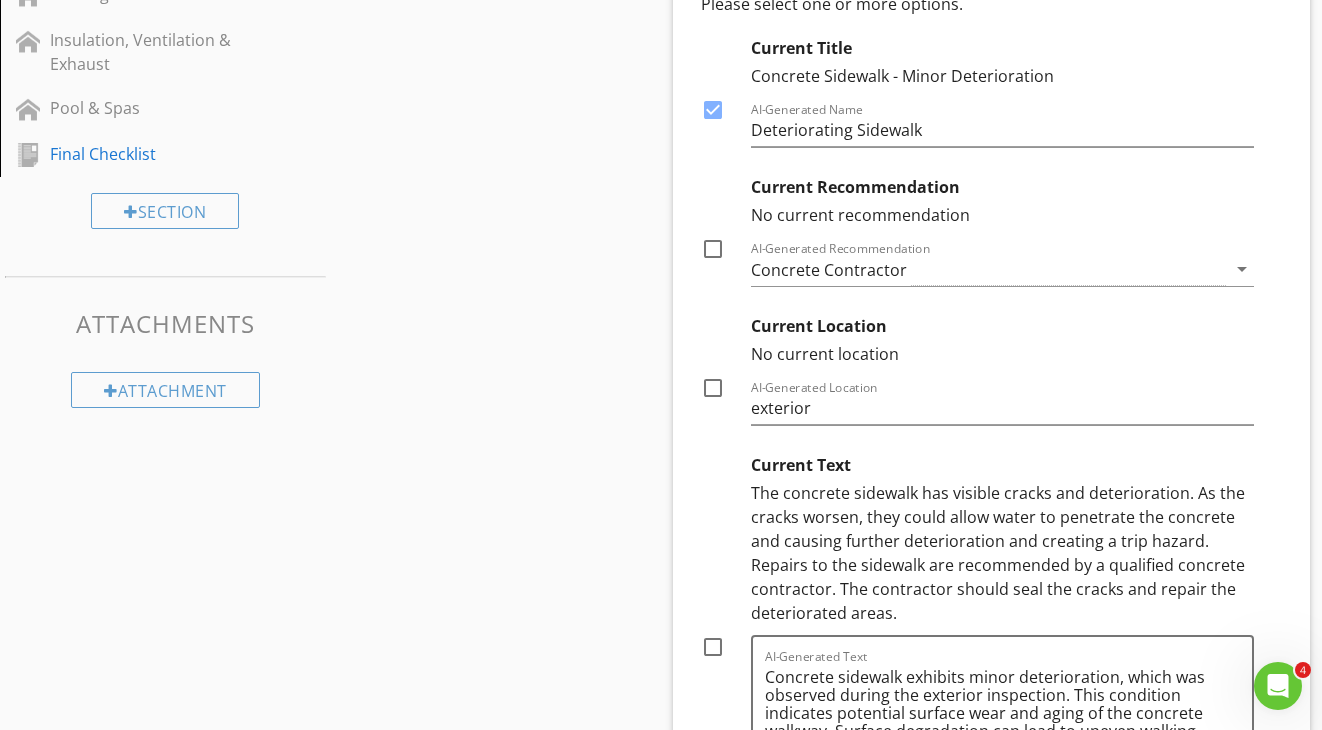 click at bounding box center [713, 388] 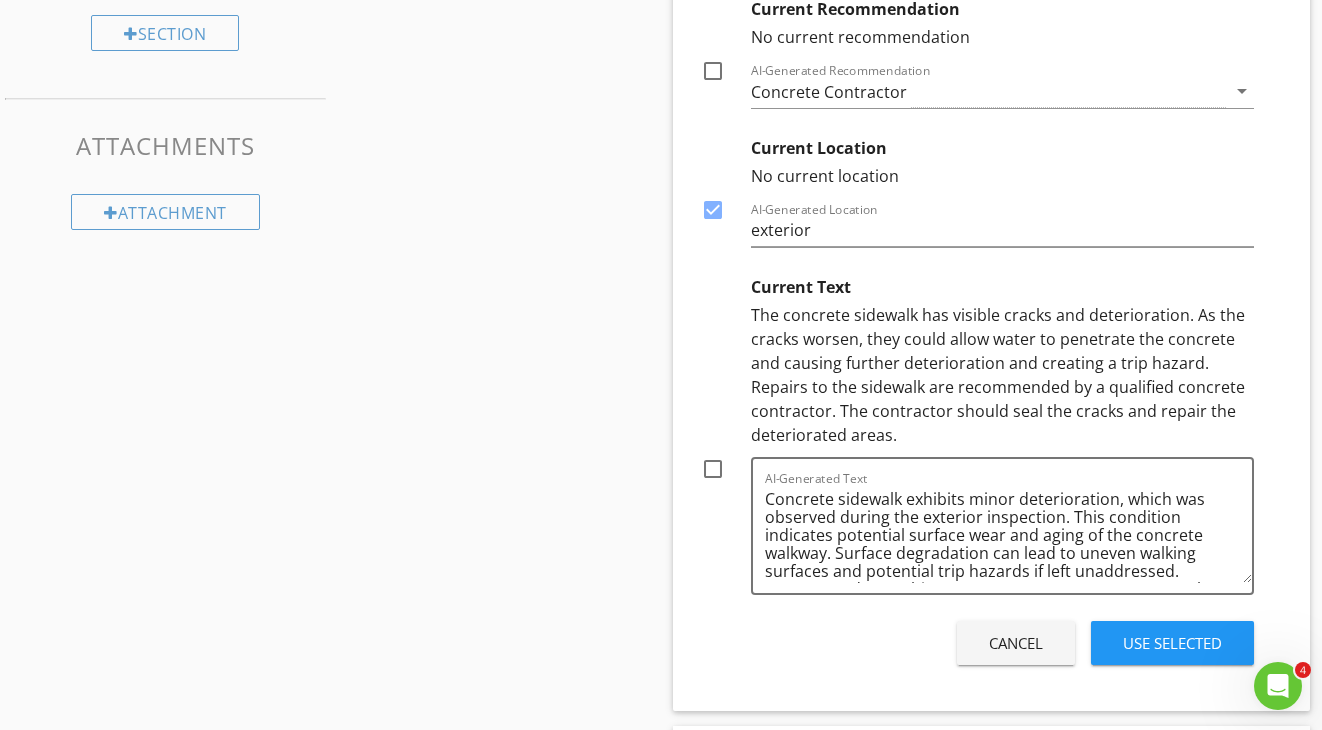 scroll, scrollTop: 1545, scrollLeft: 0, axis: vertical 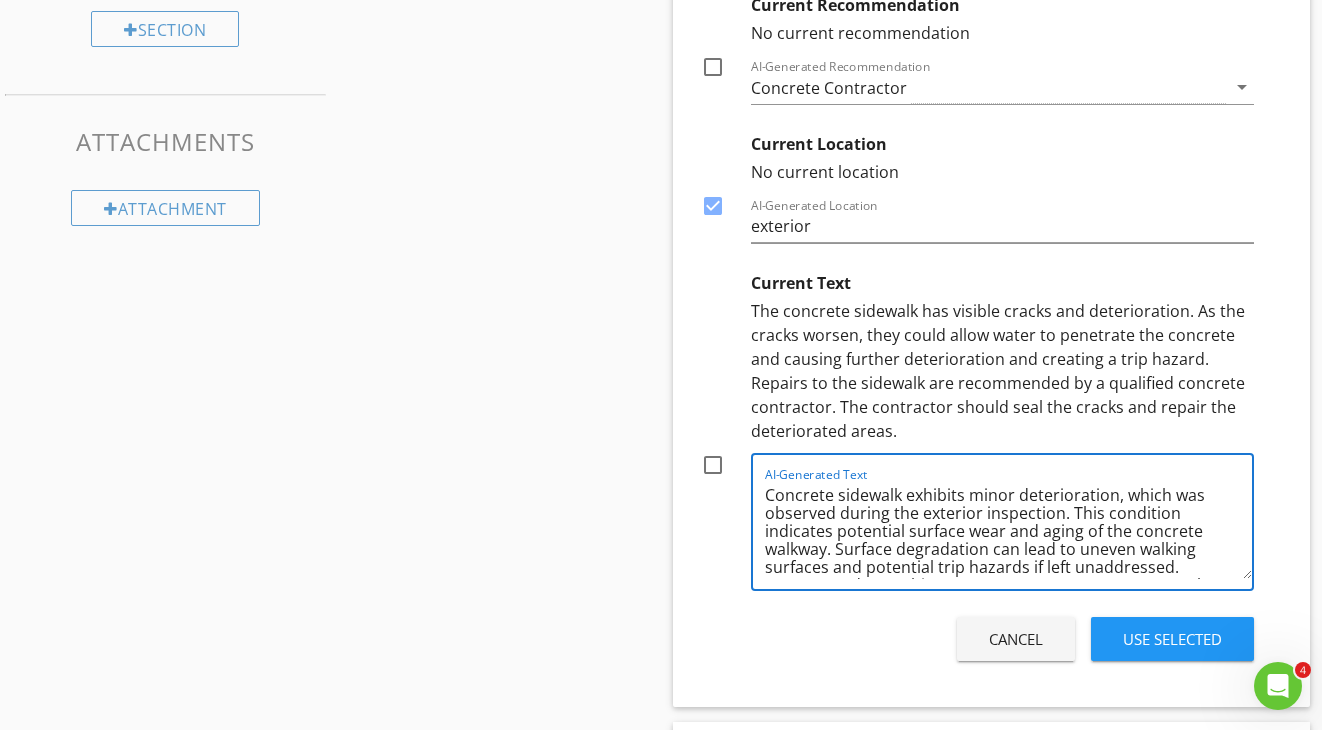 drag, startPoint x: 963, startPoint y: 498, endPoint x: 903, endPoint y: 491, distance: 60.40695 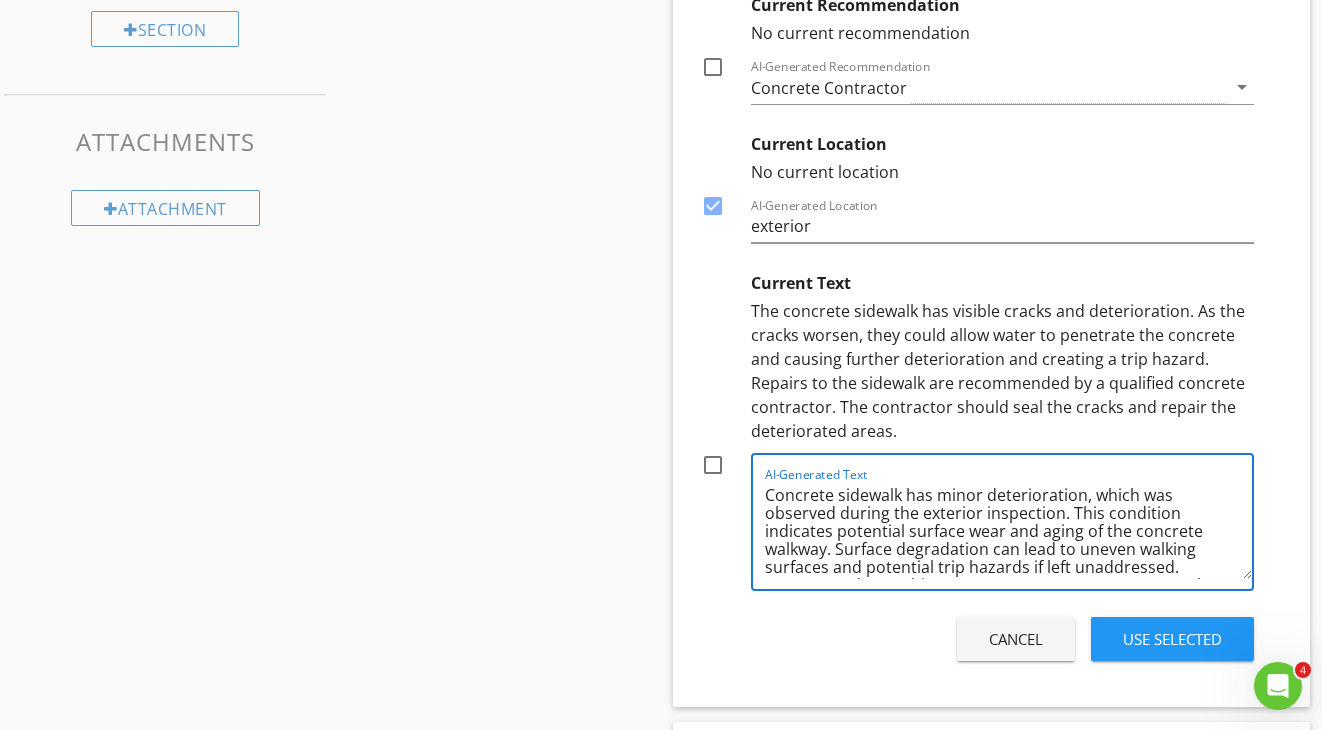 drag, startPoint x: 1086, startPoint y: 495, endPoint x: 1071, endPoint y: 503, distance: 17 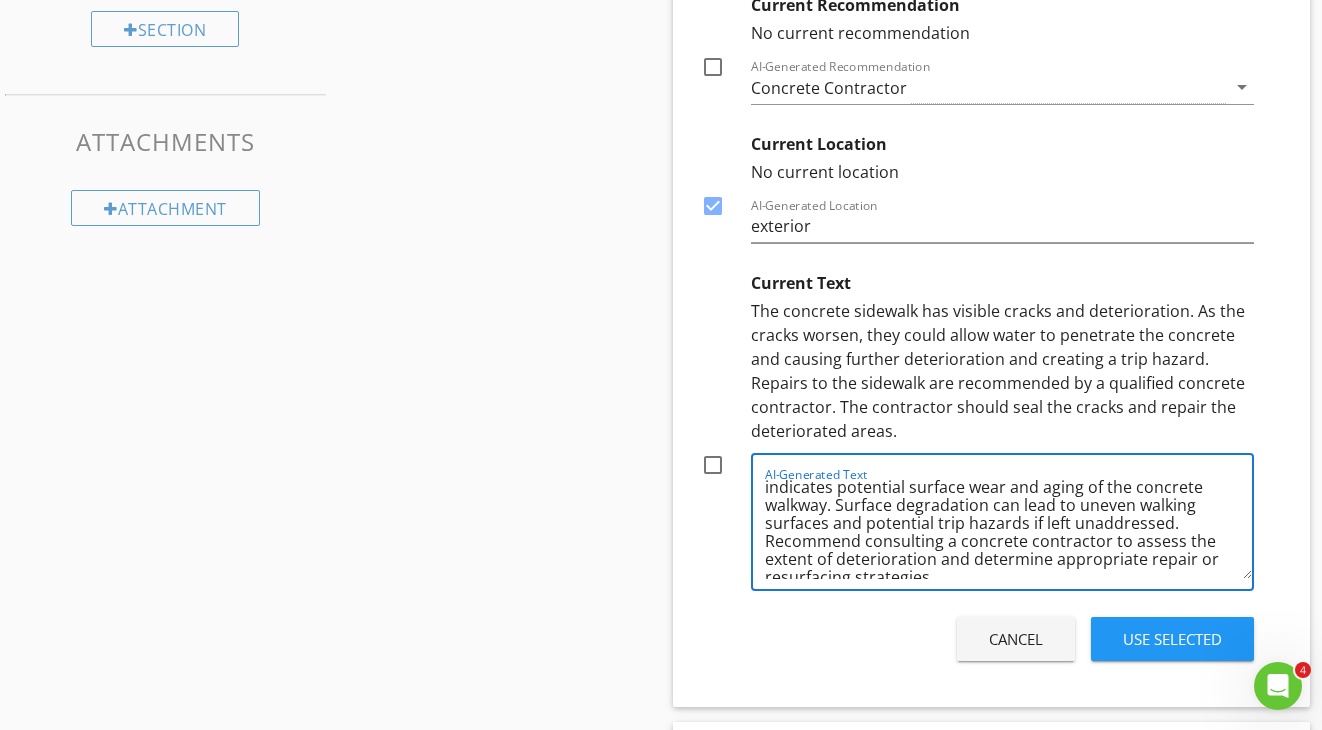 scroll, scrollTop: 25, scrollLeft: 0, axis: vertical 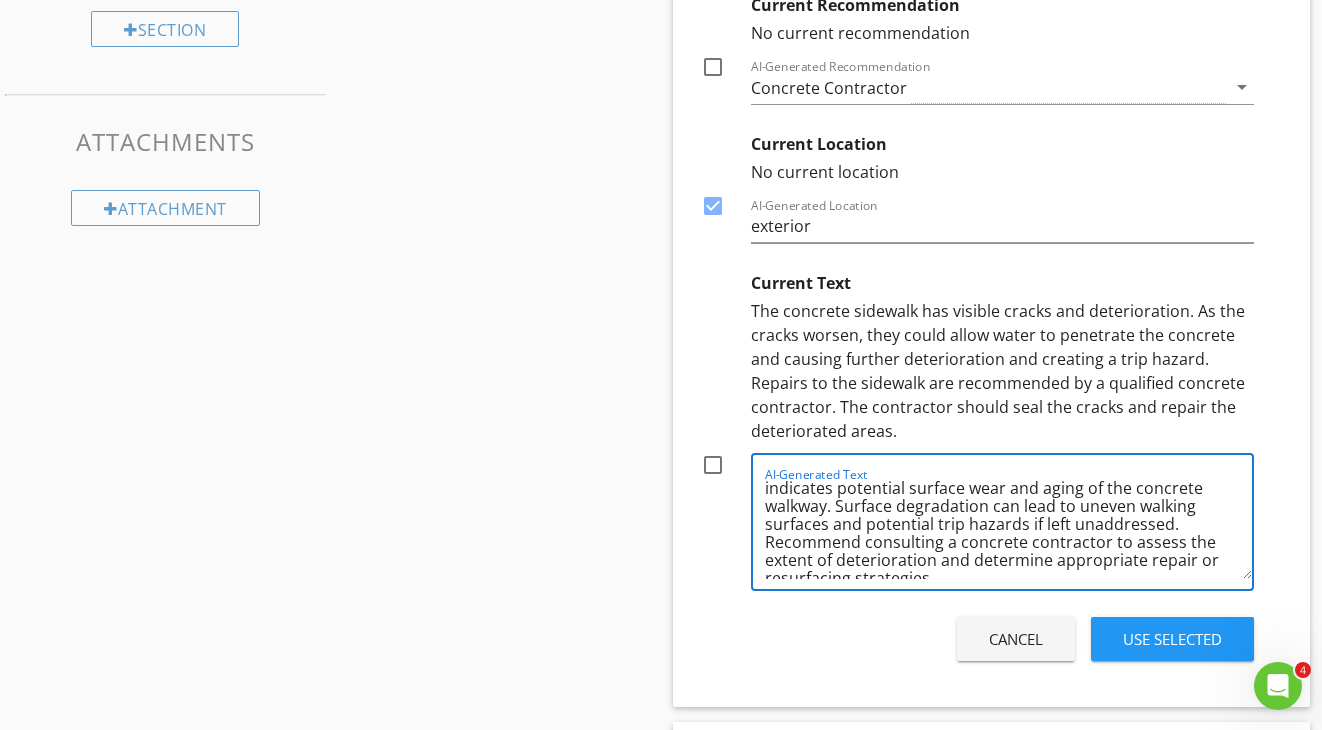 click on "Concrete sidewalk has minor deterioration. This condition indicates potential surface wear and aging of the concrete walkway. Surface degradation can lead to uneven walking surfaces and potential trip hazards if left unaddressed. Recommend consulting a concrete contractor to assess the extent of deterioration and determine appropriate repair or resurfacing strategies." at bounding box center (1008, 529) 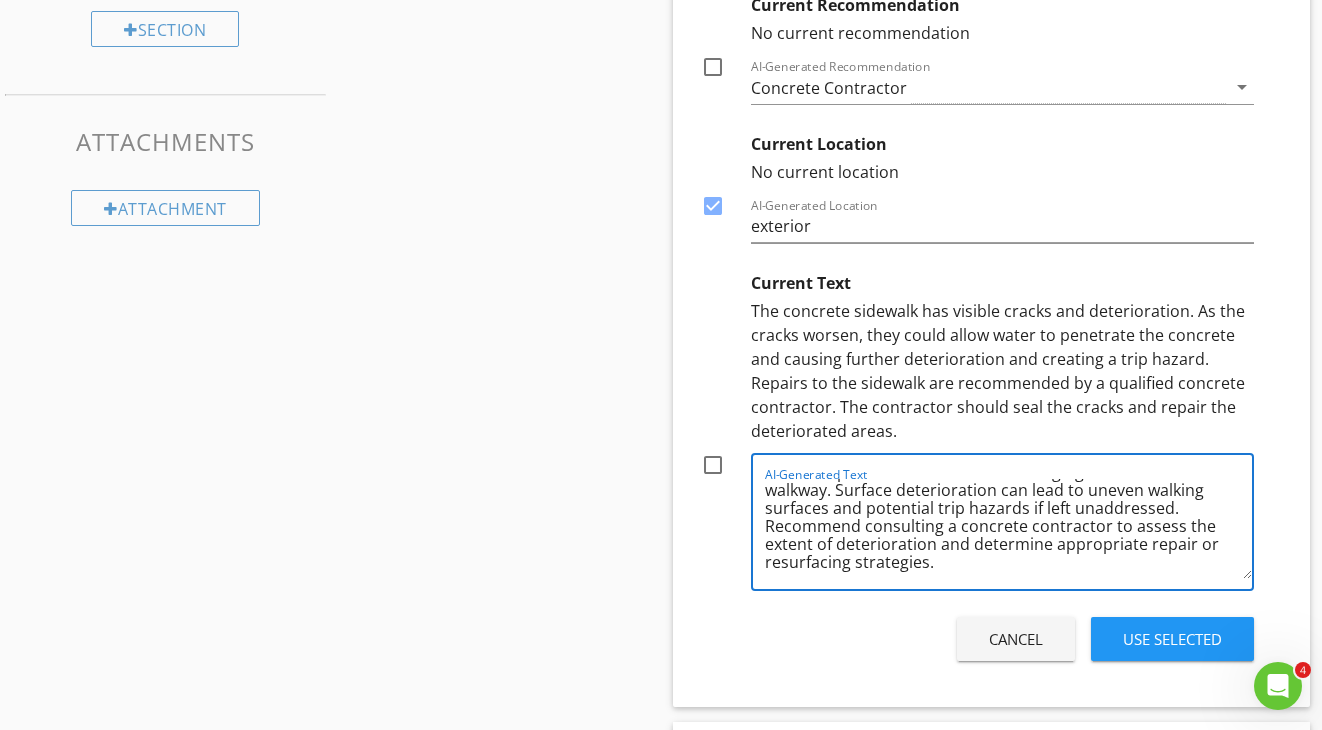 scroll, scrollTop: 41, scrollLeft: 0, axis: vertical 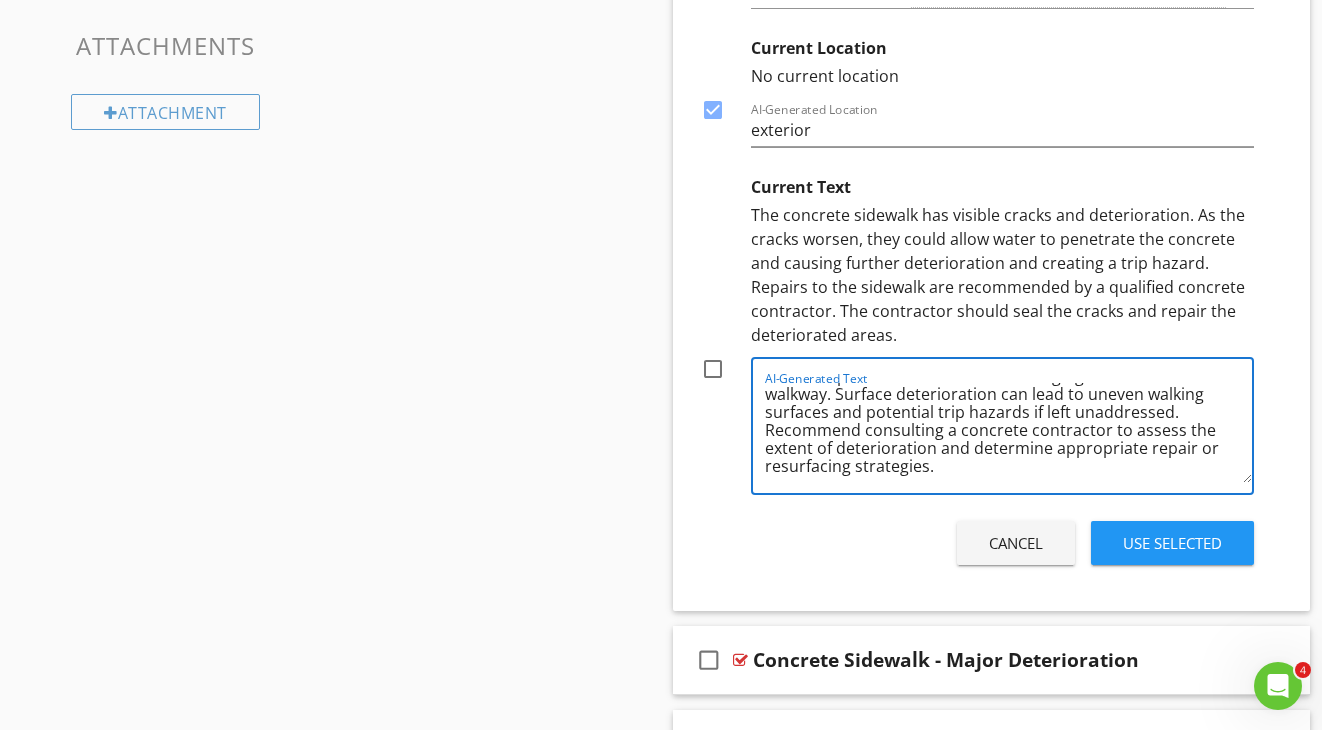 type on "Concrete sidewalk has minor deterioration. This condition indicates potential surface wear and aging of the concrete walkway. Surface deterioration can lead to uneven walking surfaces and potential trip hazards if left unaddressed. Recommend consulting a concrete contractor to assess the extent of deterioration and determine appropriate repair or resurfacing strategies." 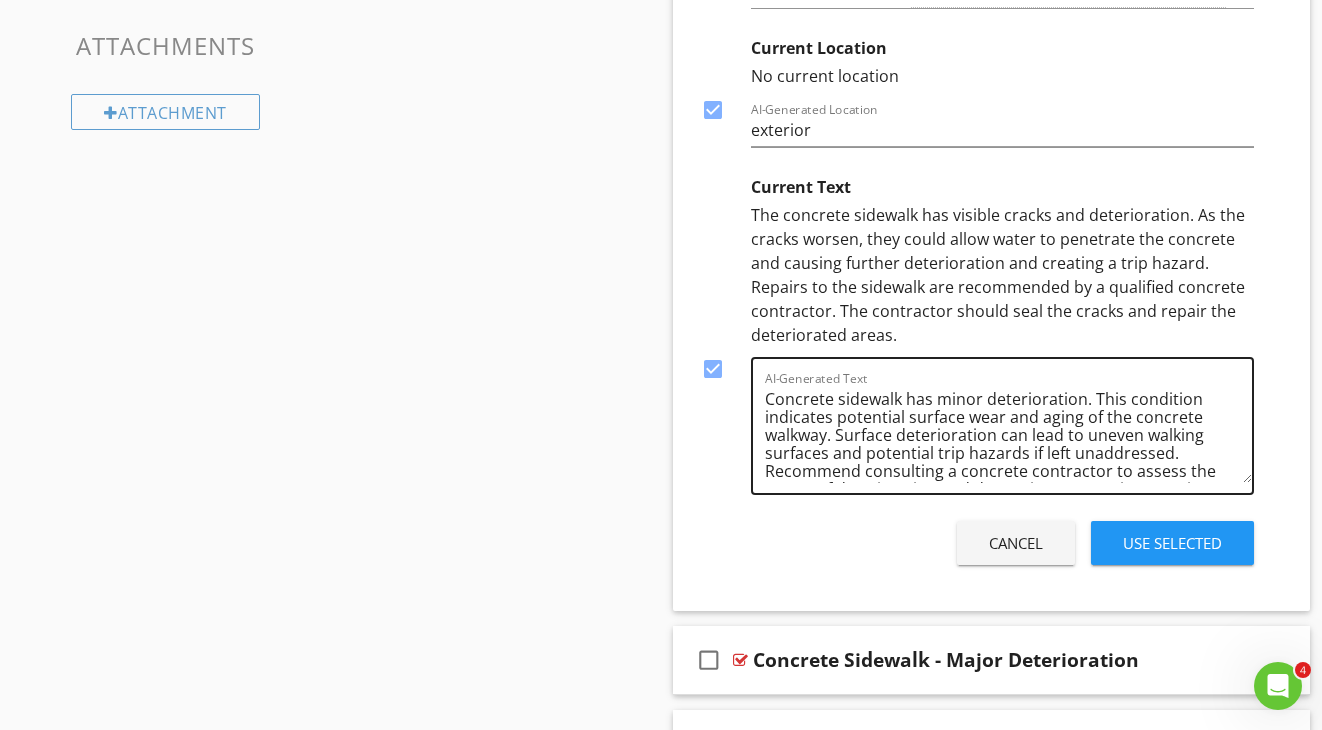 scroll, scrollTop: 0, scrollLeft: 0, axis: both 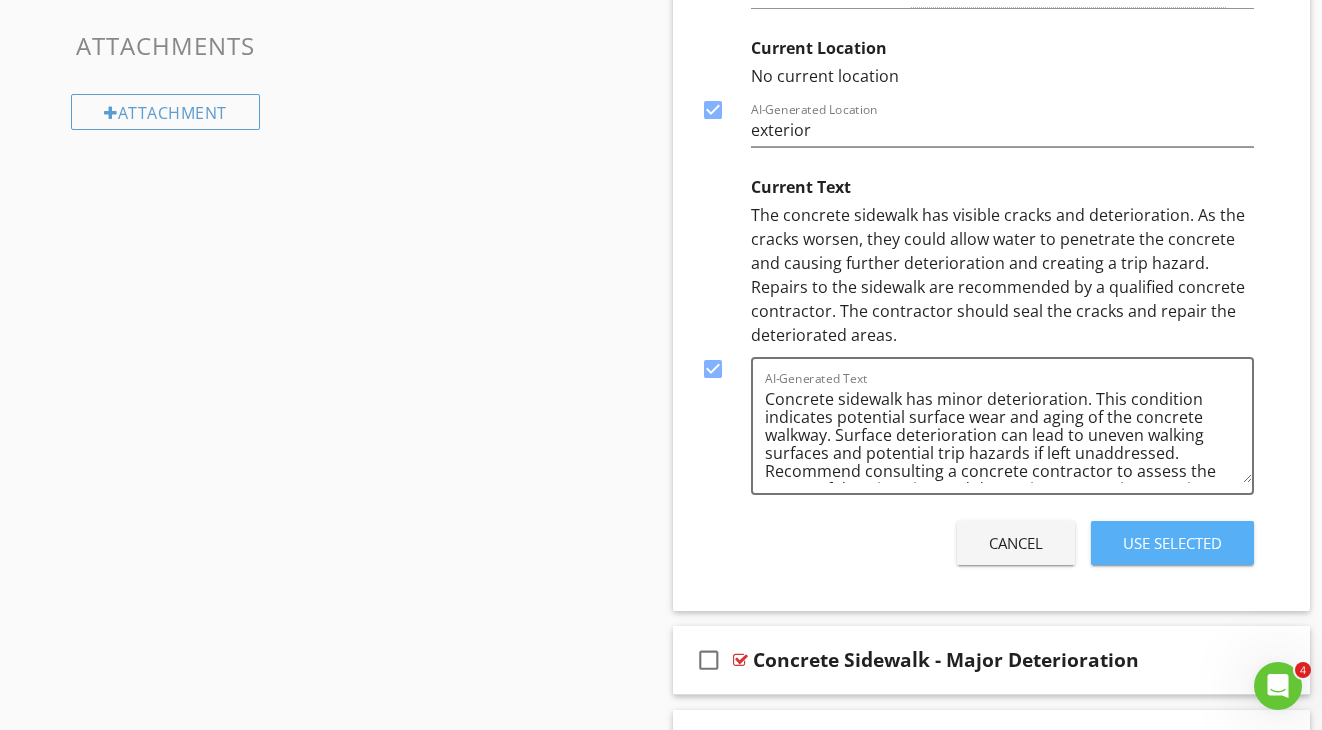 click on "Use Selected" at bounding box center (1172, 543) 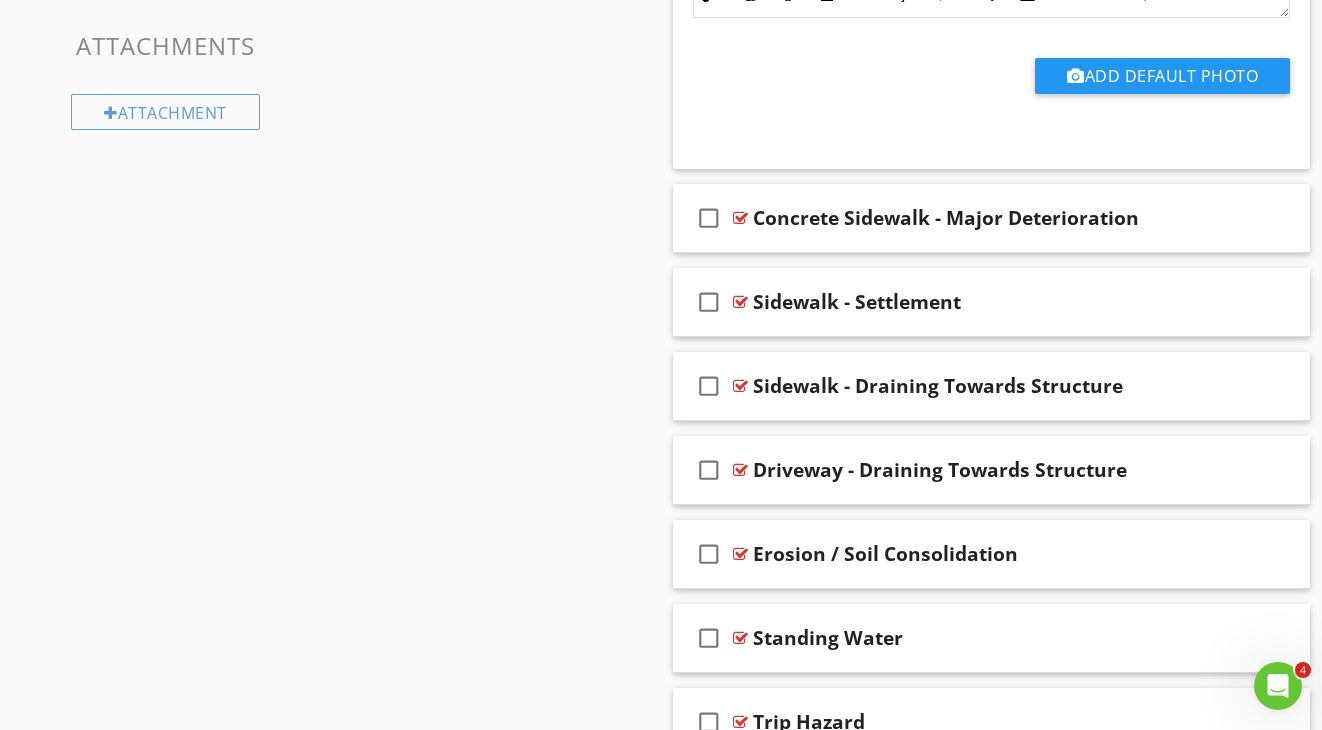 scroll, scrollTop: 1532, scrollLeft: 0, axis: vertical 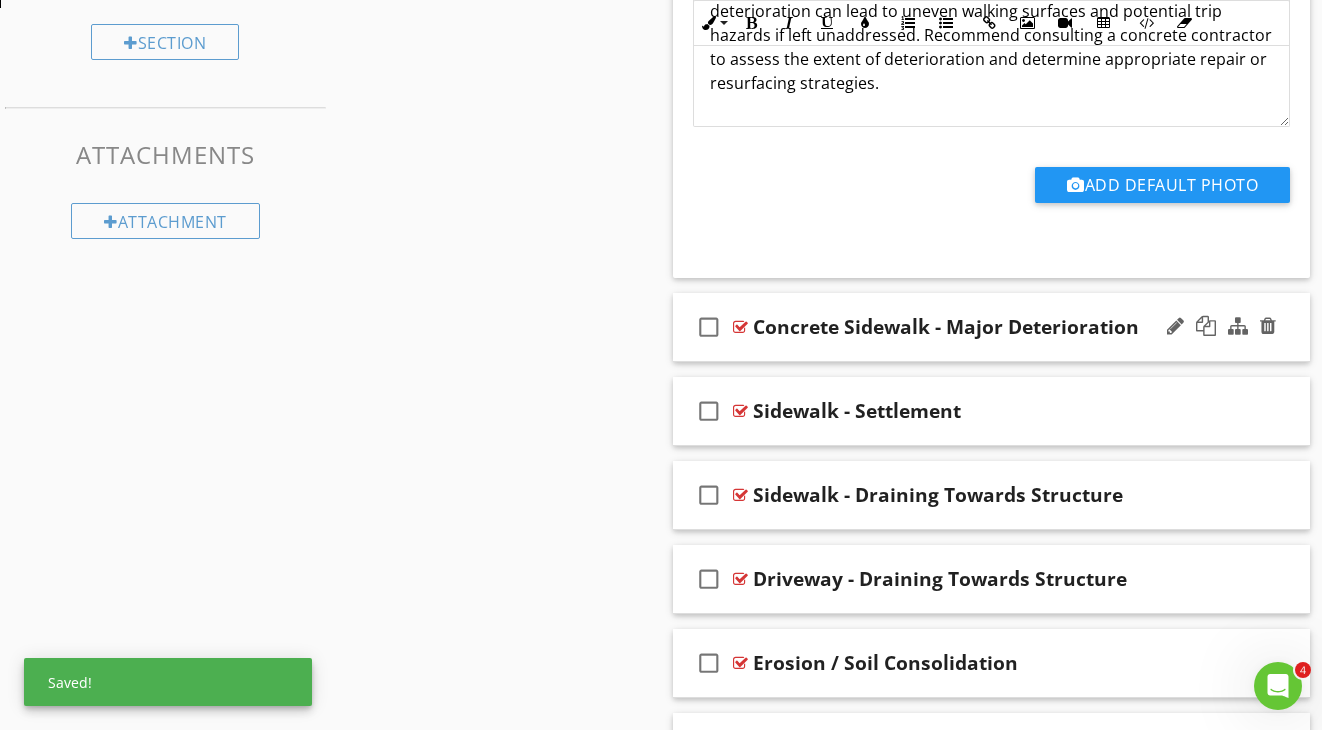 click on "check_box_outline_blank
Concrete Sidewalk - Major Deterioration" at bounding box center (991, 327) 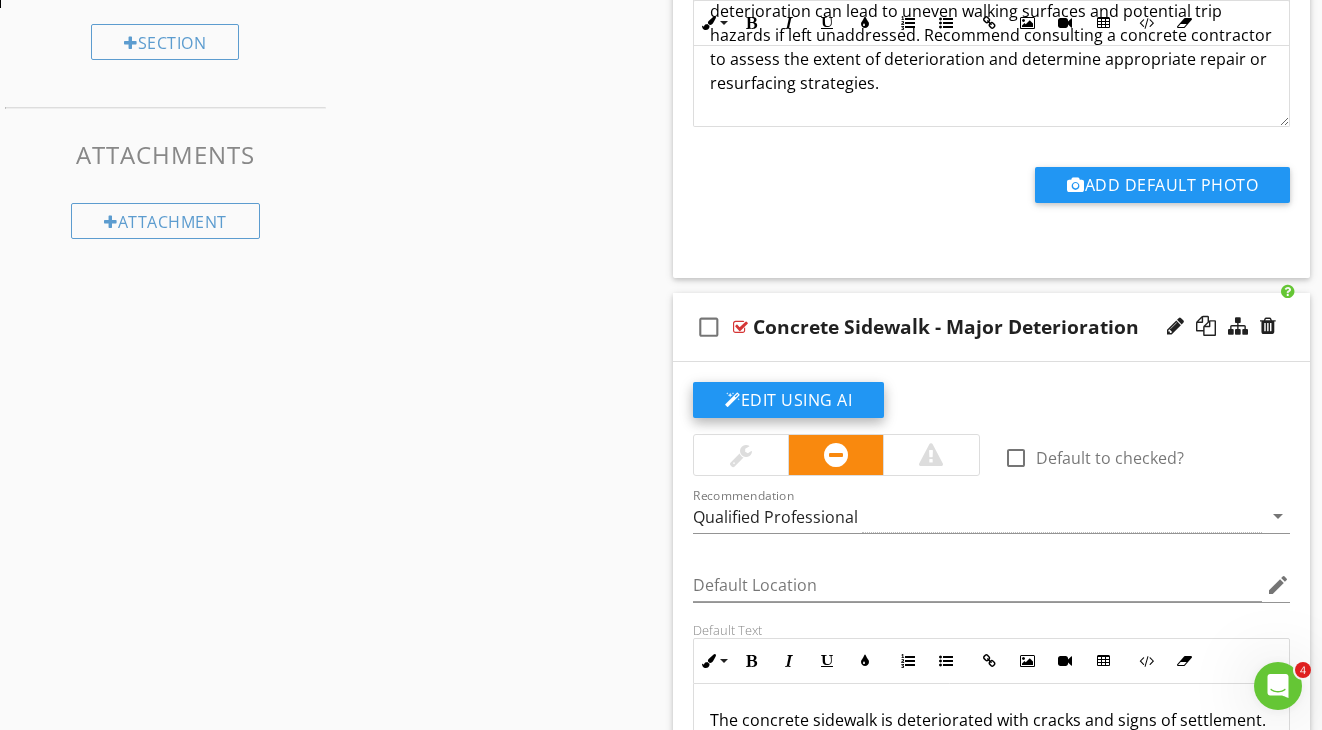 click on "Edit Using AI" at bounding box center [788, -357] 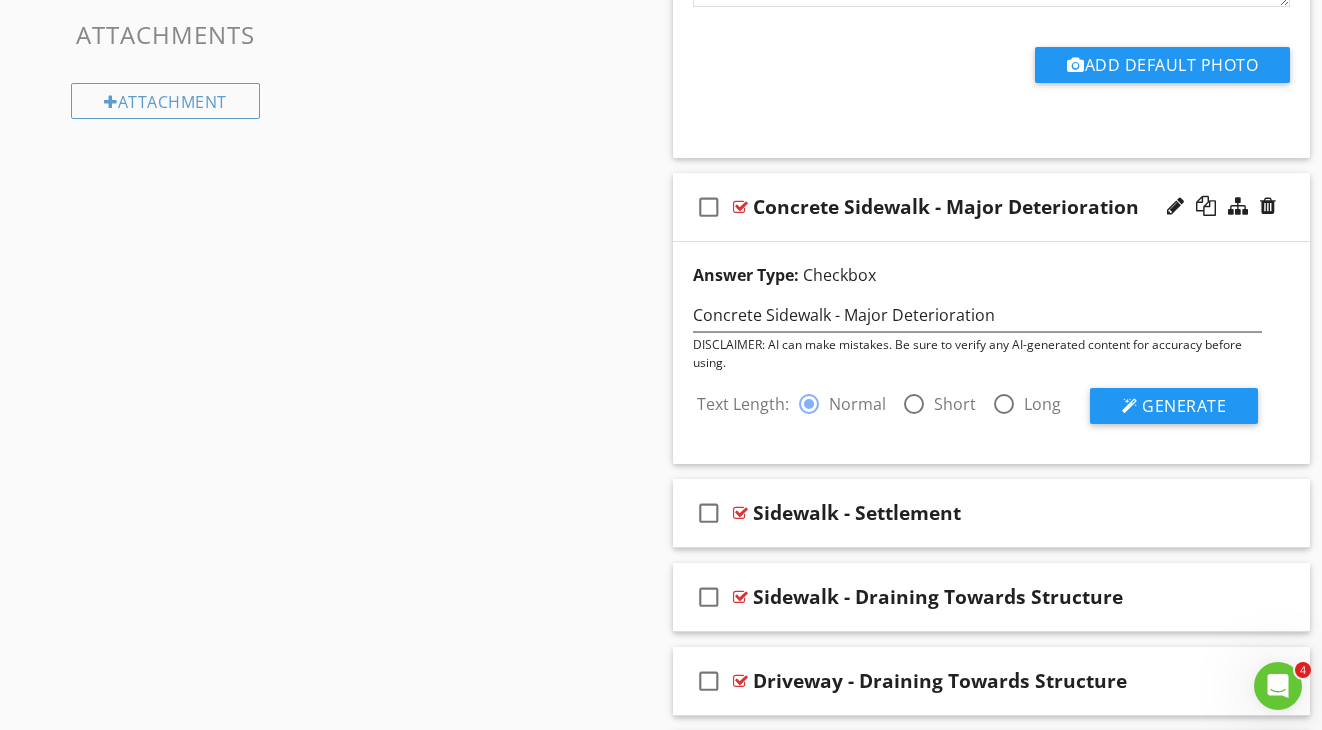 scroll, scrollTop: 1652, scrollLeft: 0, axis: vertical 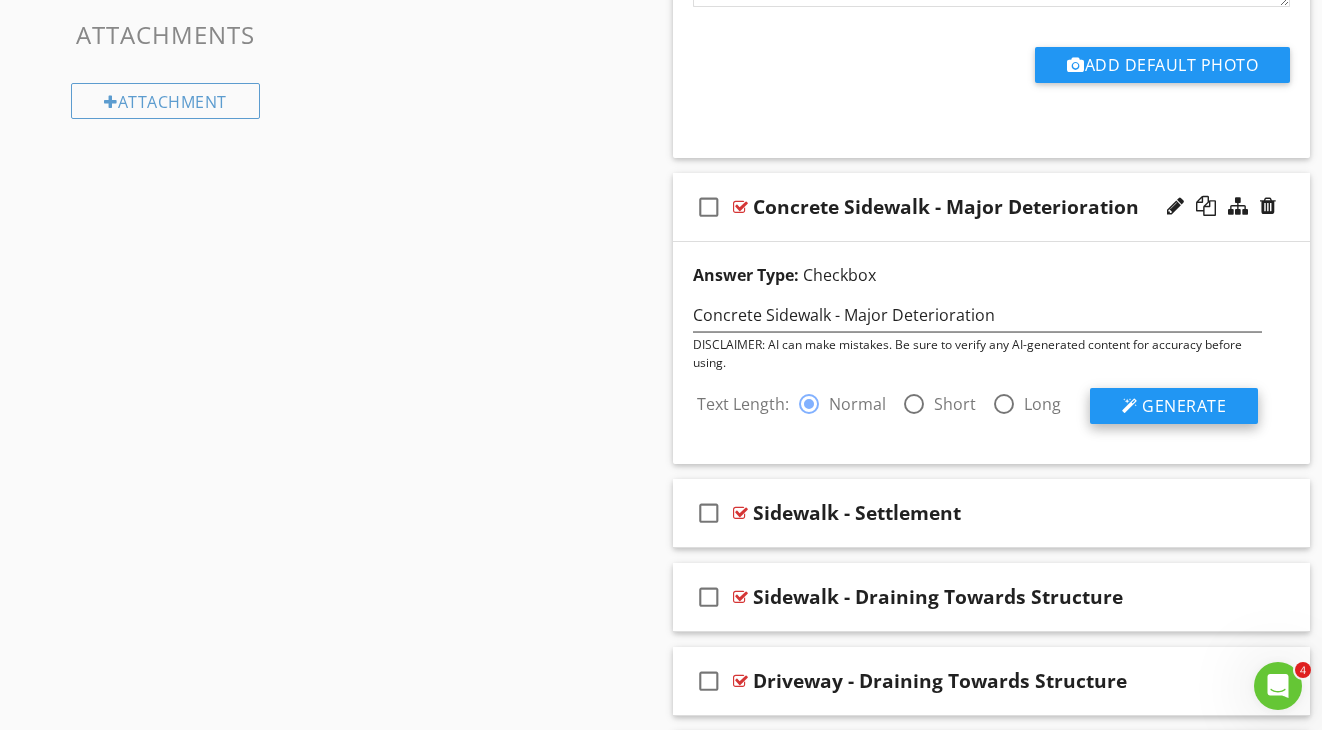 click at bounding box center [1130, 406] 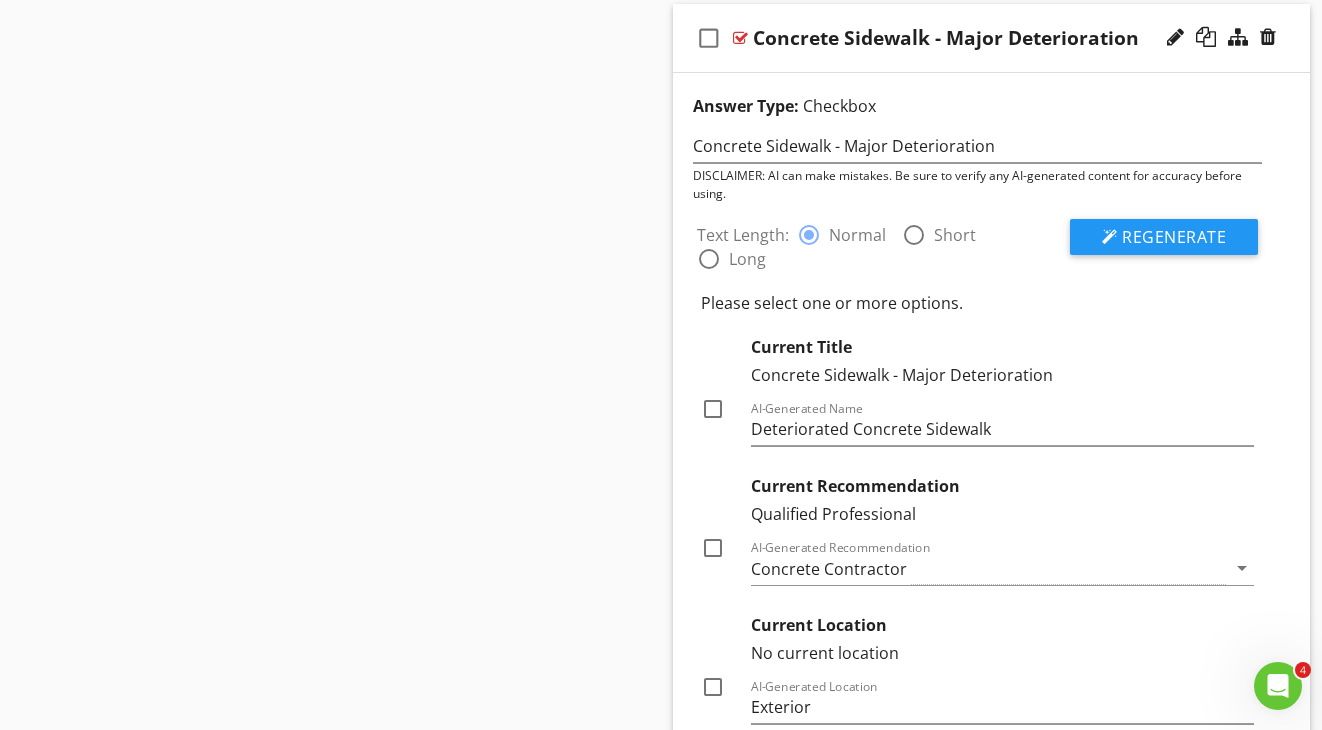 scroll, scrollTop: 1825, scrollLeft: 0, axis: vertical 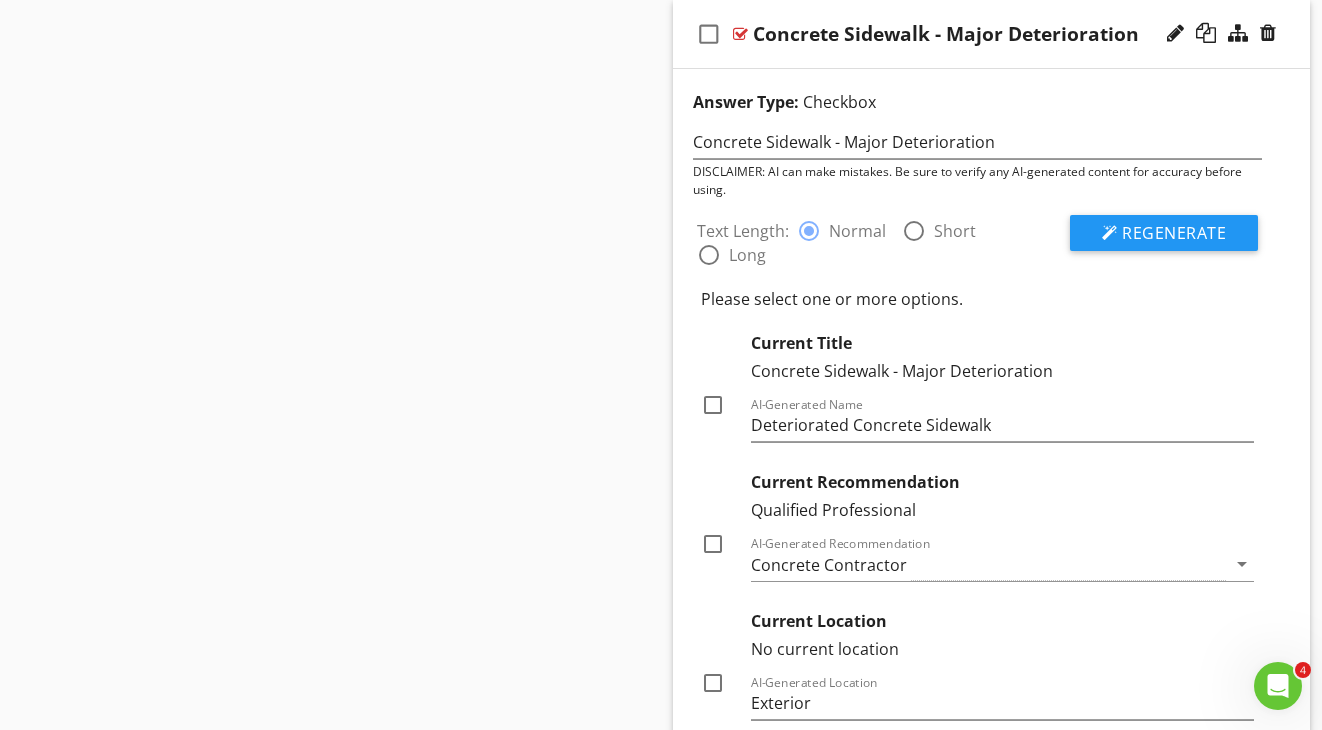 click at bounding box center (713, 405) 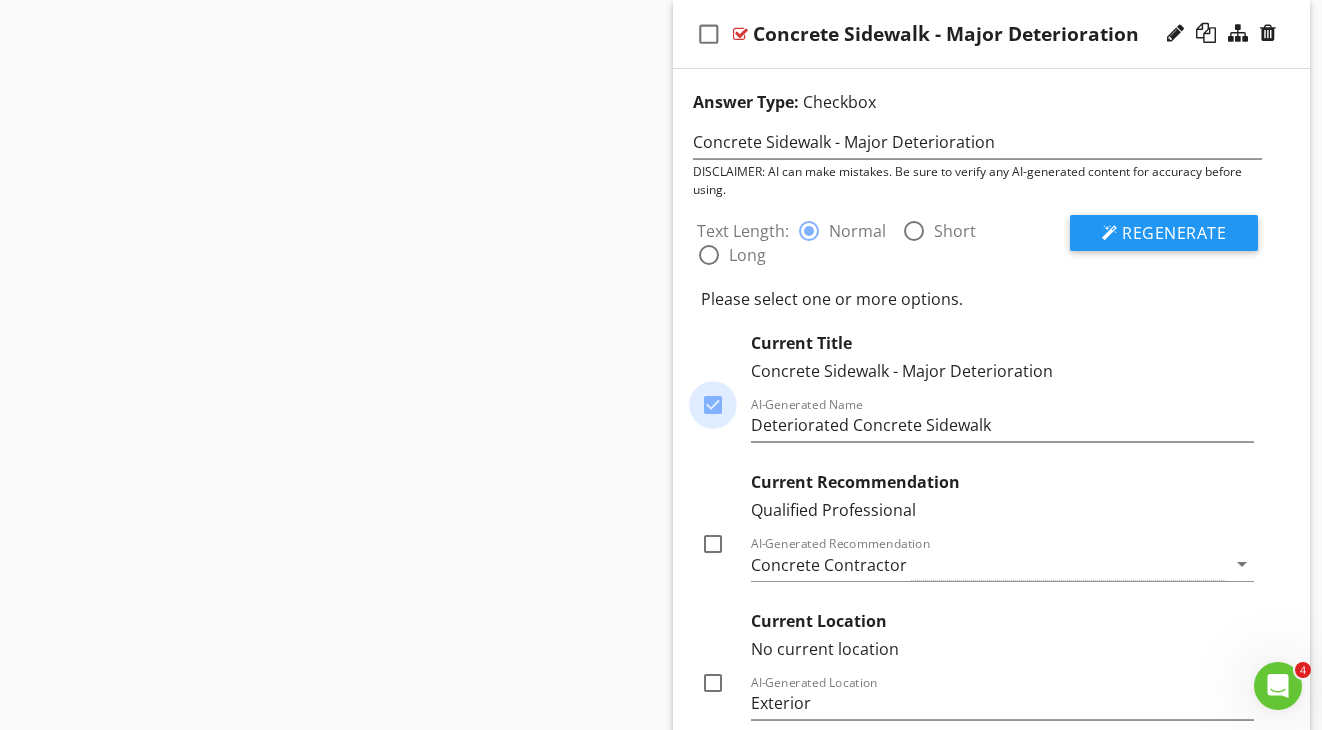 checkbox on "true" 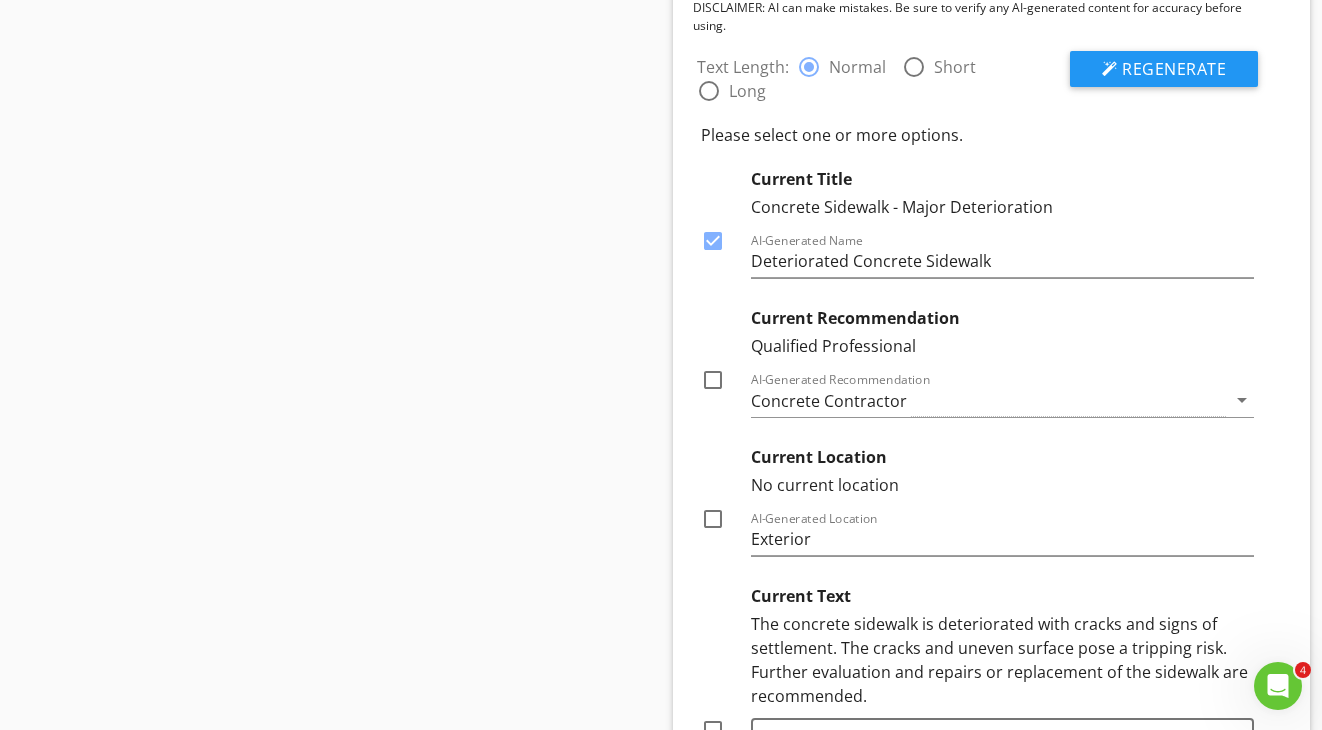 scroll, scrollTop: 1989, scrollLeft: 0, axis: vertical 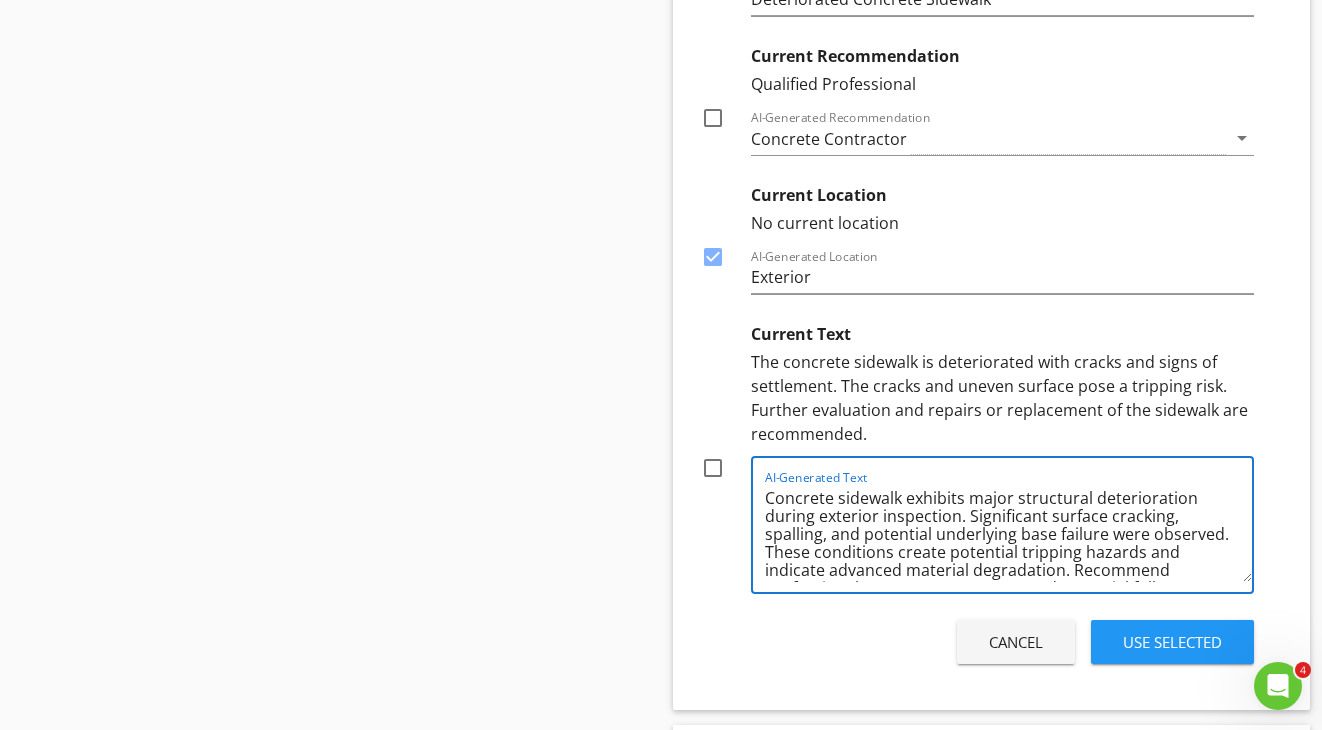 click on "Concrete sidewalk exhibits major structural deterioration during exterior inspection. Significant surface cracking, spalling, and potential underlying base failure were observed. These conditions create potential tripping hazards and indicate advanced material degradation. Recommend professional concrete assessment and potential full replacement to ensure pedestrian safety and prevent further structural decline." at bounding box center (1008, 532) 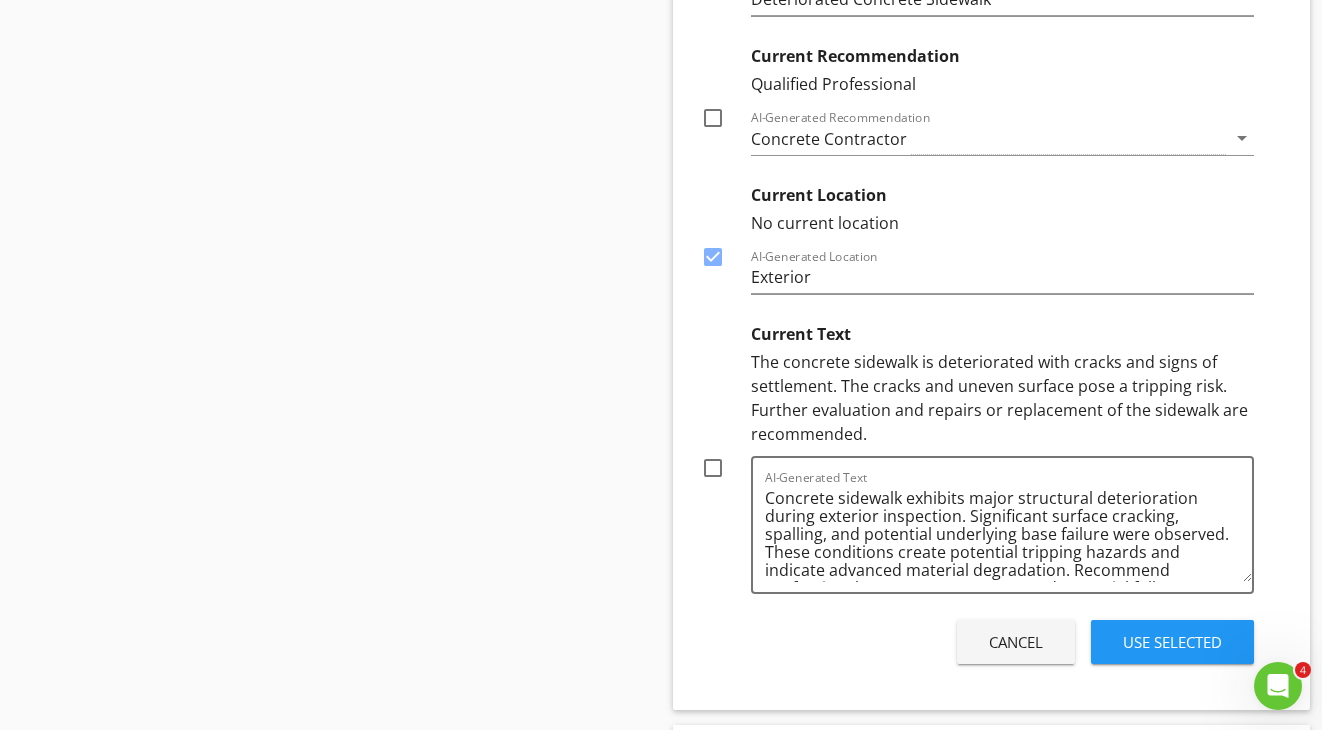 click on "The concrete sidewalk is deteriorated with cracks and signs of settlement. The cracks and uneven surface pose a tripping risk. Further evaluation and repairs or replacement of the sidewalk are recommended." at bounding box center [1002, 398] 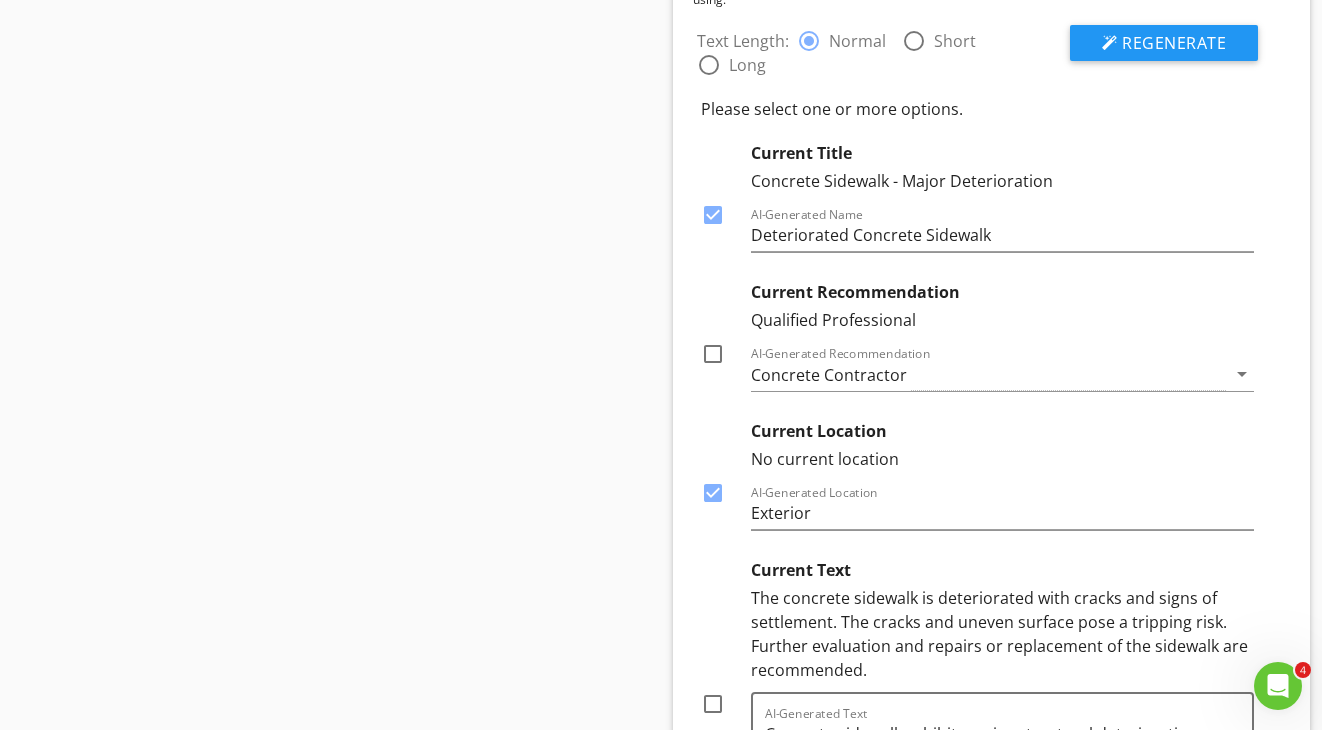 scroll, scrollTop: 2010, scrollLeft: 0, axis: vertical 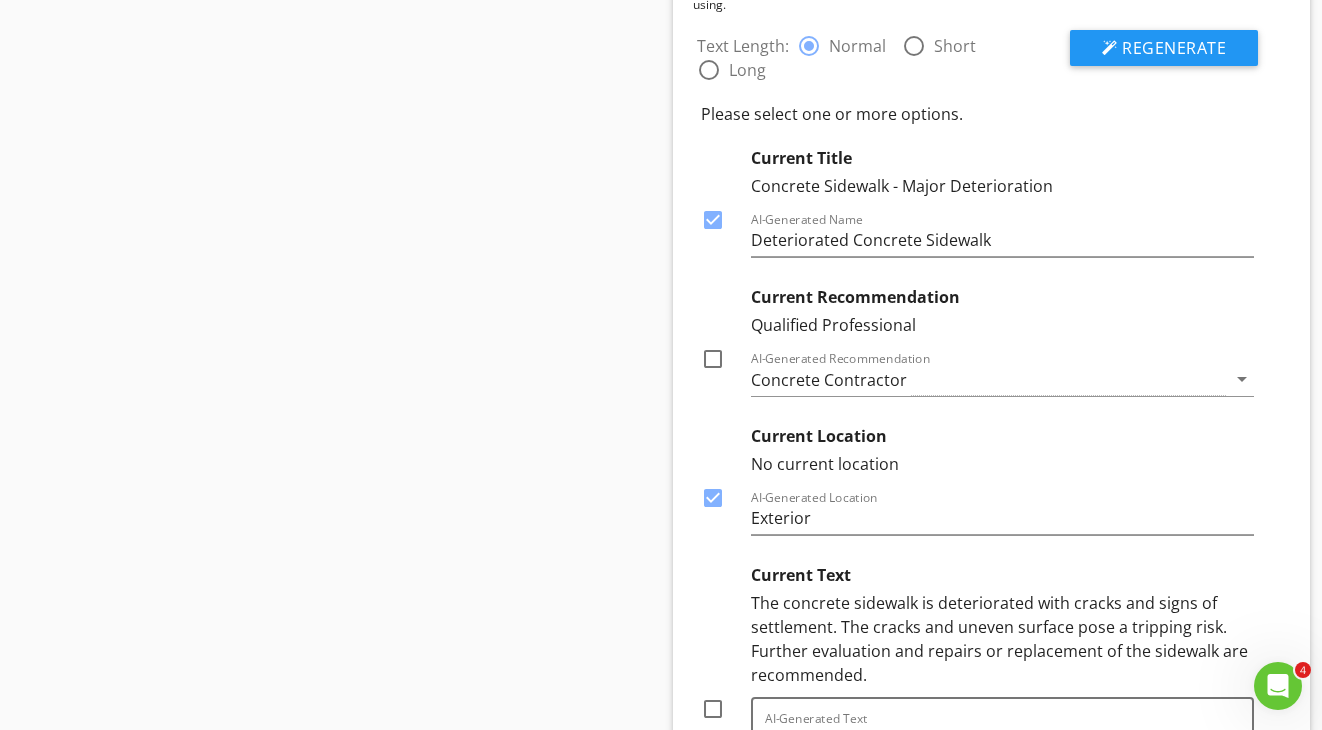 click at bounding box center (713, 220) 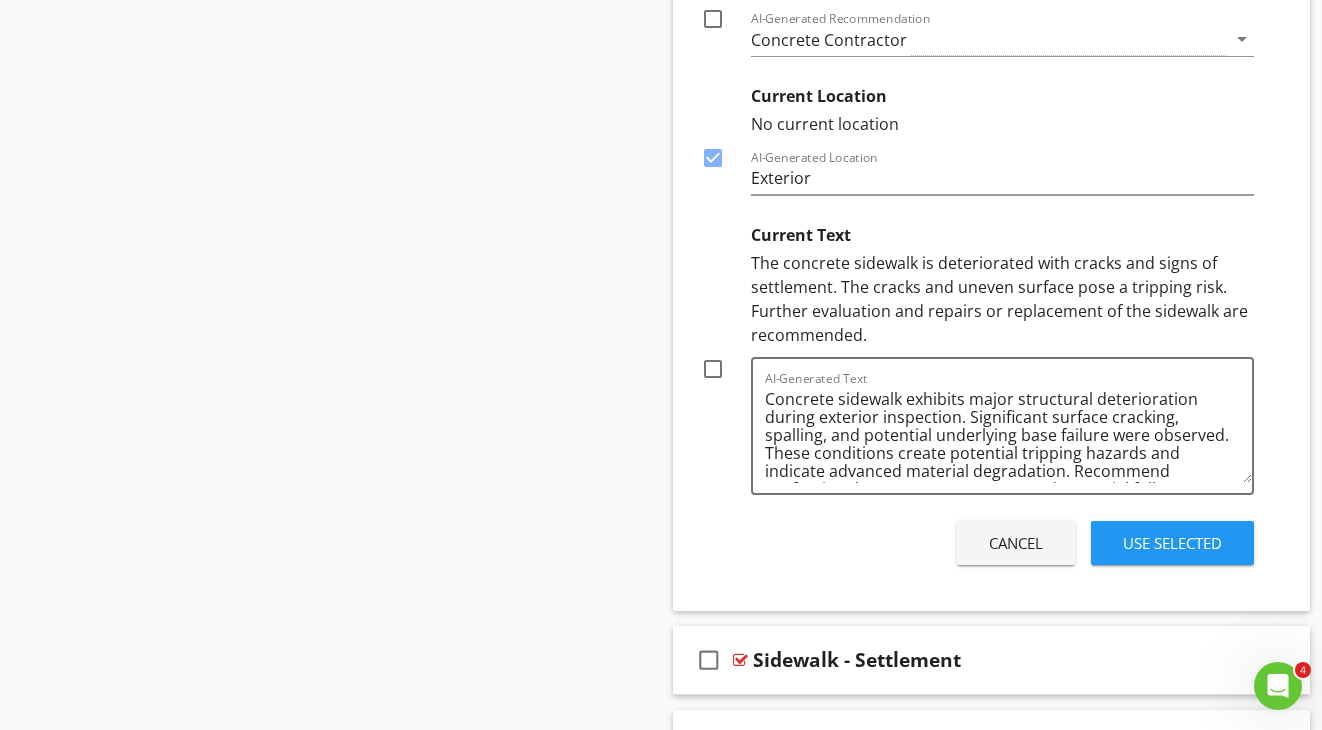 scroll, scrollTop: 2388, scrollLeft: 0, axis: vertical 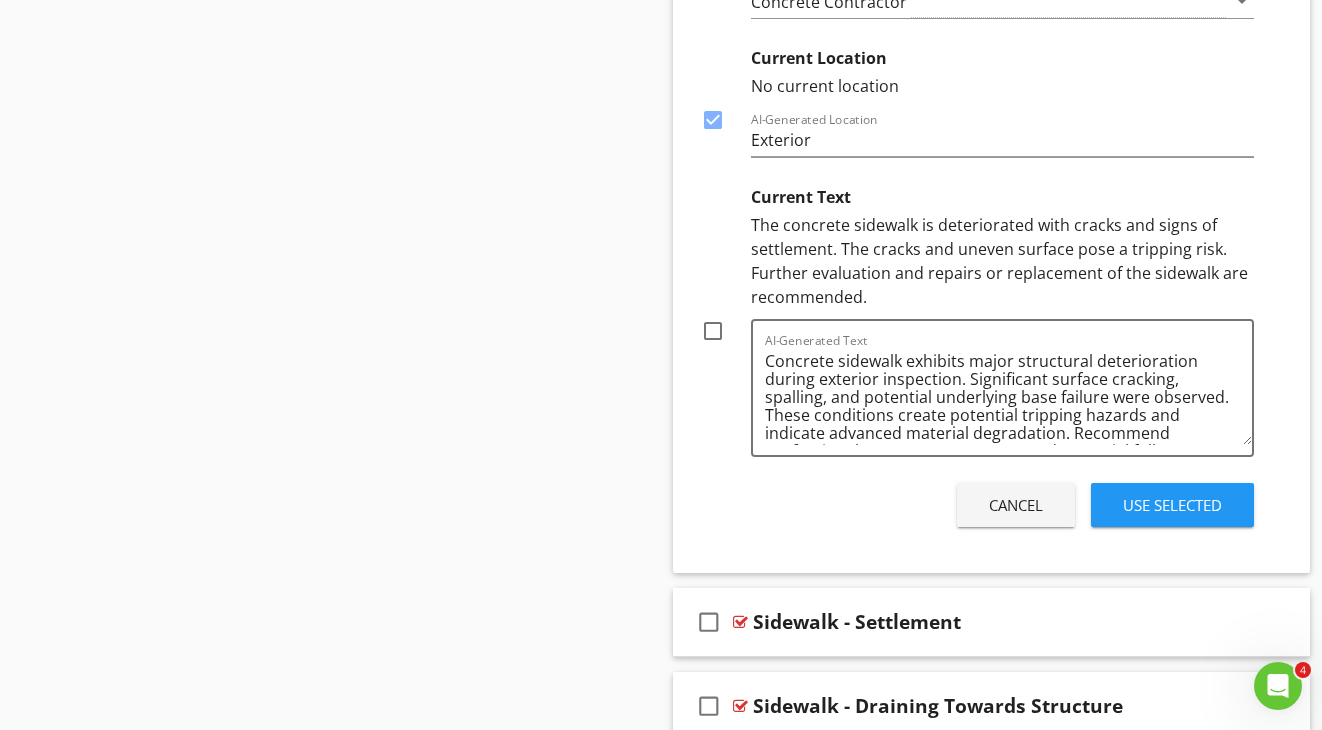 click on "Use Selected" at bounding box center (1172, 505) 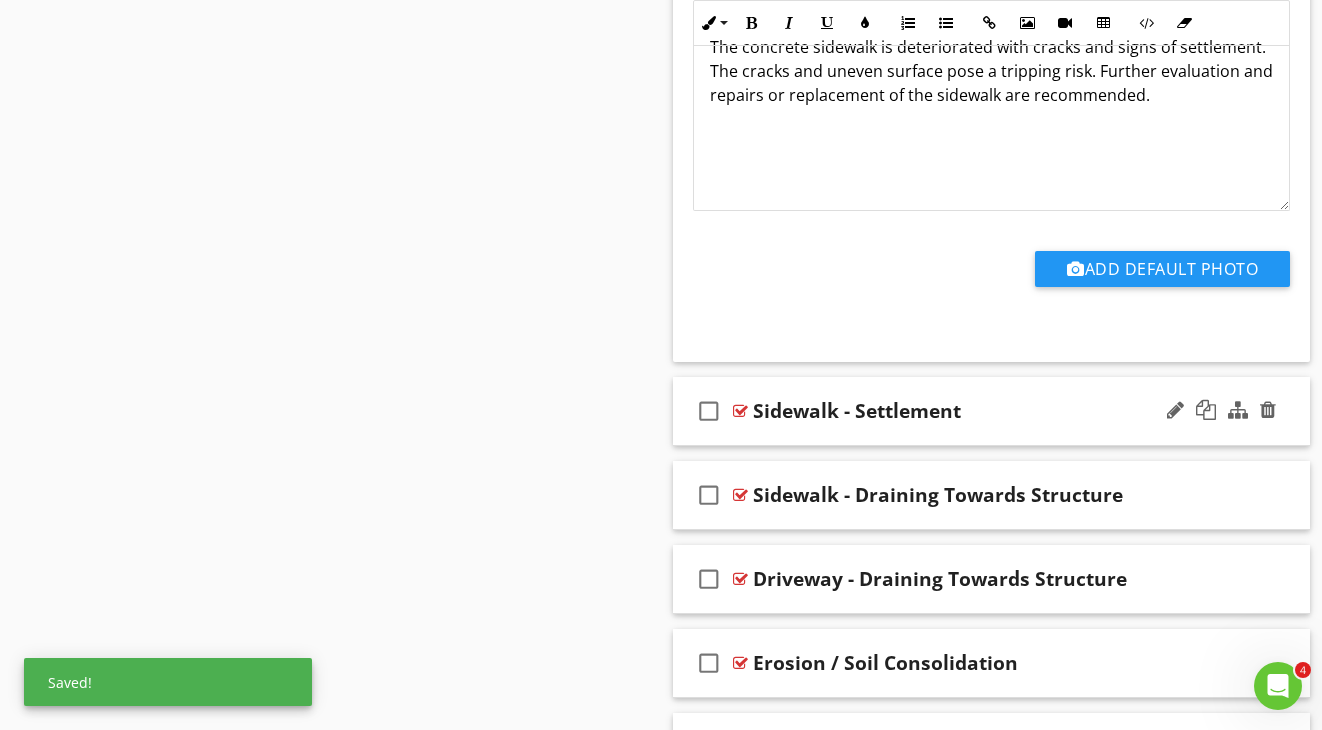 scroll, scrollTop: 1979, scrollLeft: 0, axis: vertical 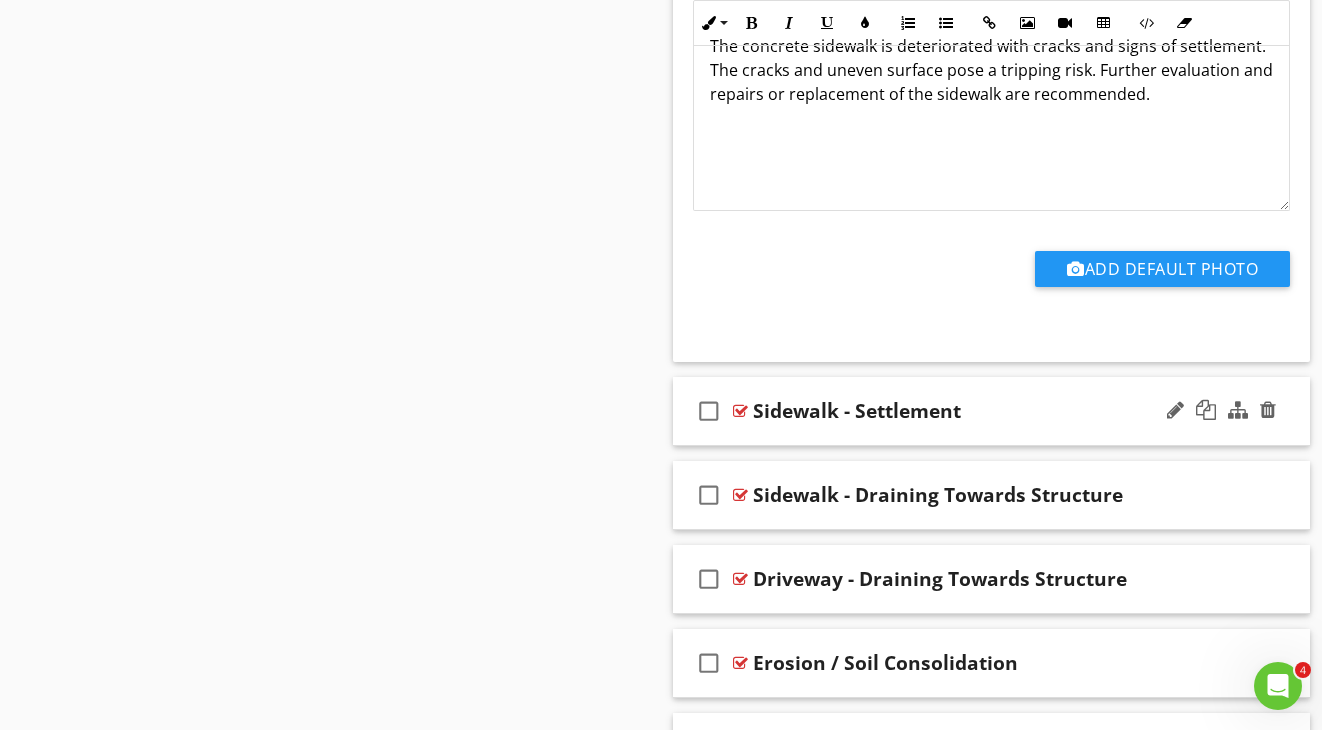 click on "check_box_outline_blank" at bounding box center (709, 411) 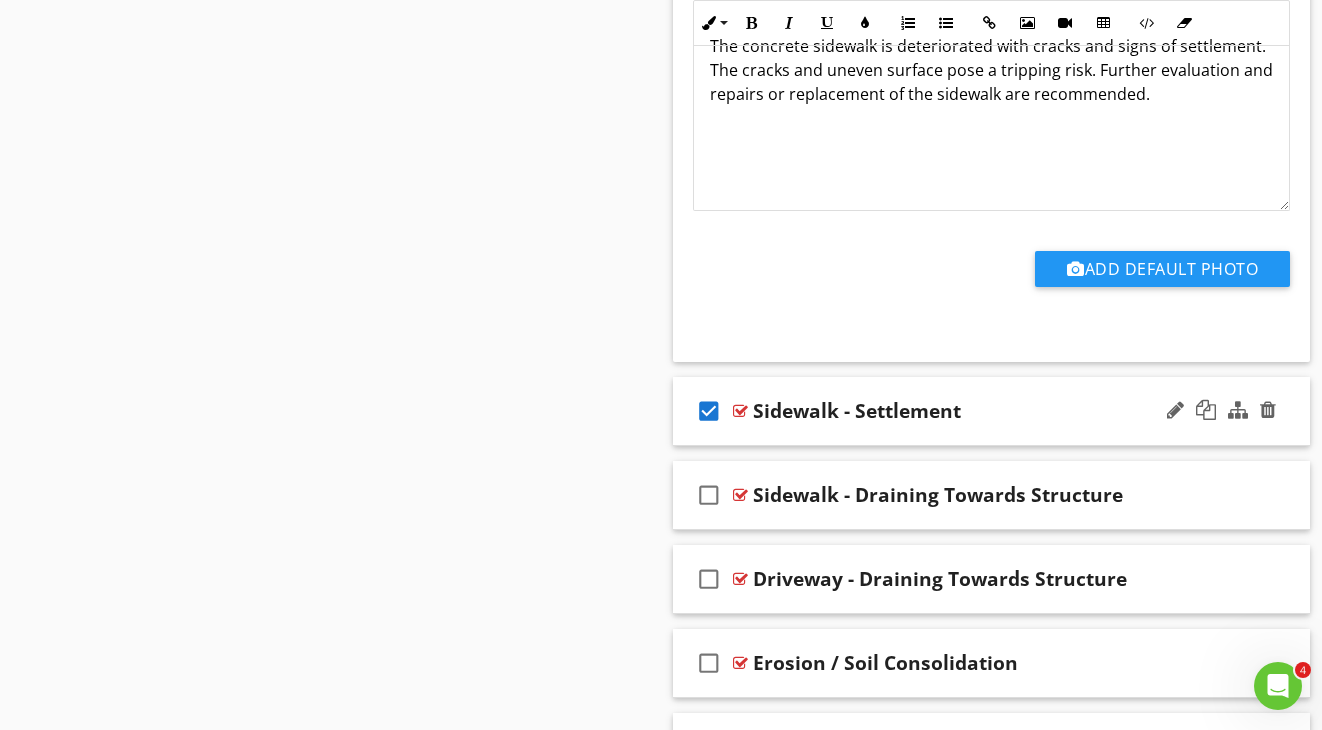 click on "check_box
Sidewalk - Settlement" at bounding box center [991, 411] 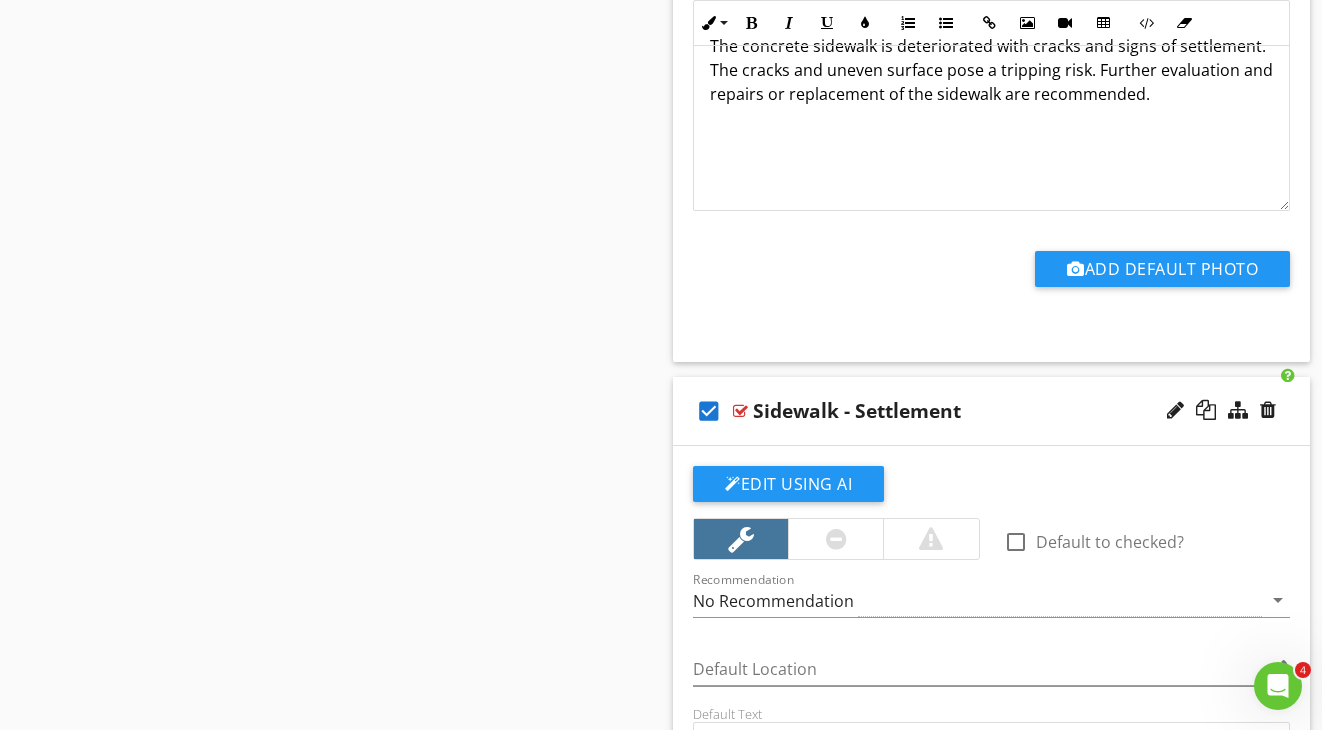 click on "check_box" at bounding box center (709, 411) 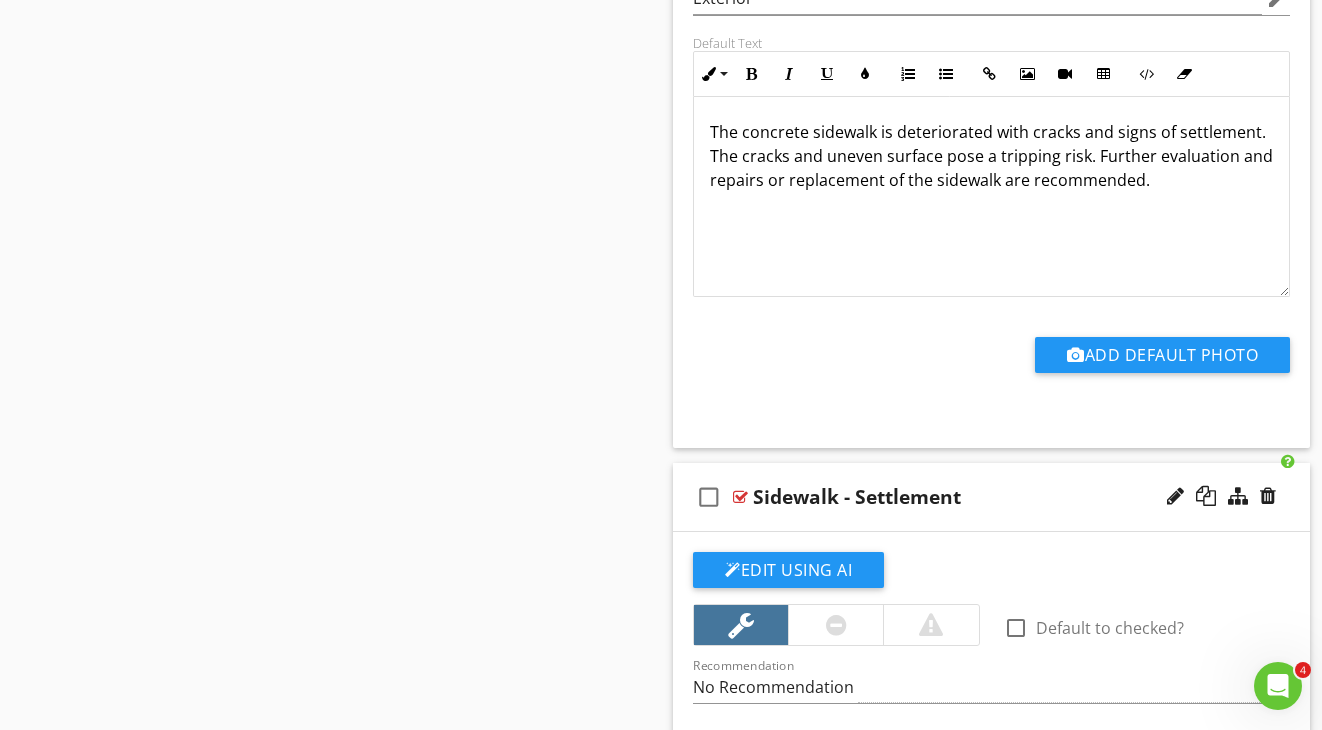 scroll, scrollTop: 2321, scrollLeft: 0, axis: vertical 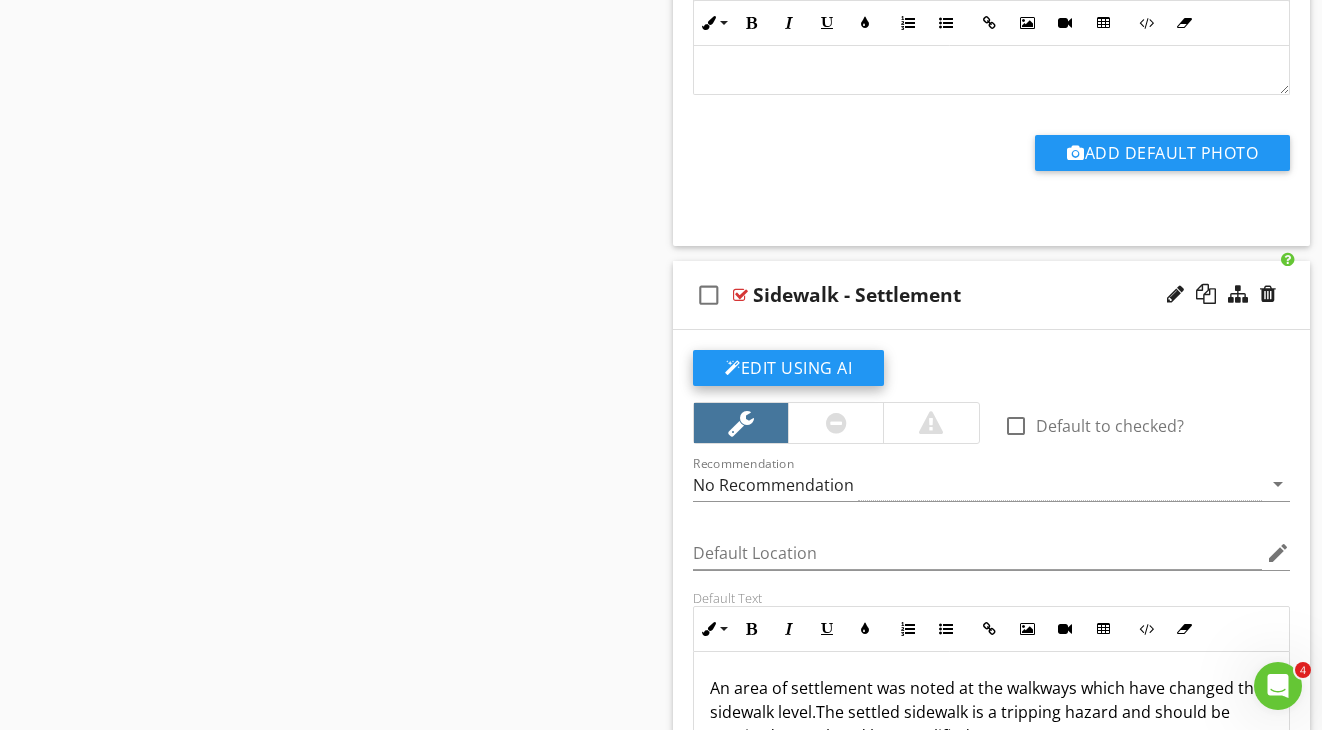 click on "Edit Using AI" at bounding box center [788, -1146] 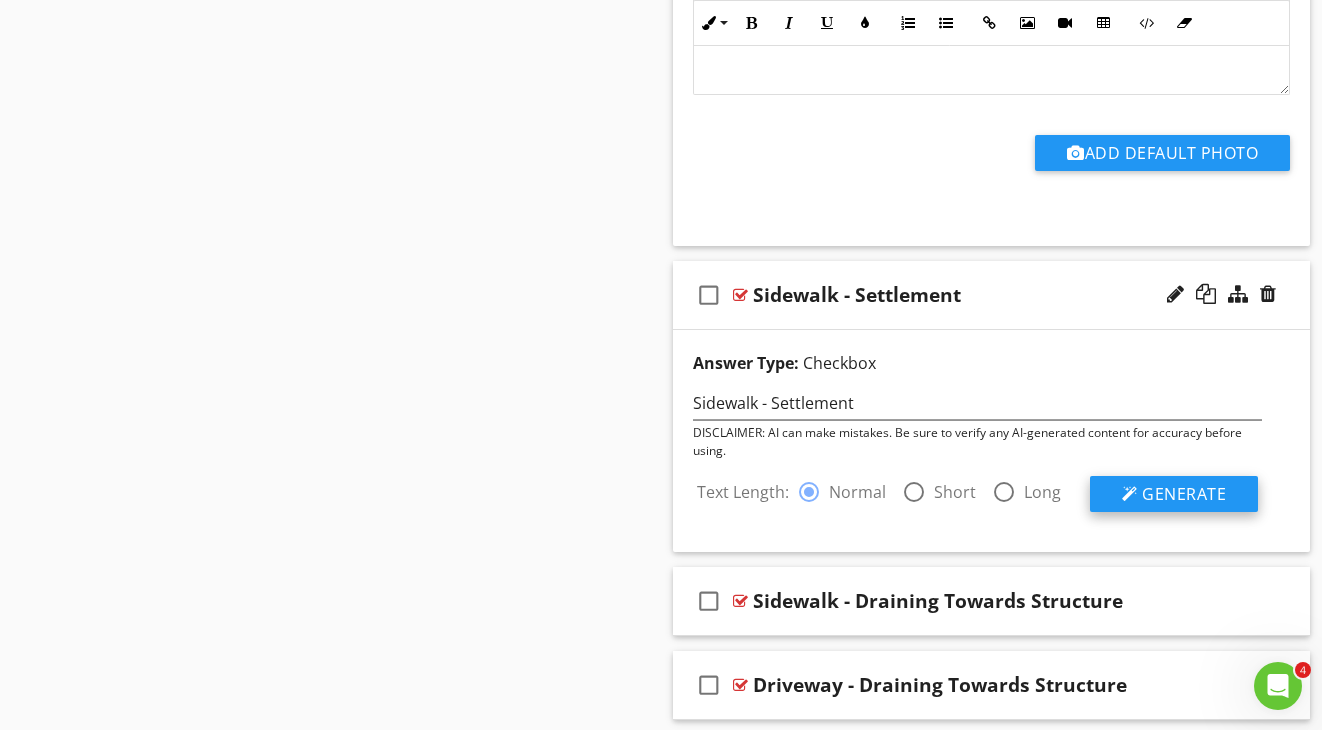 click on "Generate" at bounding box center (1174, 494) 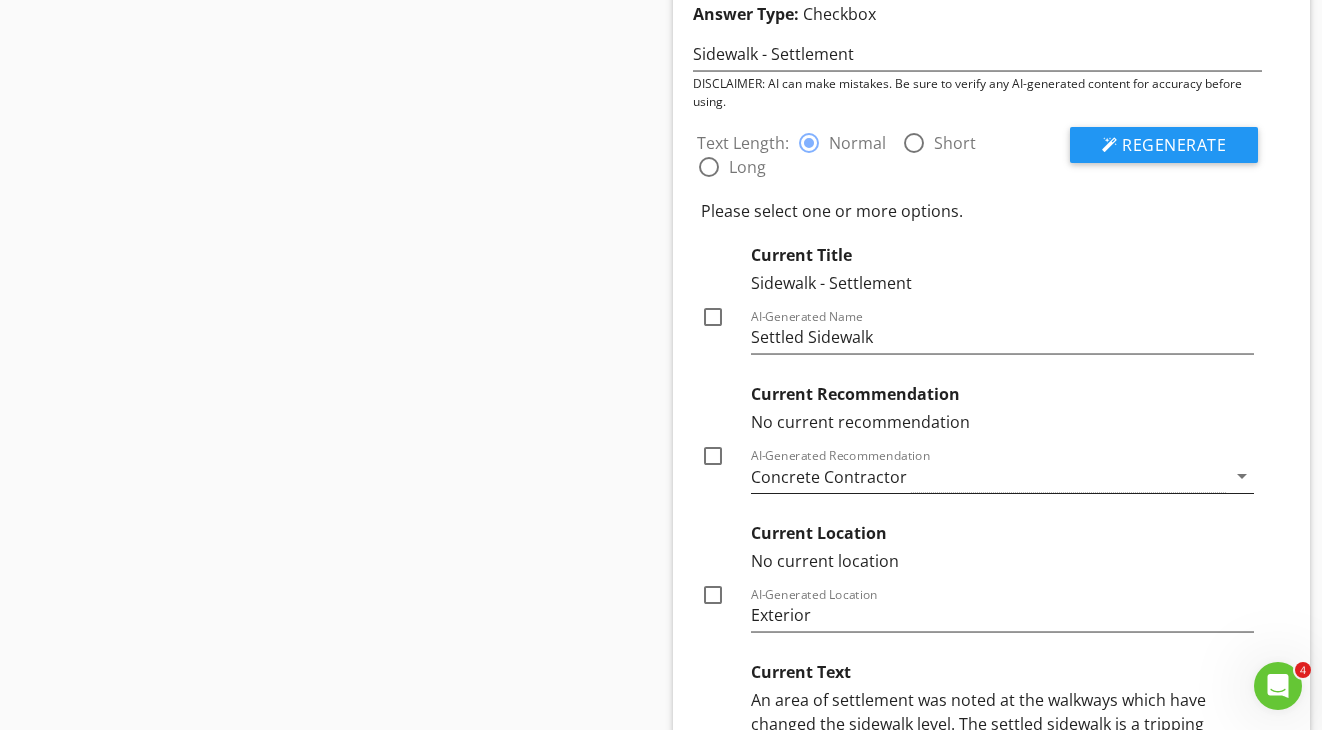scroll, scrollTop: 2670, scrollLeft: 0, axis: vertical 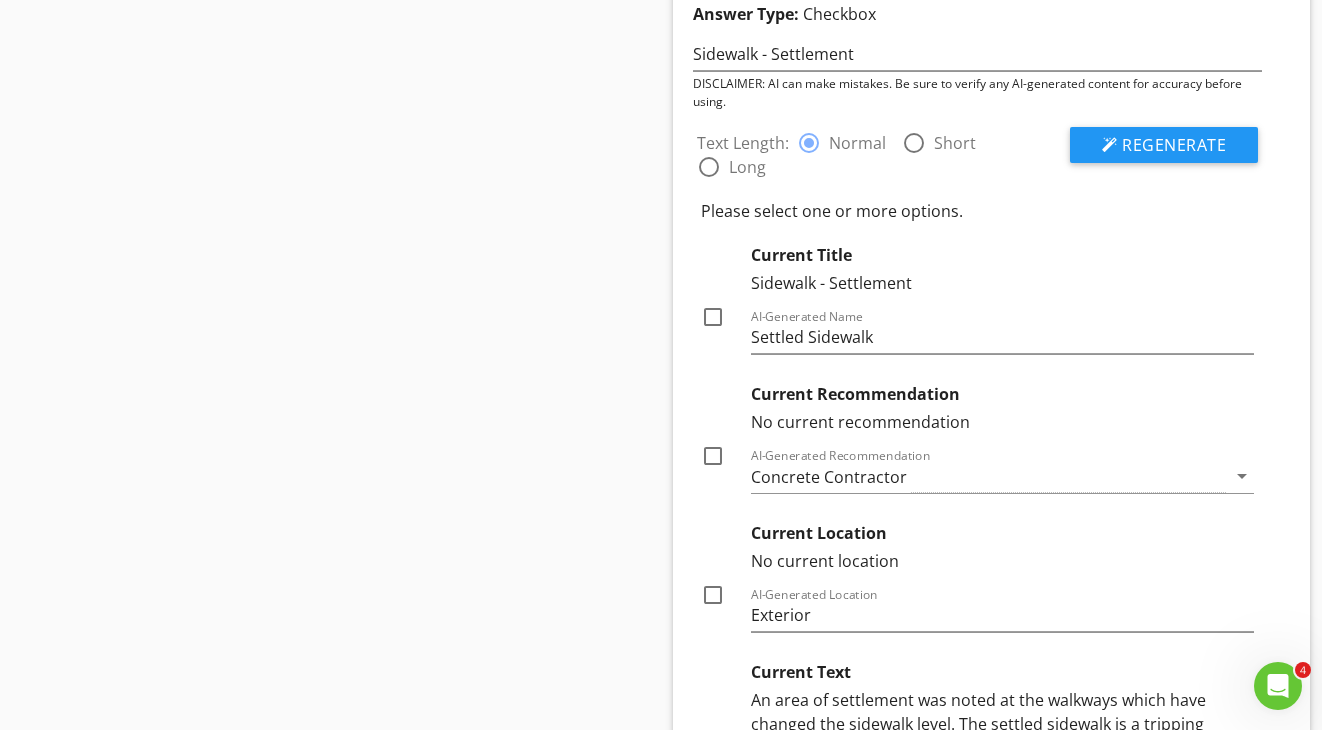 click at bounding box center (713, 595) 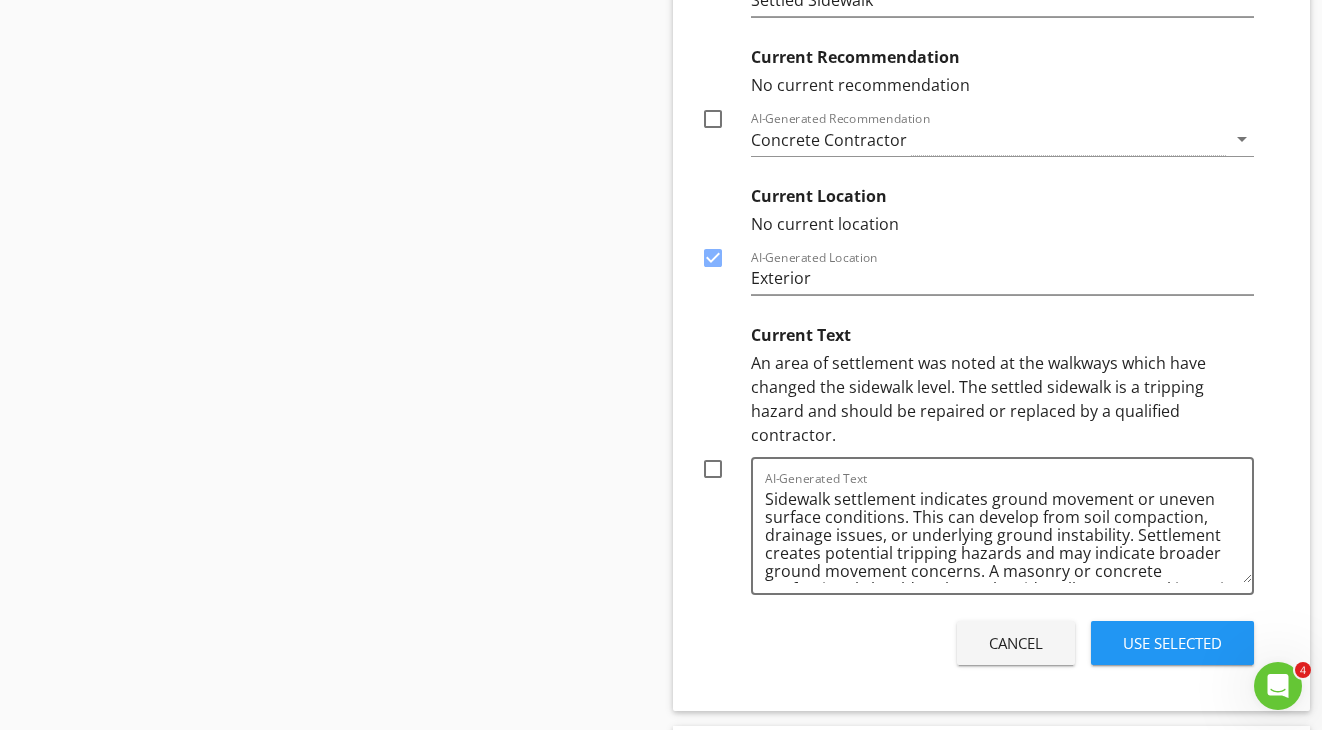 scroll, scrollTop: 3019, scrollLeft: 0, axis: vertical 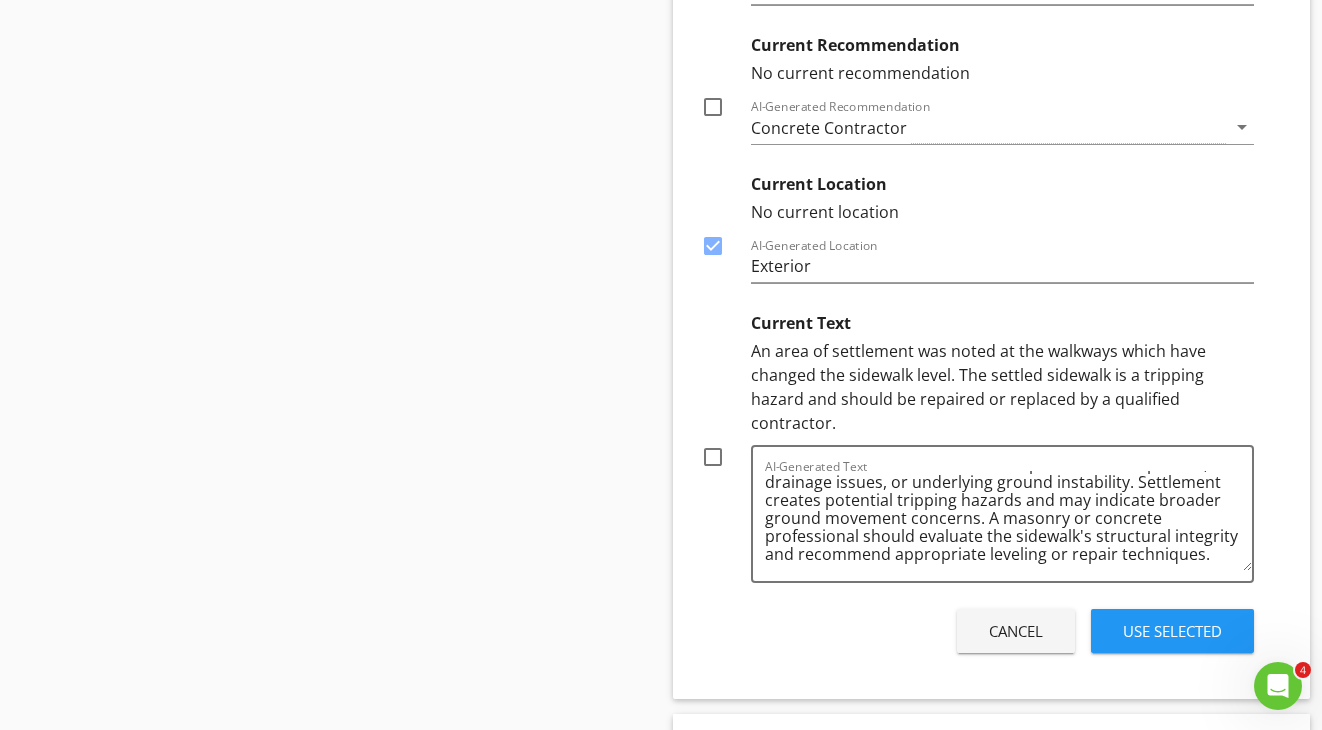 click at bounding box center [713, 457] 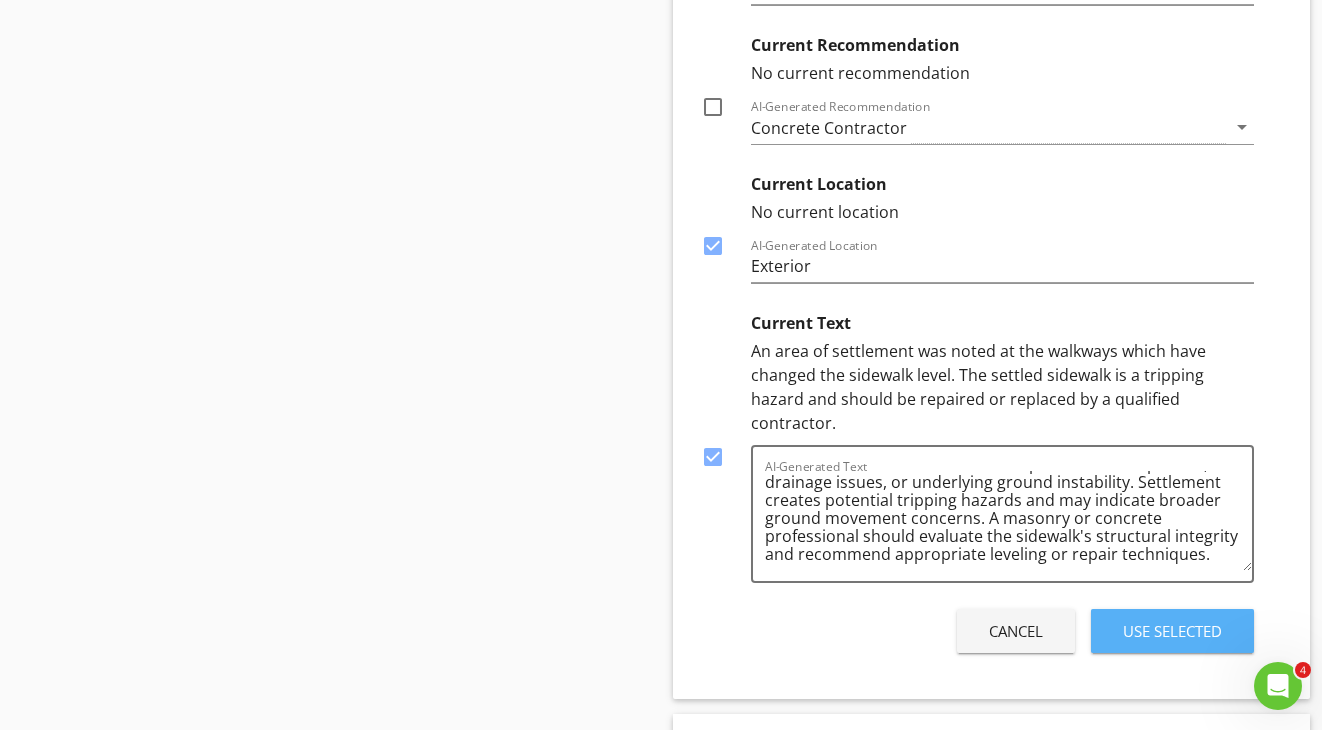 click on "Use Selected" at bounding box center [1172, 631] 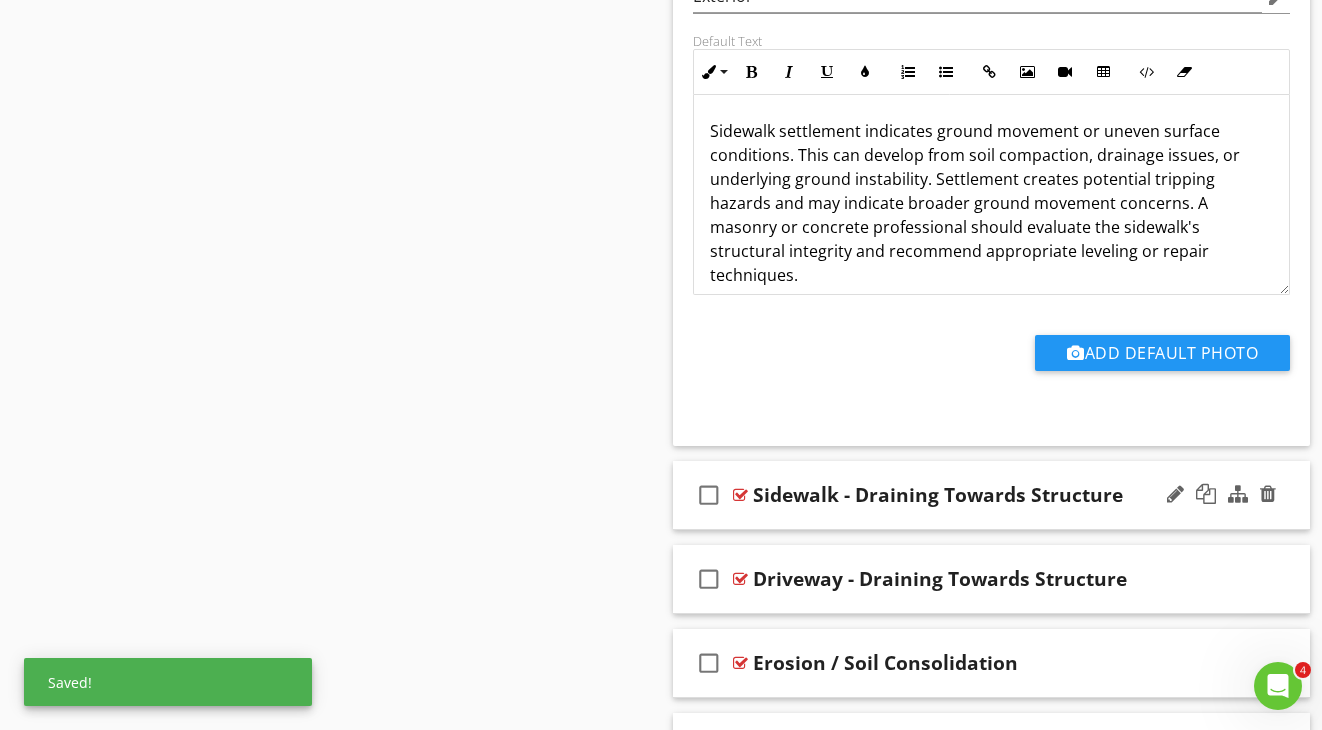 click on "check_box_outline_blank
Sidewalk - Draining Towards Structure" at bounding box center (991, 495) 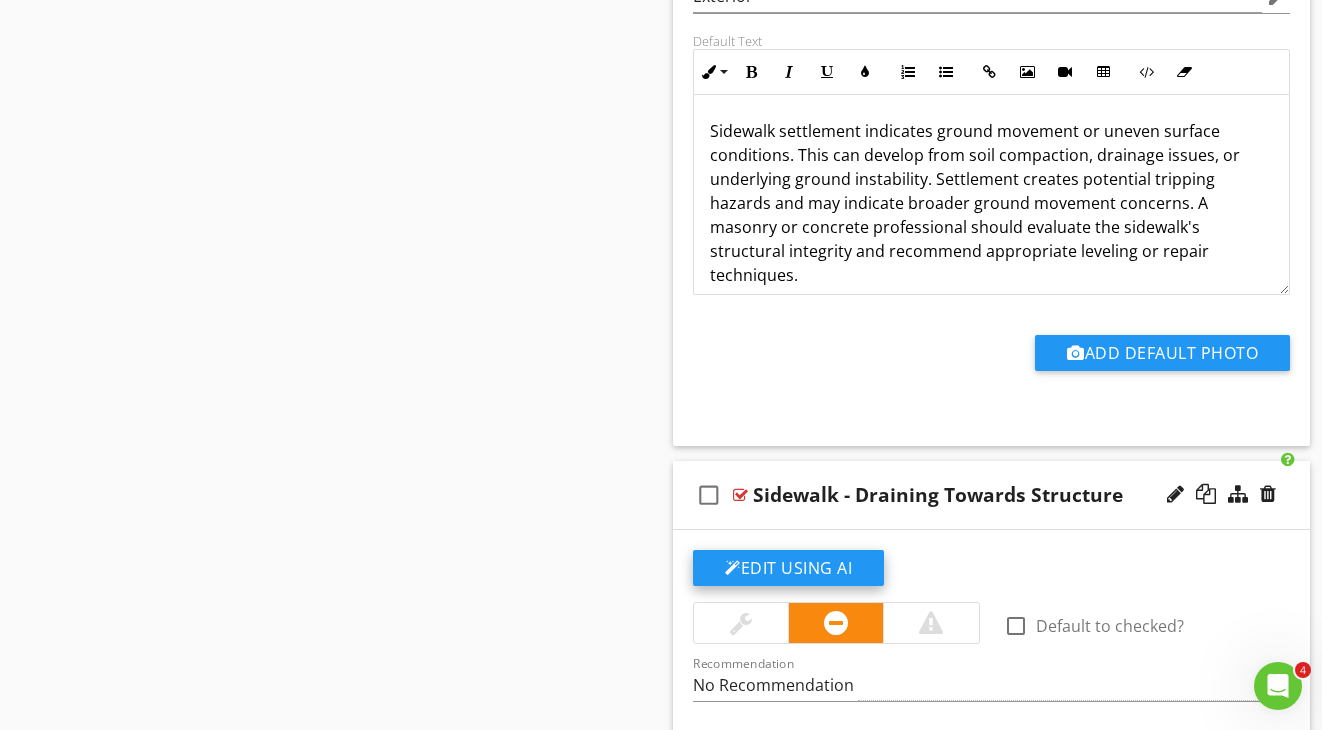 click on "Edit Using AI" at bounding box center (788, -1703) 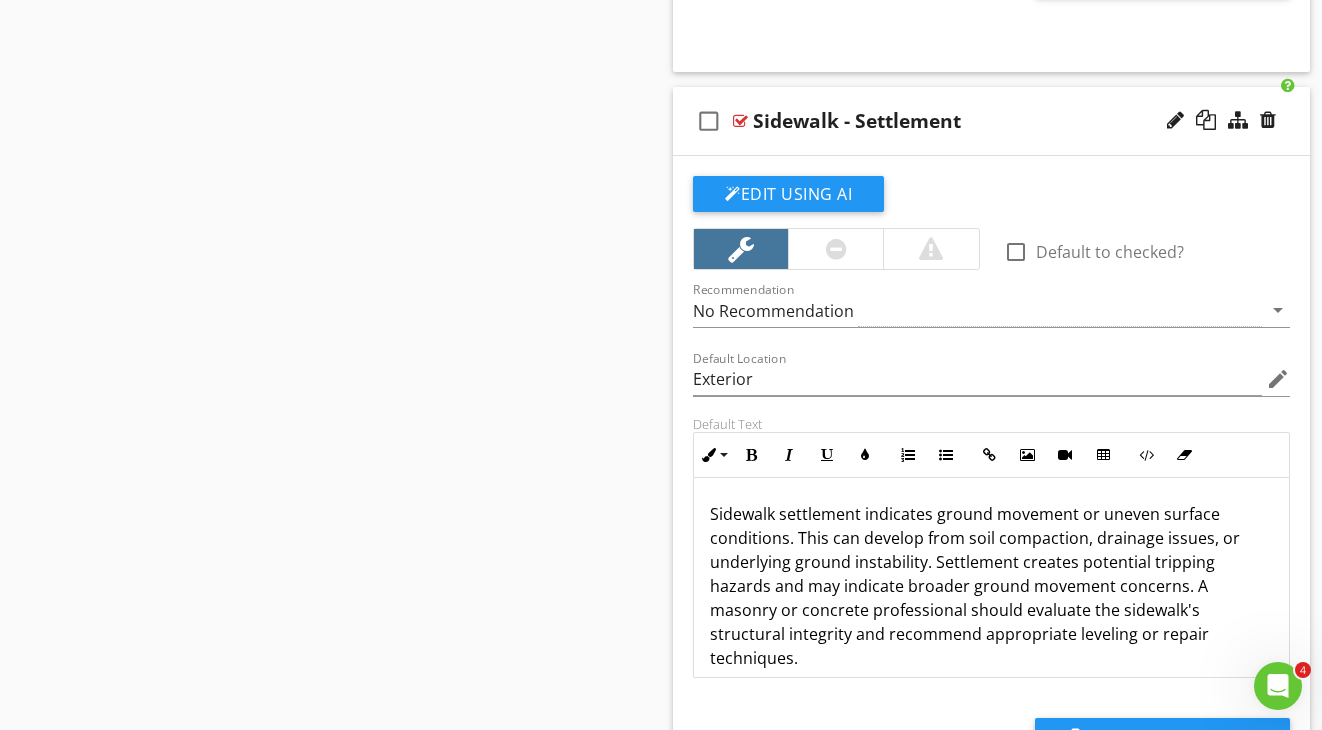 scroll, scrollTop: 2494, scrollLeft: 0, axis: vertical 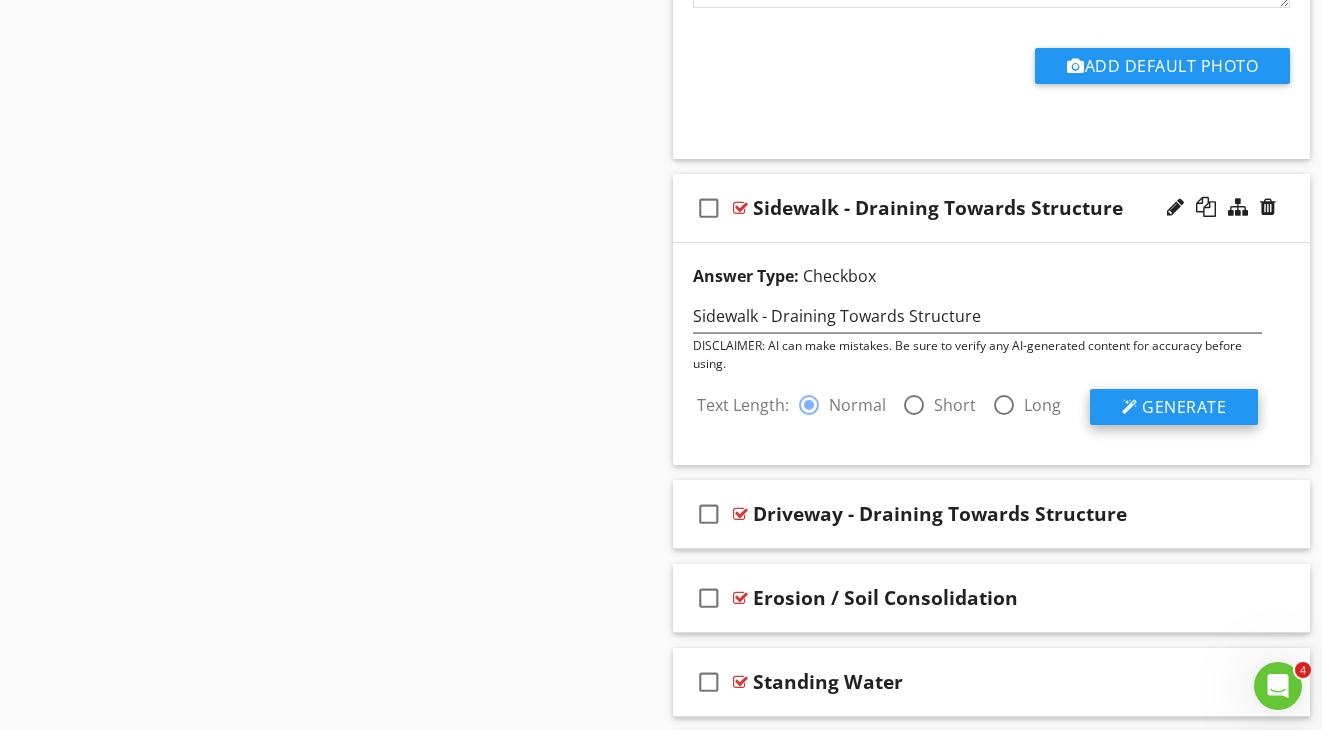 click at bounding box center (1130, 407) 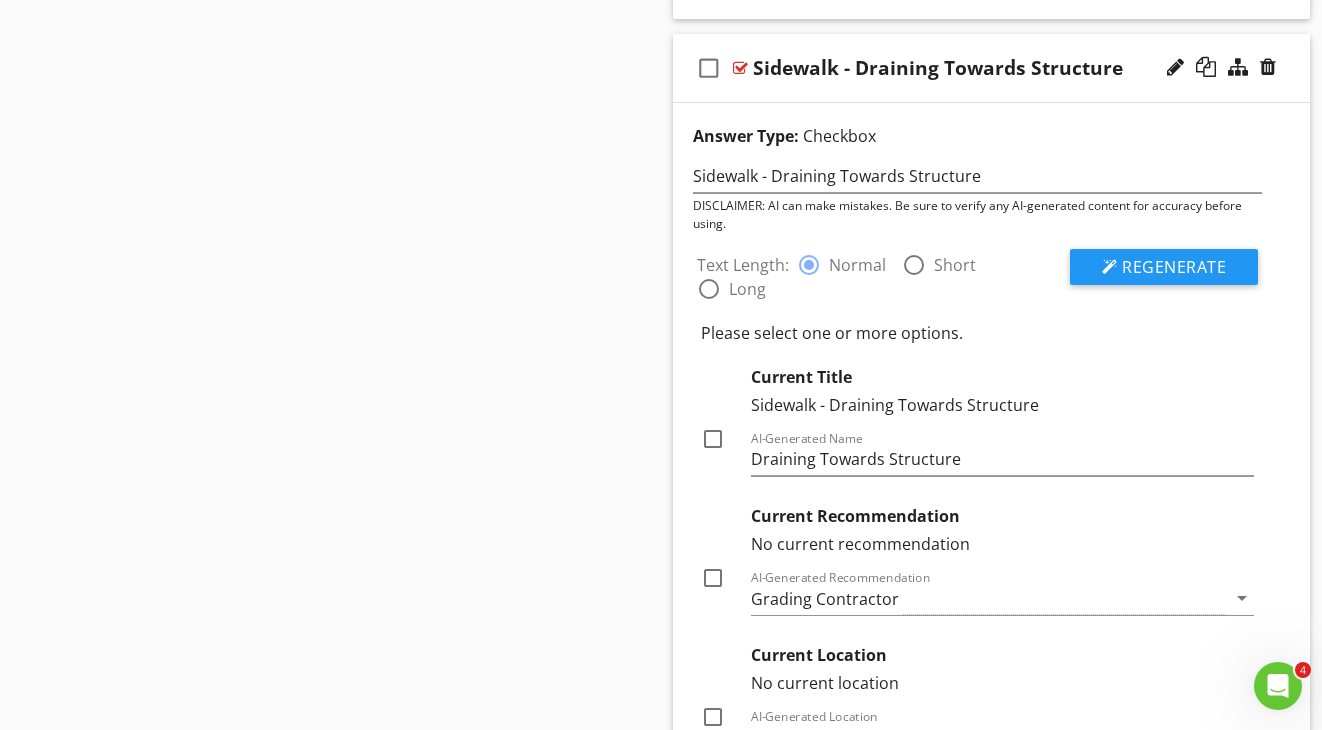 scroll, scrollTop: 3311, scrollLeft: 0, axis: vertical 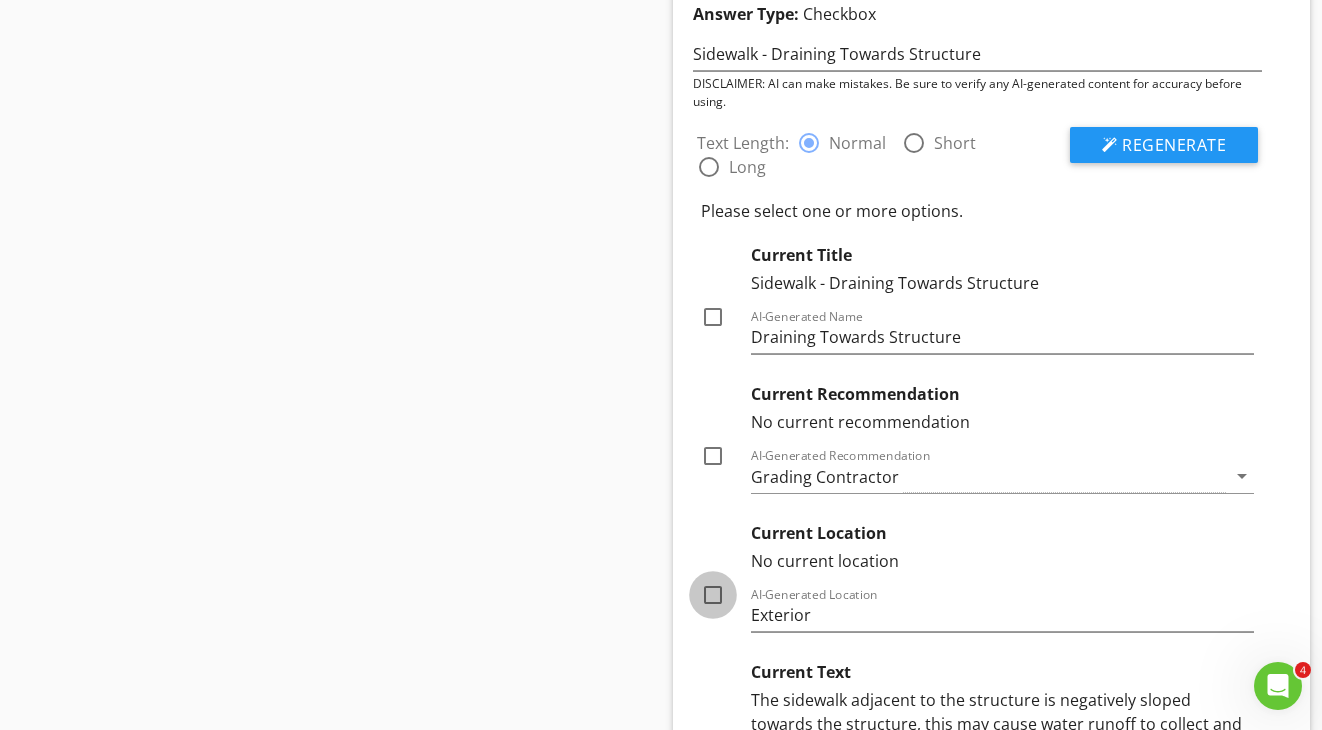 click at bounding box center (713, 595) 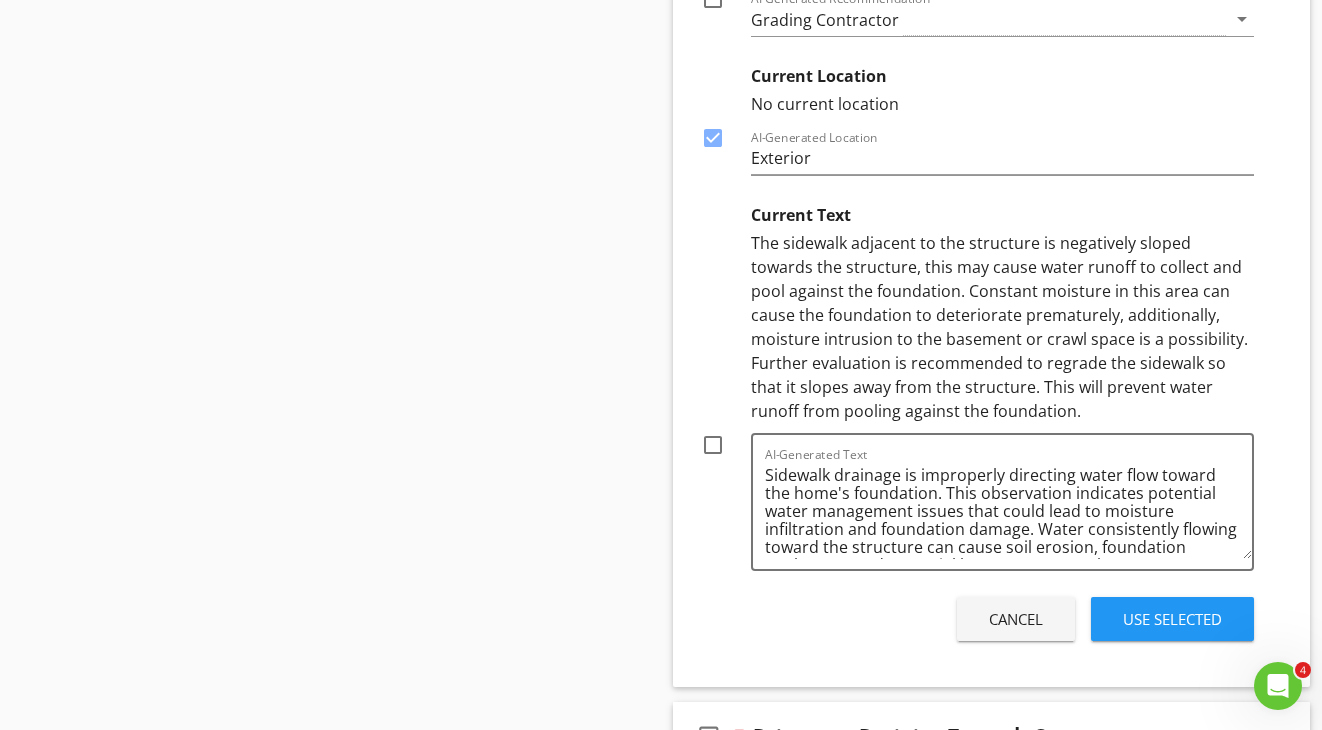 scroll, scrollTop: 3884, scrollLeft: 0, axis: vertical 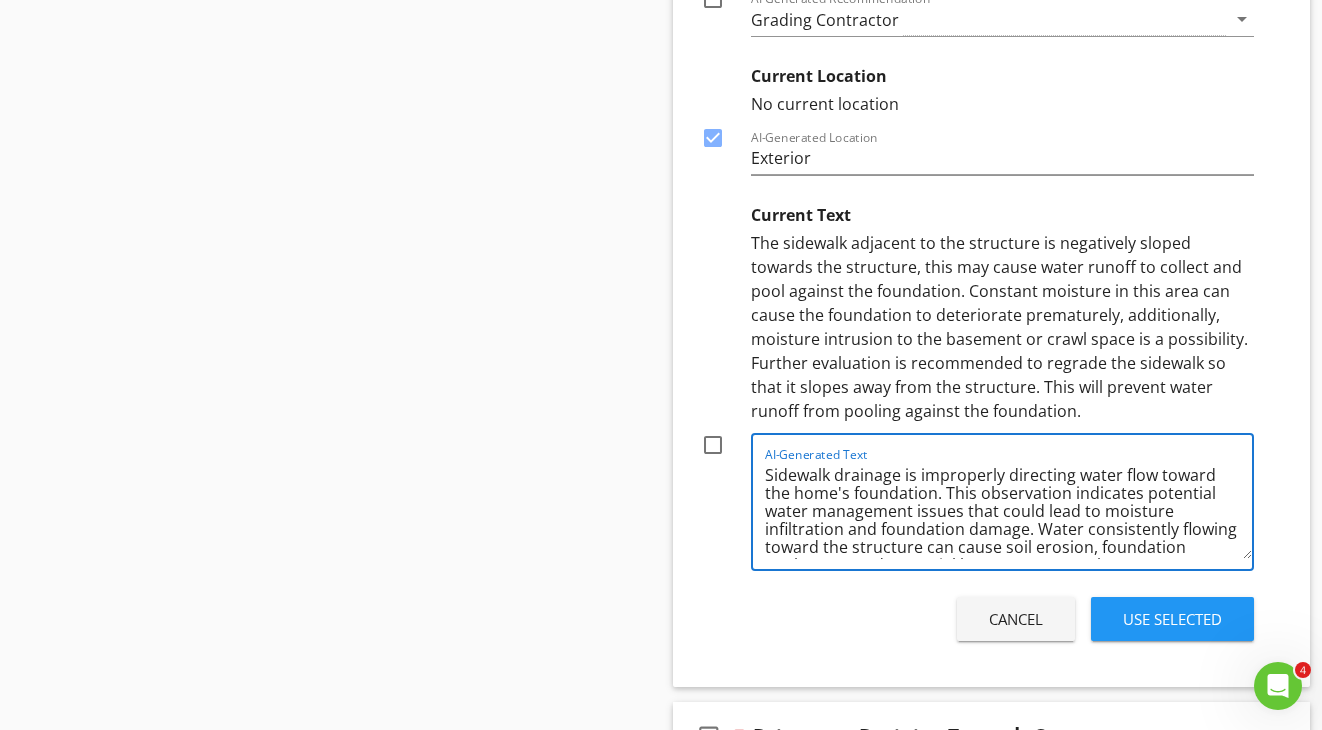 click on "Sidewalk drainage is improperly directing water flow toward the home's foundation. This observation indicates potential water management issues that could lead to moisture infiltration and foundation damage. Water consistently flowing toward the structure can cause soil erosion, foundation settlement, and potential basement or crawlspace water intrusion. Recommend professional grading and drainage assessment to redirect water flow away from the building's foundation." at bounding box center (1008, 509) 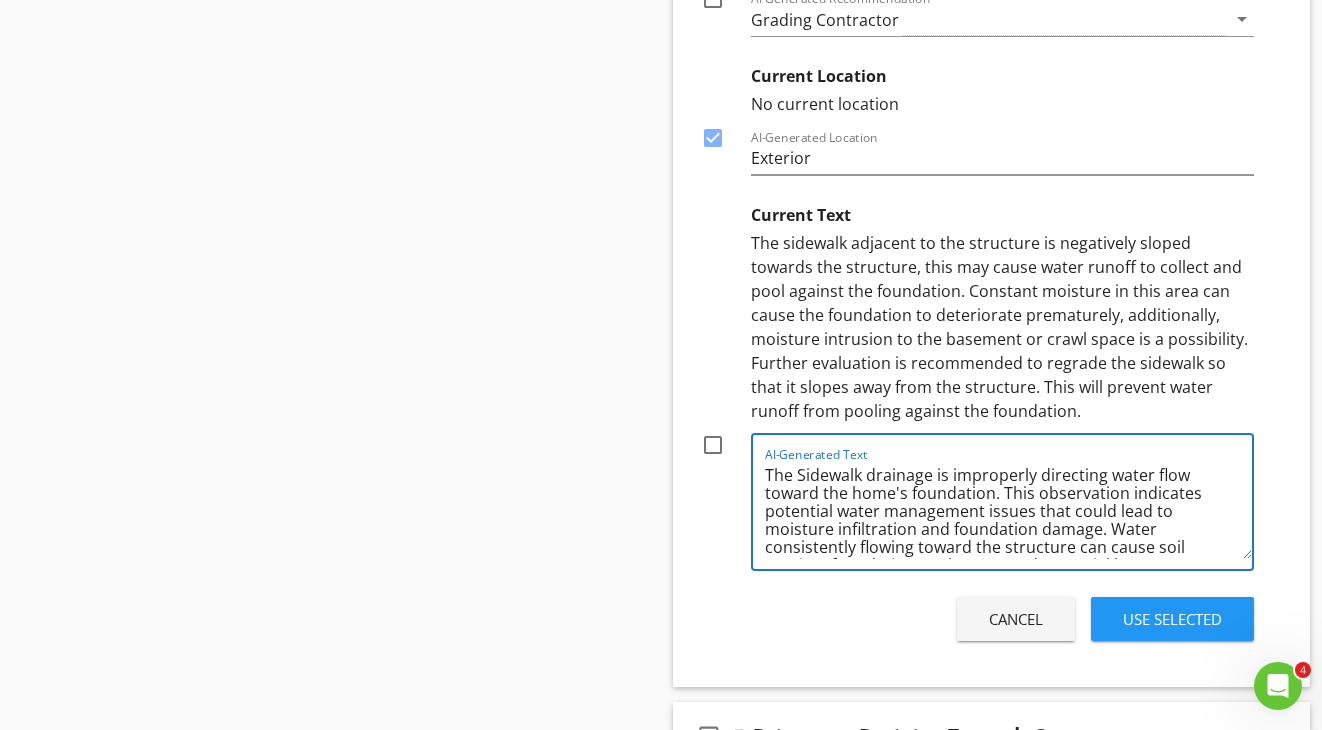 click on "The Sidewalk drainage is improperly directing water flow toward the home's foundation. This observation indicates potential water management issues that could lead to moisture infiltration and foundation damage. Water consistently flowing toward the structure can cause soil erosion, foundation settlement, and potential basement or crawlspace water intrusion. Recommend professional grading and drainage assessment to redirect water flow away from the building's foundation." at bounding box center (1008, 509) 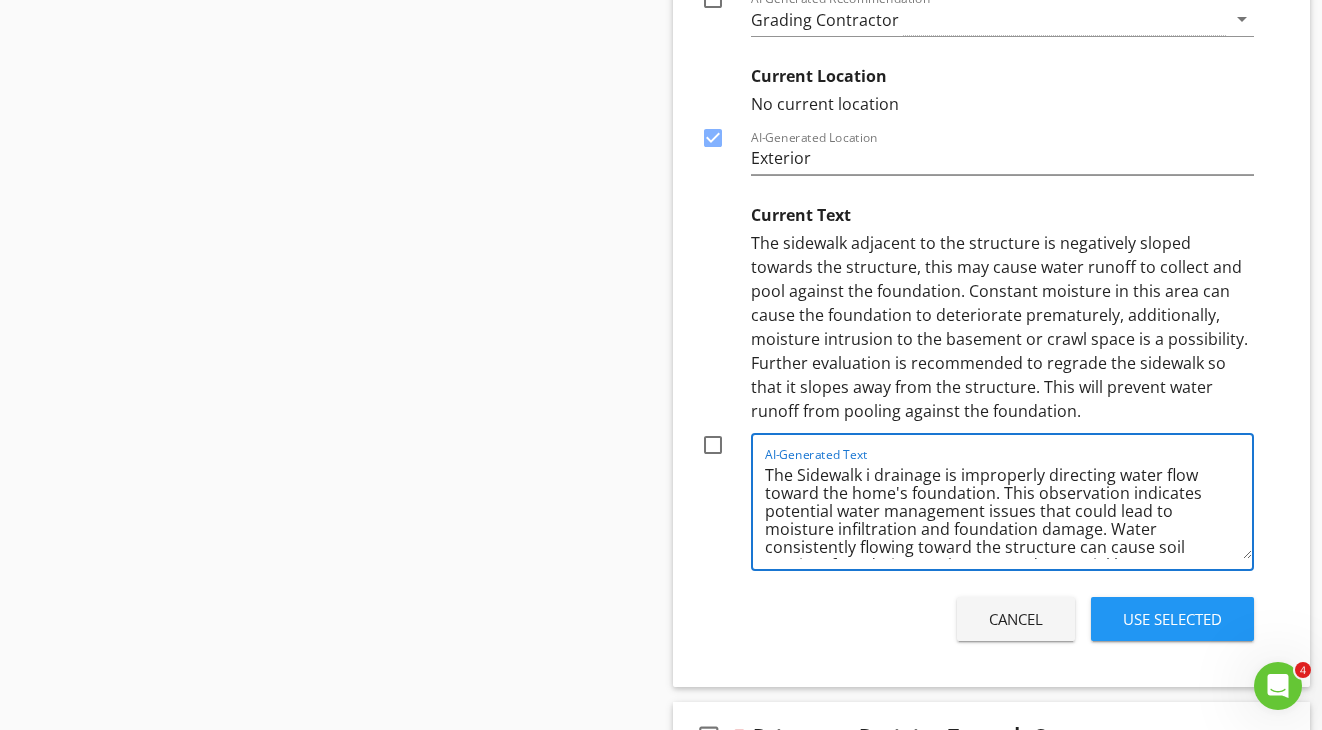 type on "The Sidewalk i drainage is improperly directing water flow toward the home's foundation. This observation indicates potential water management issues that could lead to moisture infiltration and foundation damage. Water consistently flowing toward the structure can cause soil erosion, foundation settlement, and potential basement or crawlspace water intrusion. Recommend professional grading and drainage assessment to redirect water flow away from the building's foundation." 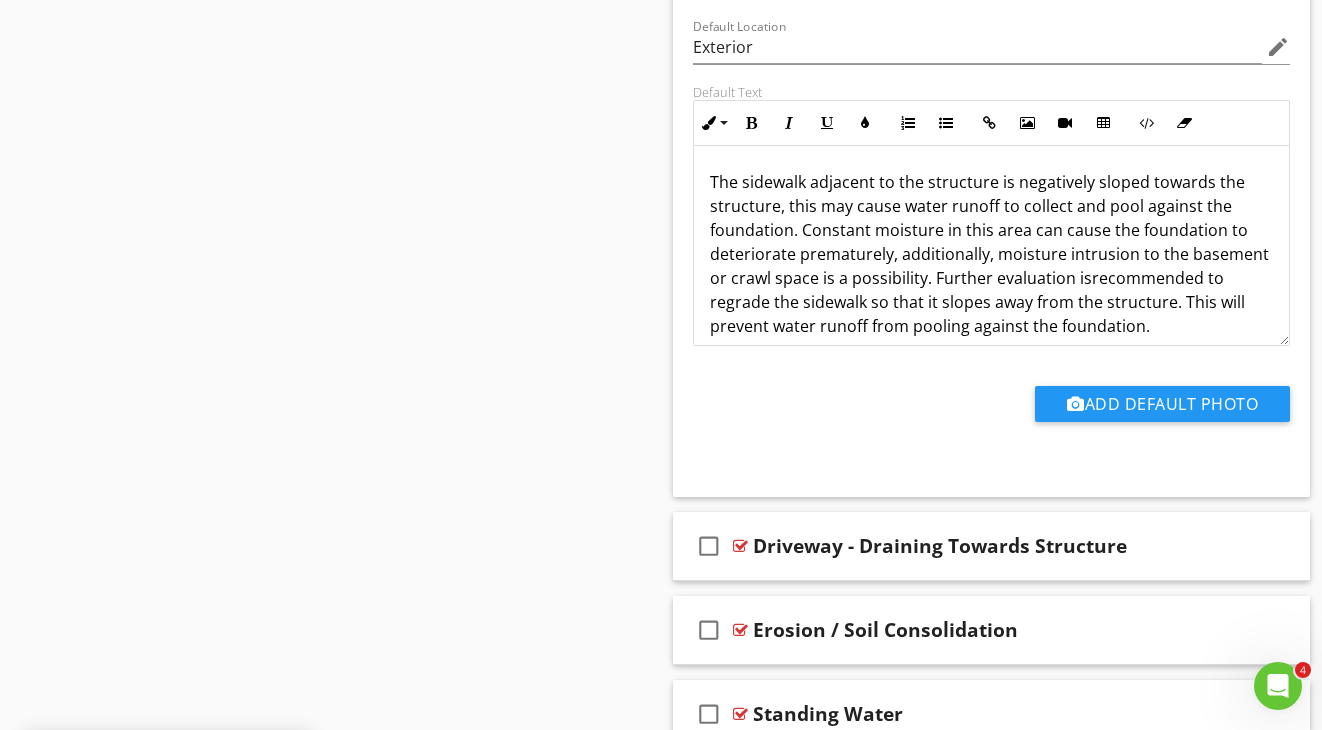 scroll, scrollTop: 3592, scrollLeft: 0, axis: vertical 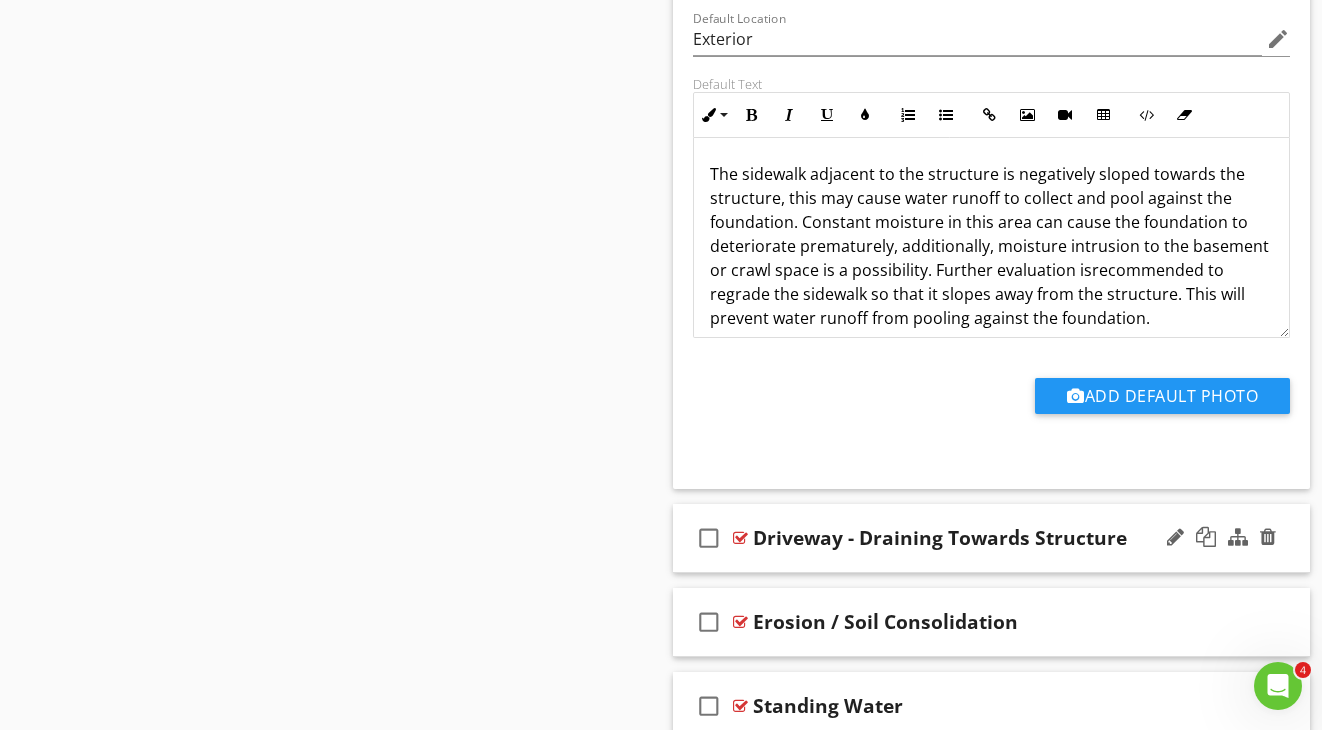 click on "check_box_outline_blank
Driveway - Draining Towards Structure" at bounding box center (991, 538) 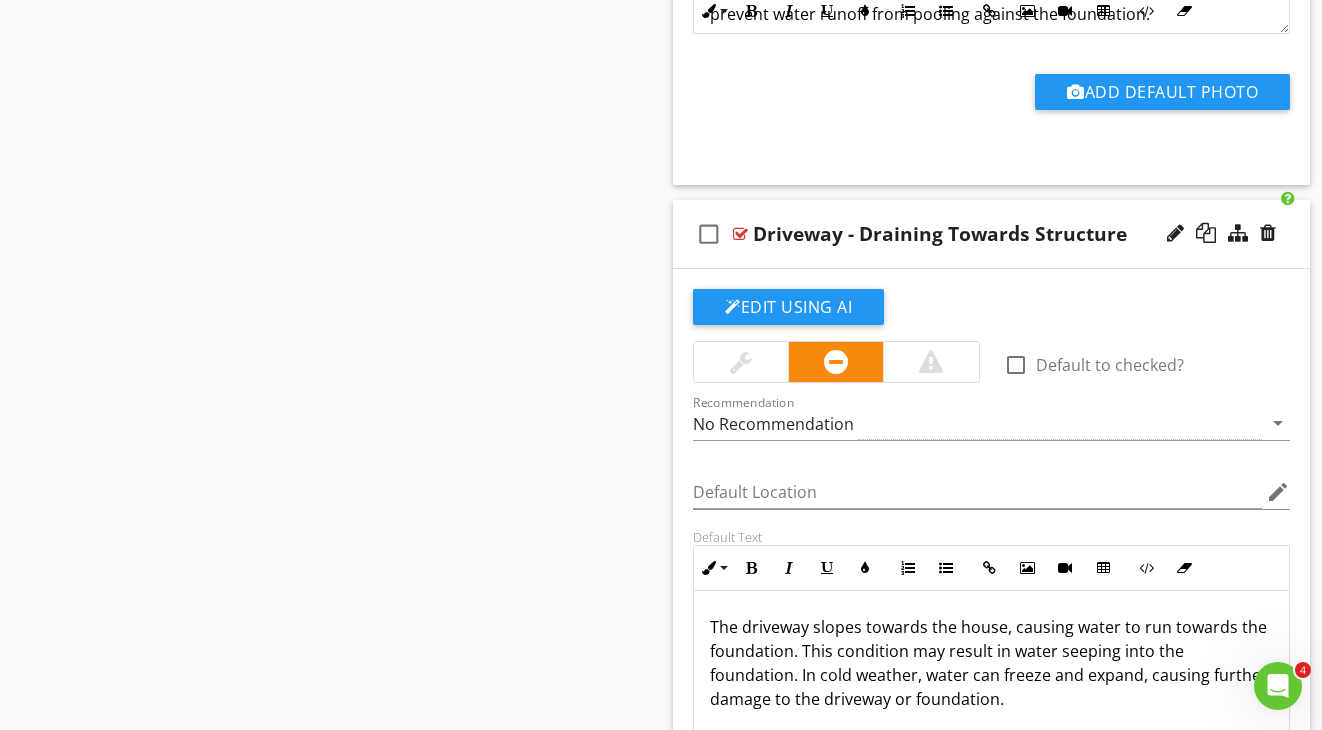 scroll, scrollTop: 3935, scrollLeft: 0, axis: vertical 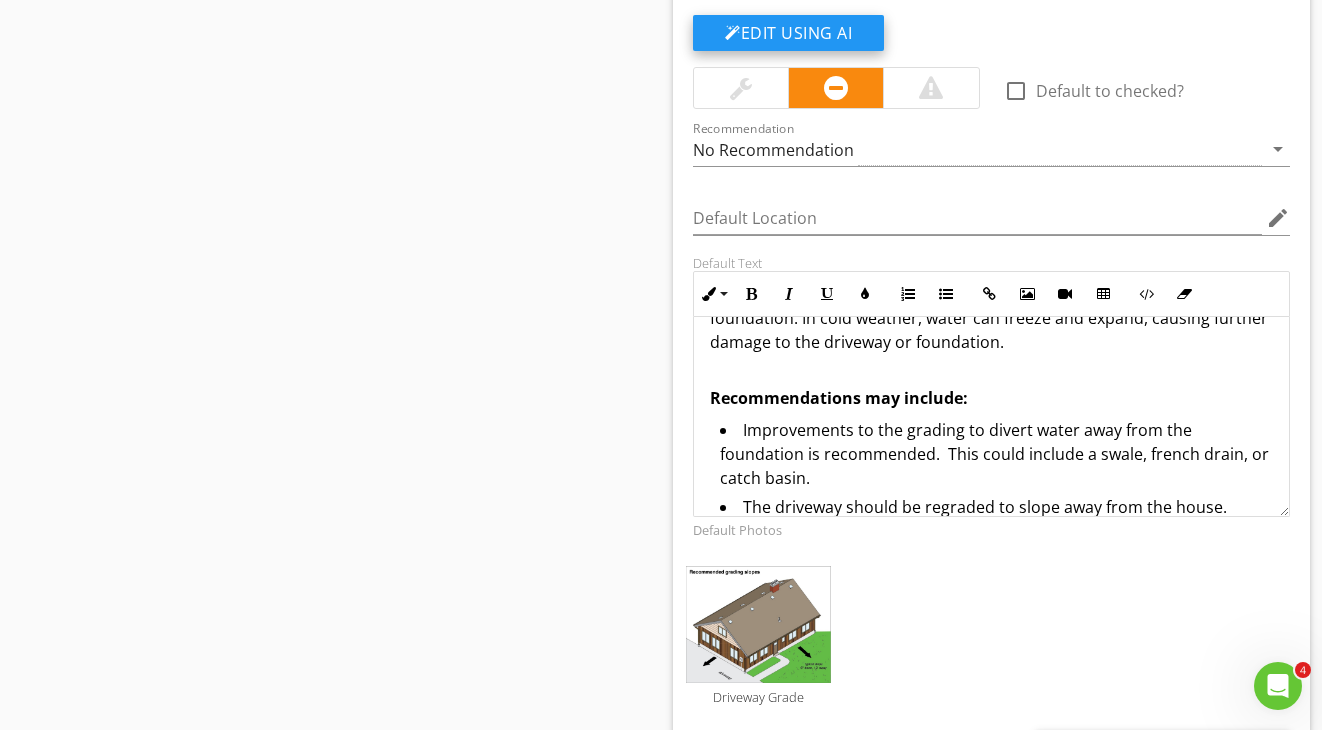 click on "Edit Using AI" at bounding box center [788, -2995] 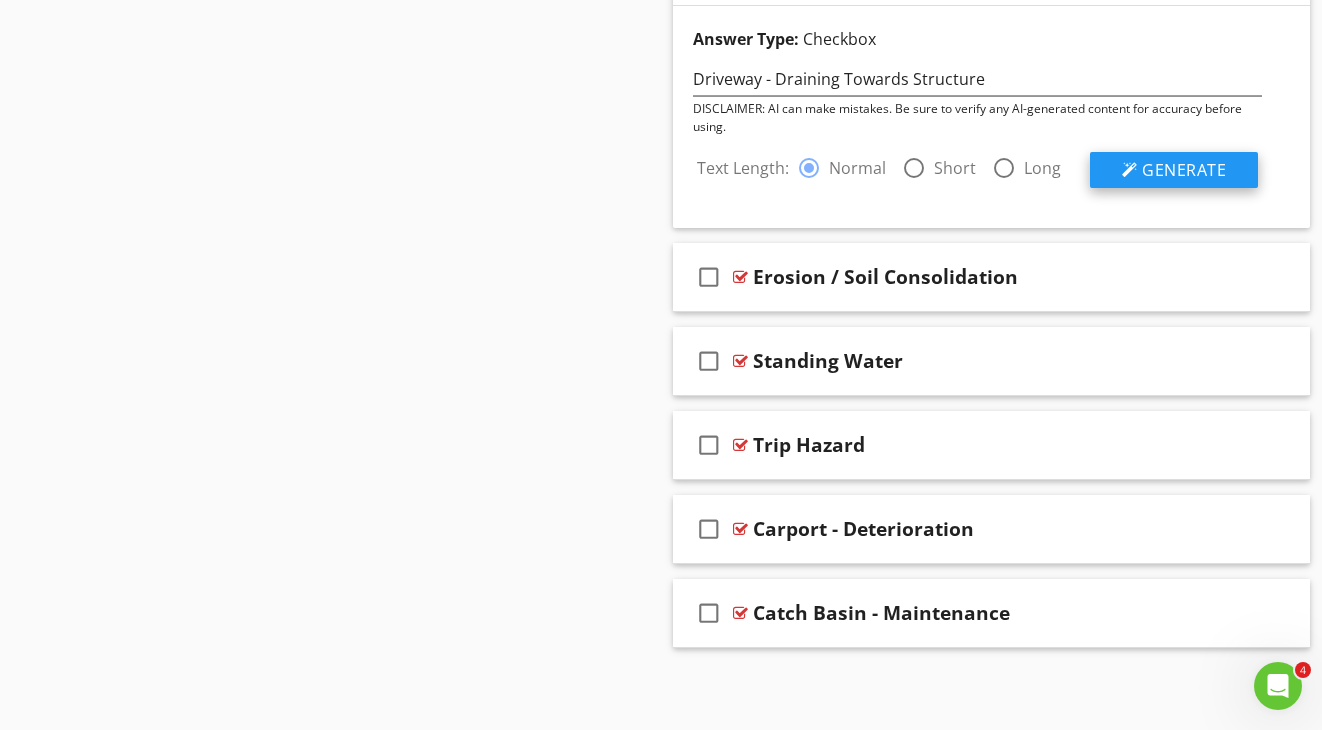 click on "Generate" at bounding box center (1174, 170) 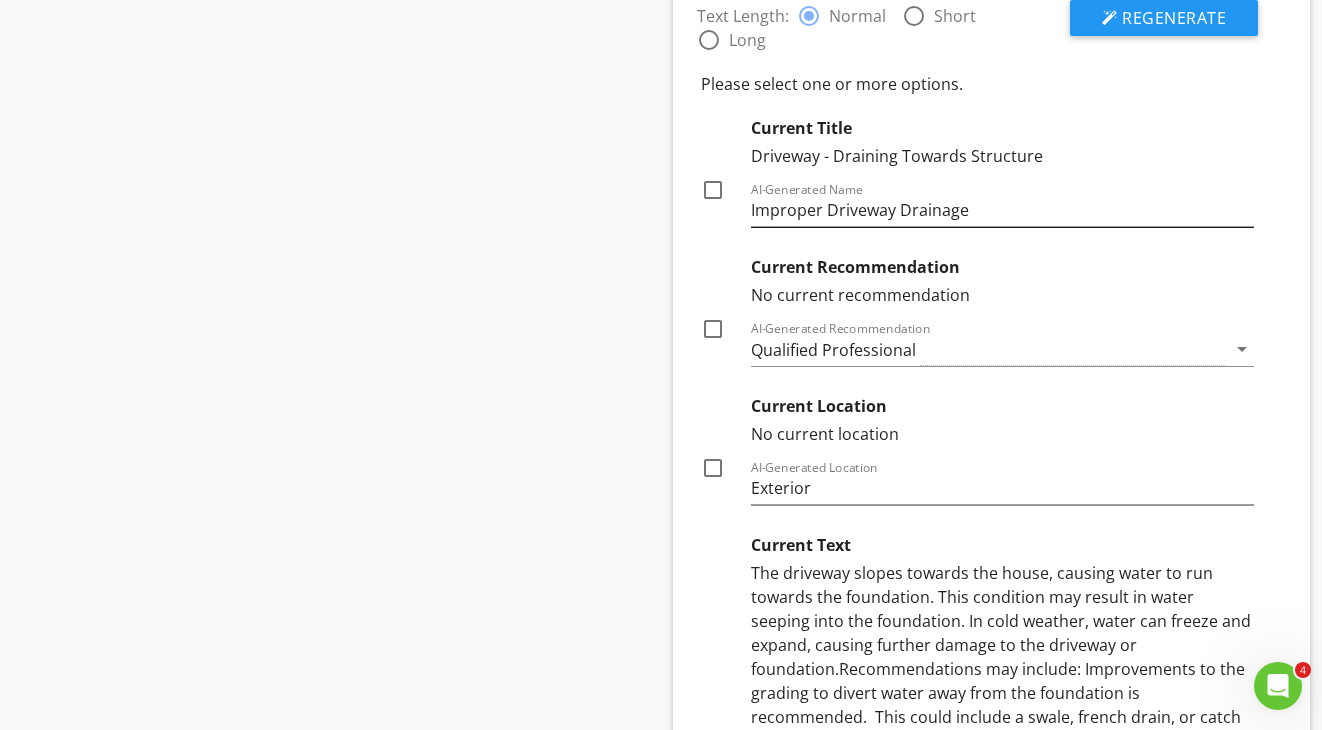scroll, scrollTop: 4368, scrollLeft: 0, axis: vertical 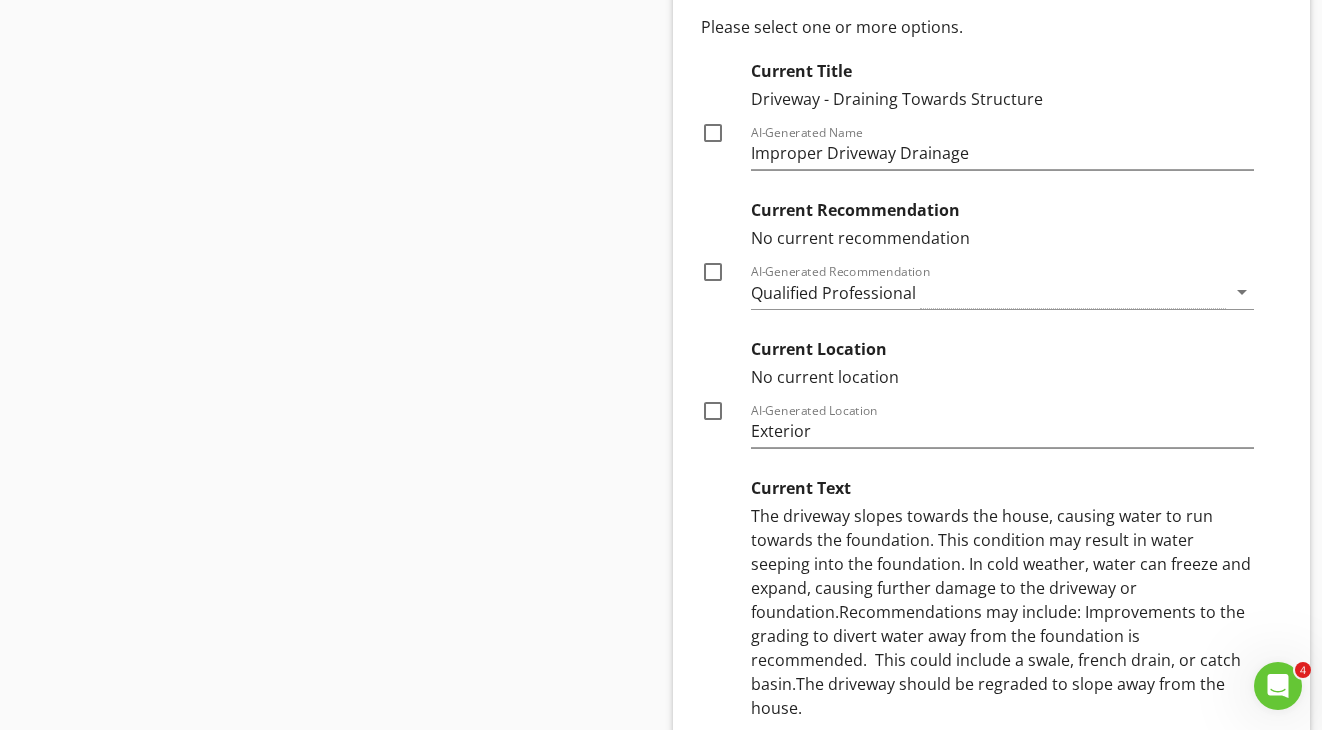 click at bounding box center [713, 411] 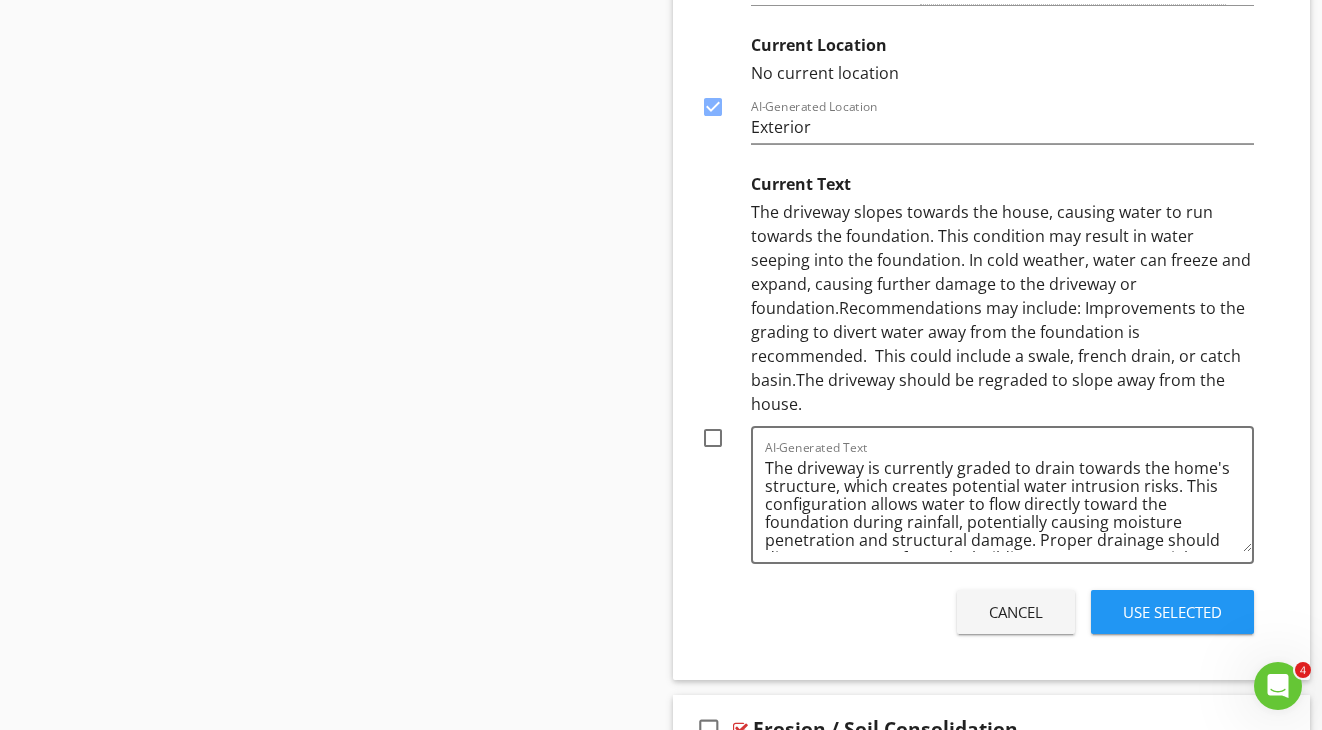 scroll, scrollTop: 4672, scrollLeft: 0, axis: vertical 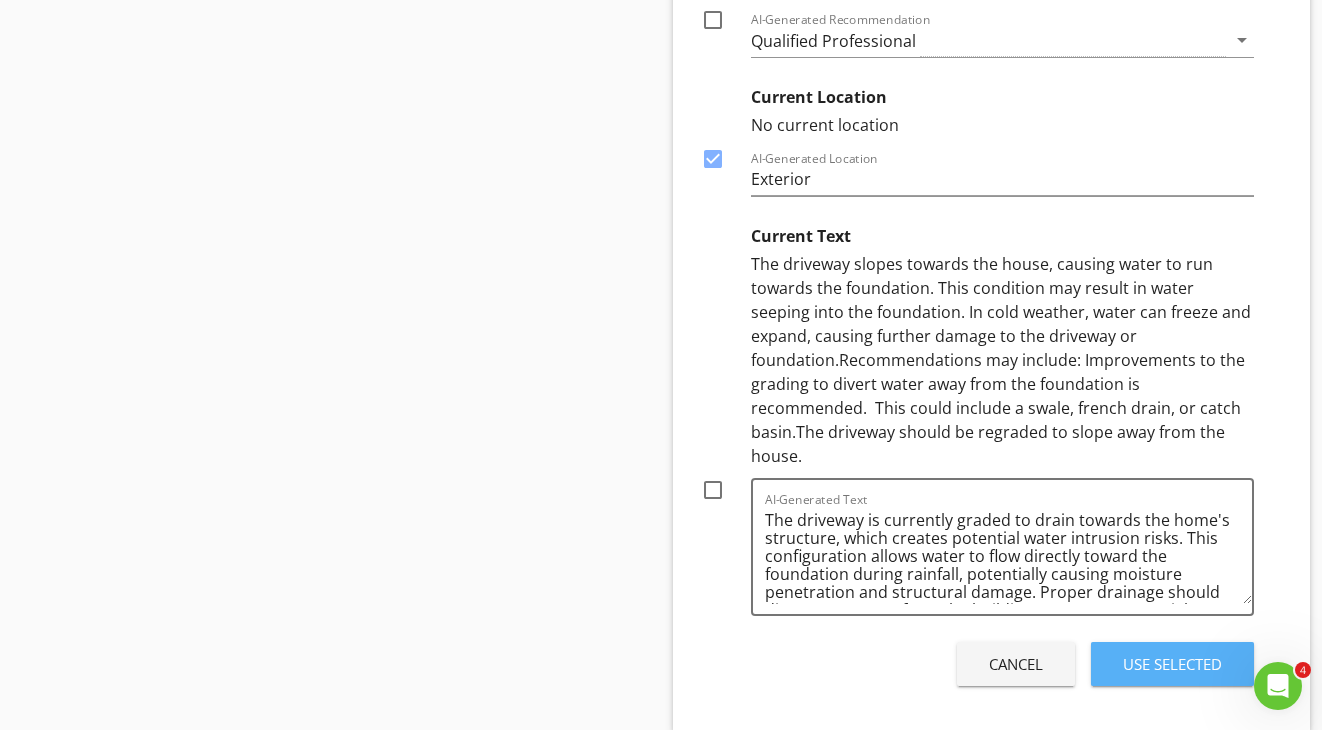 click on "Use Selected" at bounding box center [1172, 664] 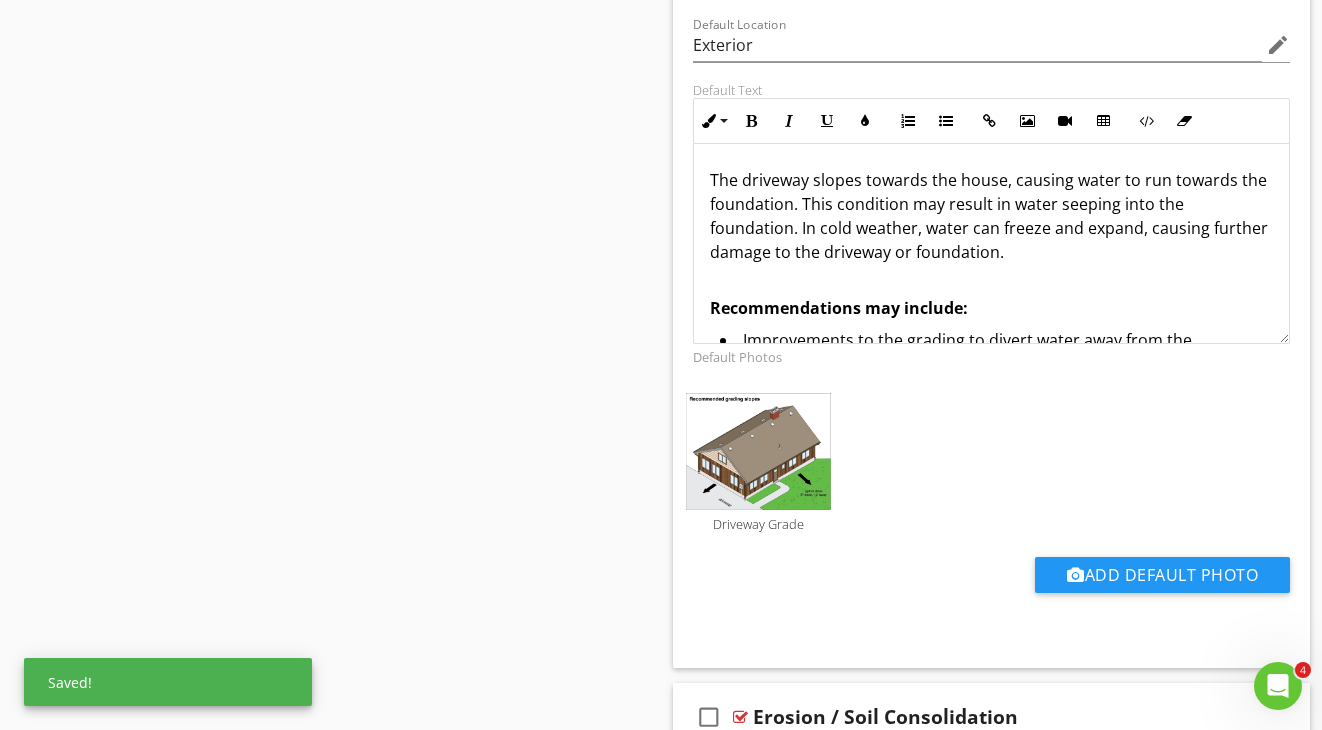 scroll, scrollTop: 4349, scrollLeft: 0, axis: vertical 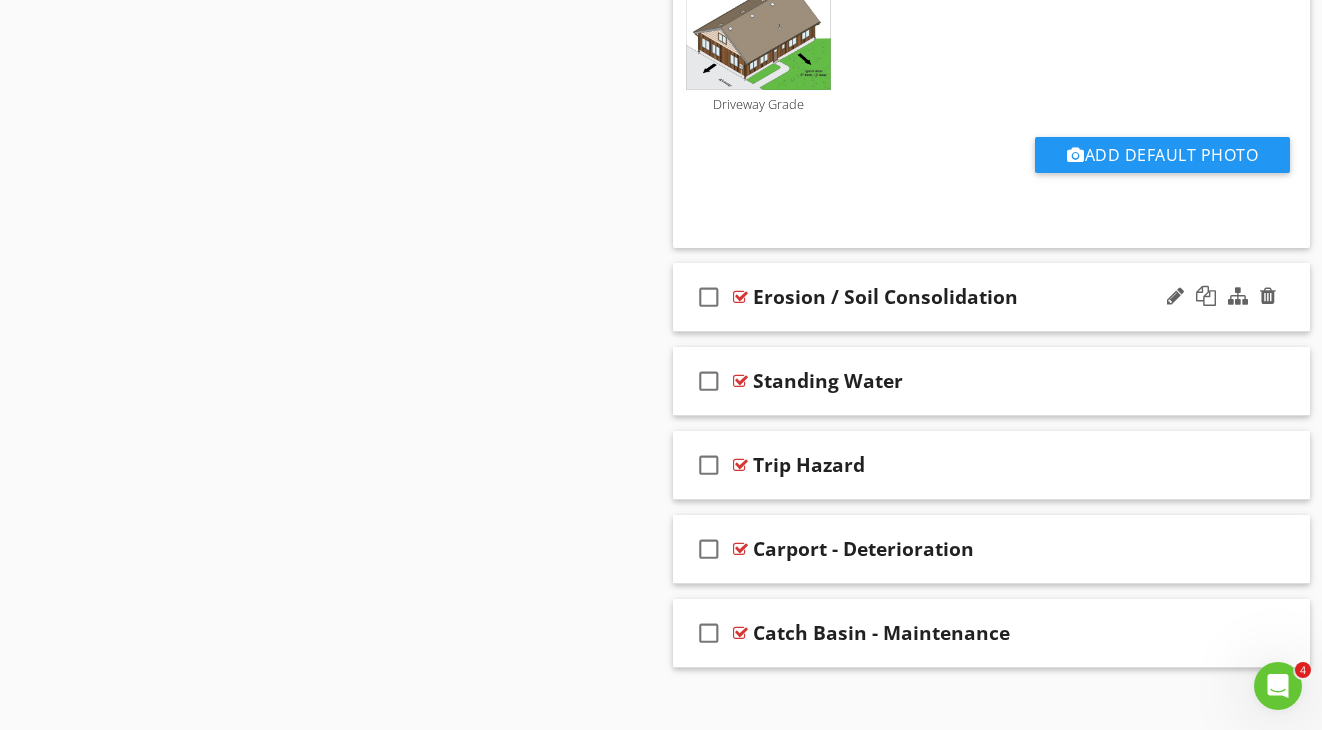 click on "check_box_outline_blank
Erosion / Soil Consolidation" at bounding box center [991, 297] 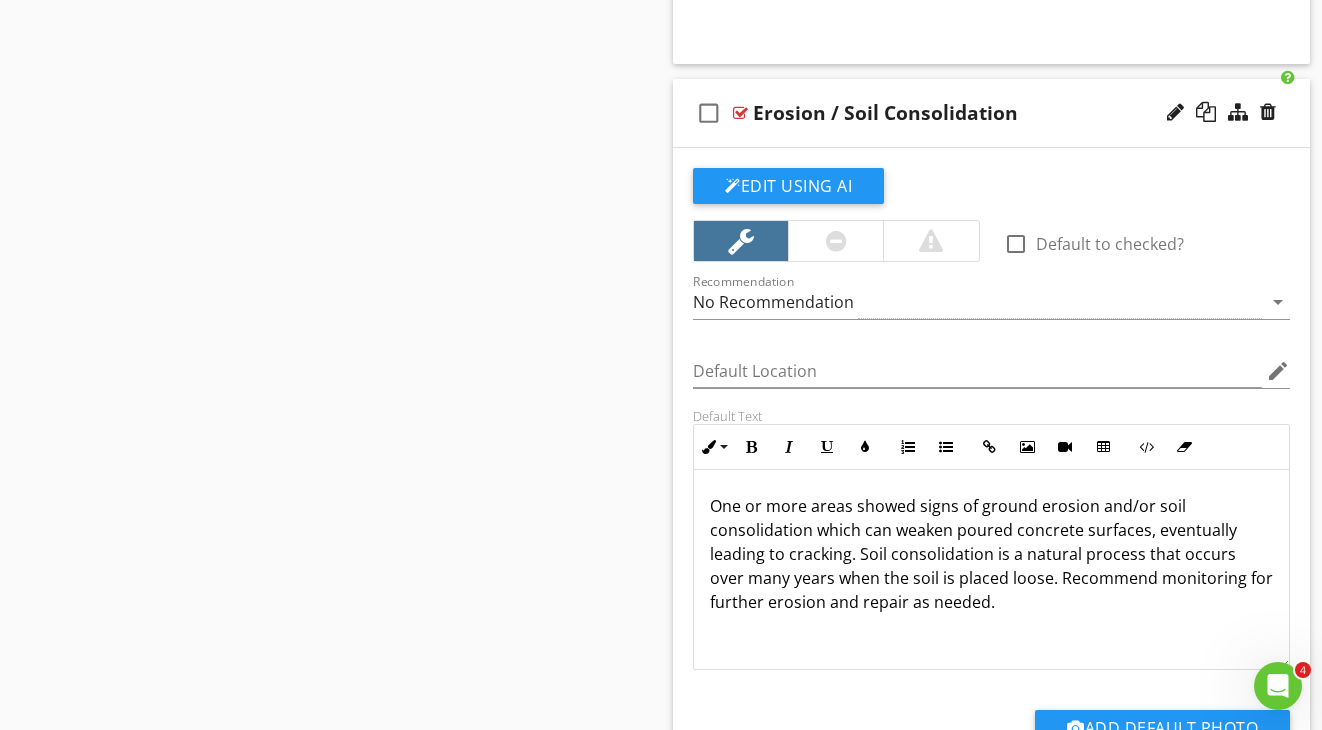 scroll, scrollTop: 4951, scrollLeft: 0, axis: vertical 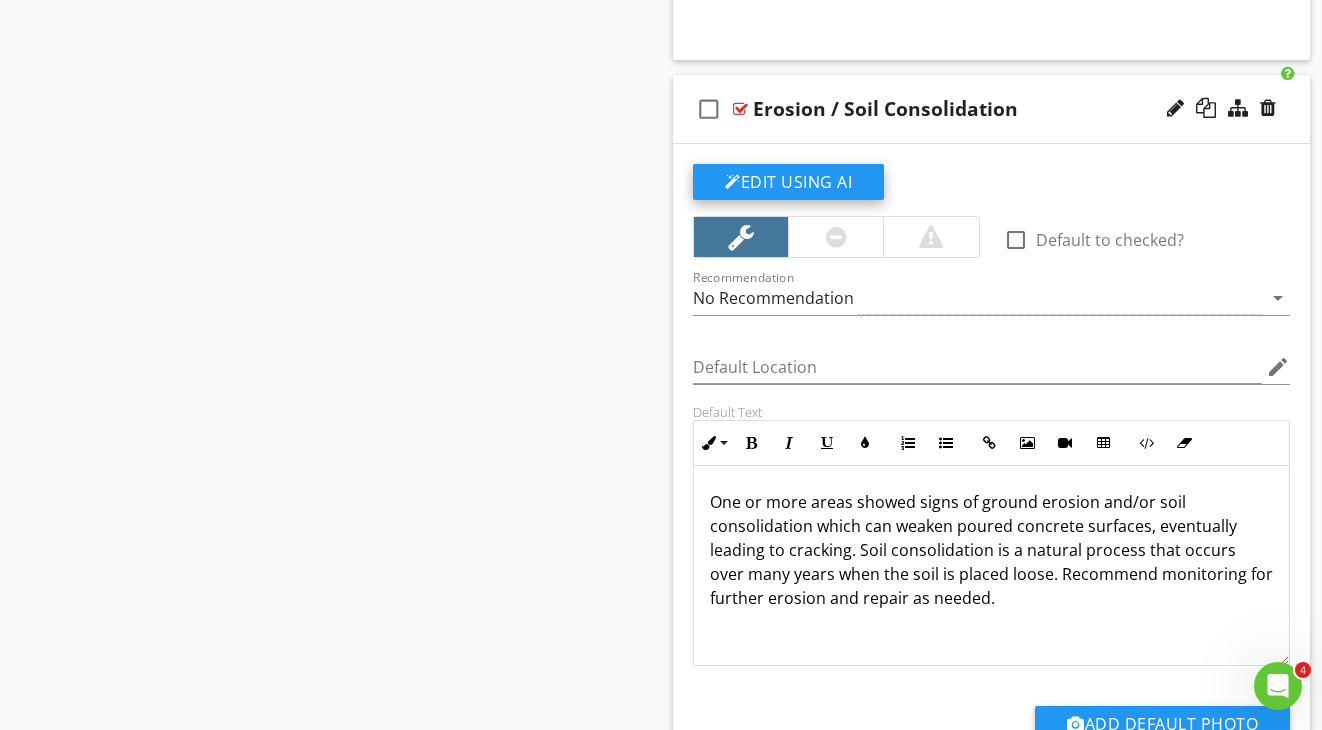 click on "Edit Using AI" at bounding box center [788, -3776] 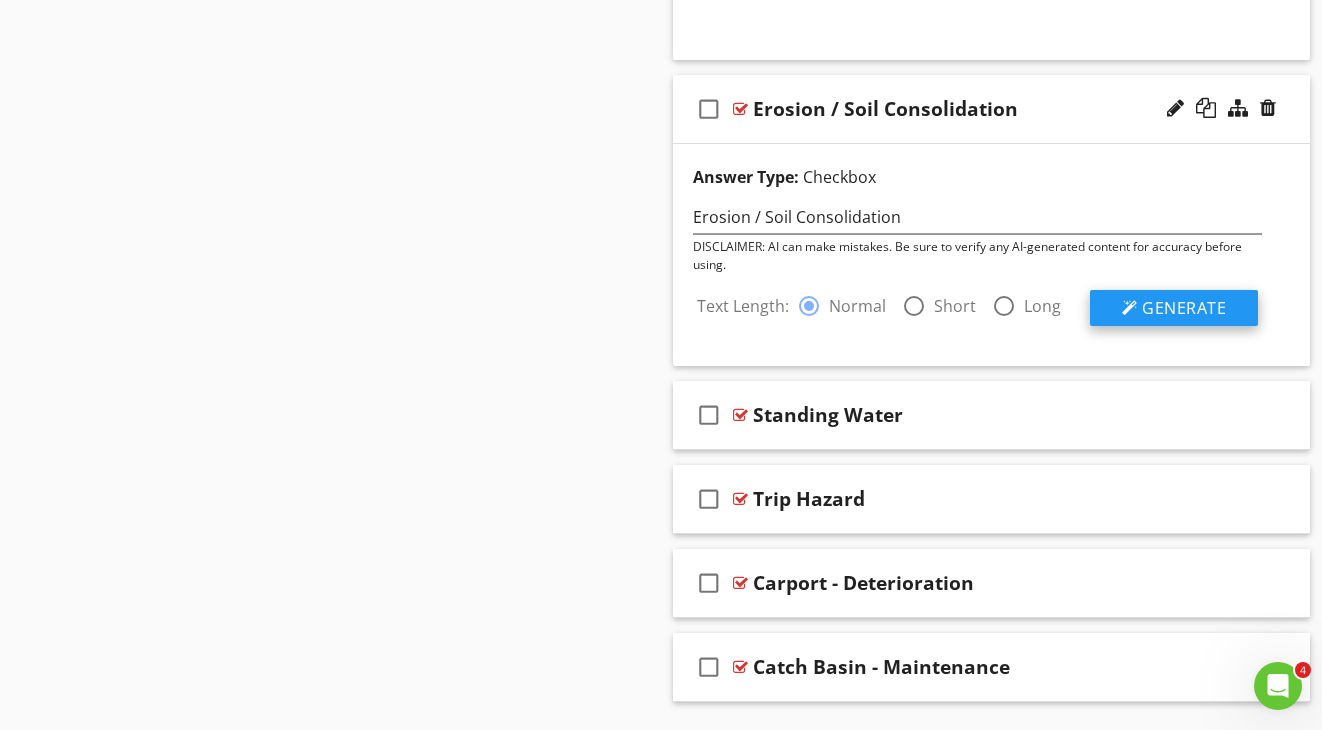 click at bounding box center (1130, 308) 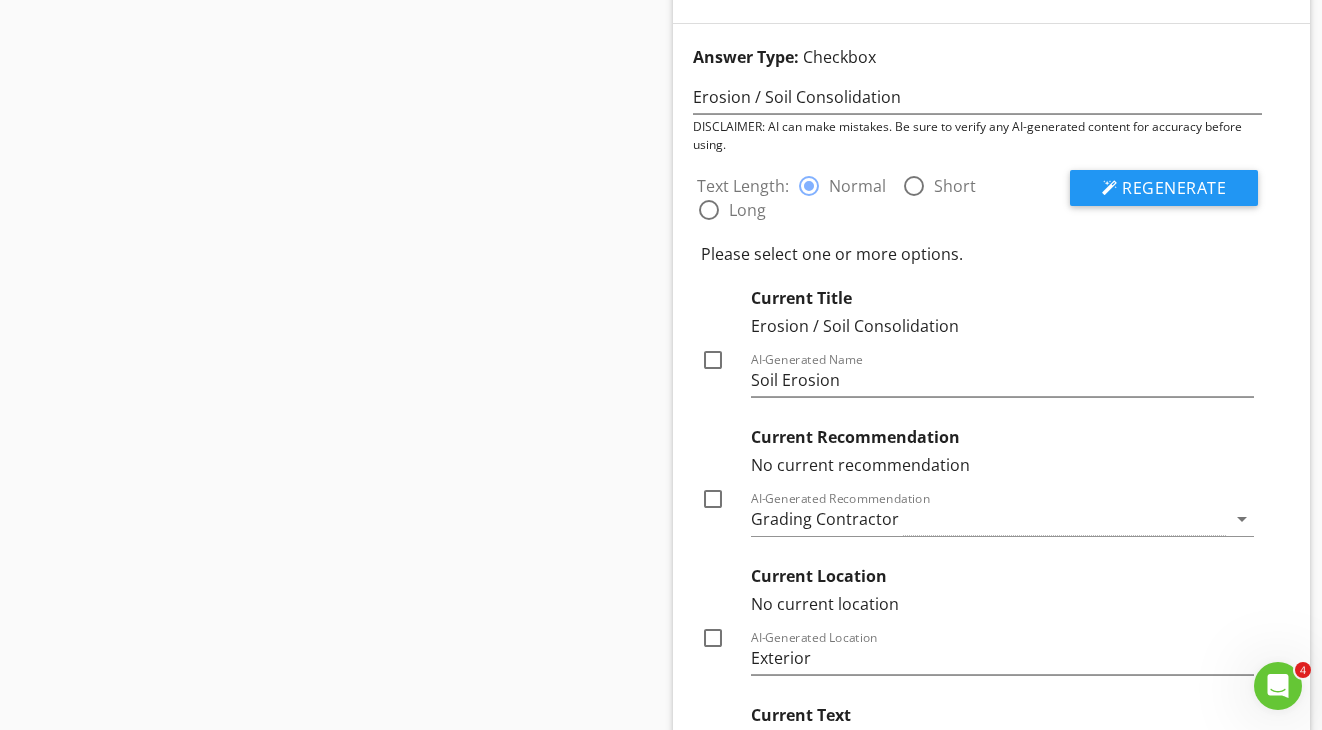 scroll, scrollTop: 5098, scrollLeft: 0, axis: vertical 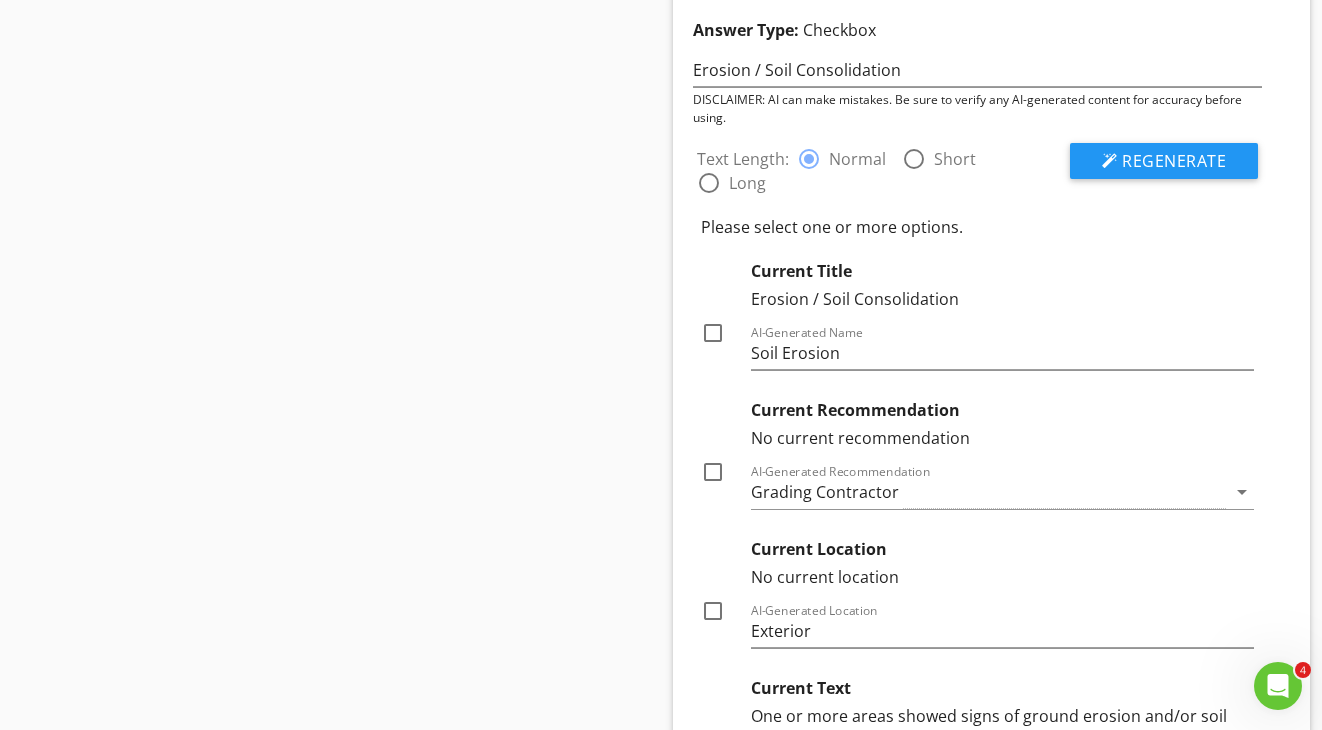 click at bounding box center (713, 333) 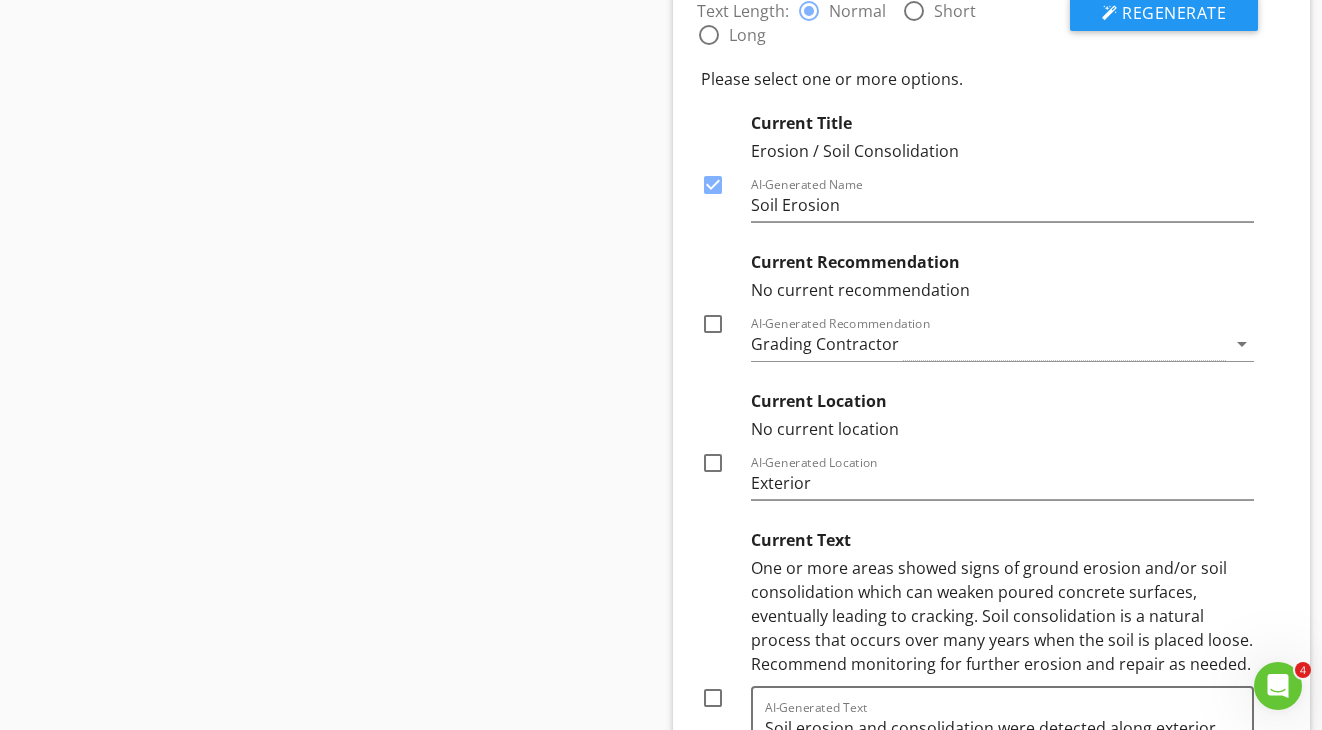 scroll, scrollTop: 5253, scrollLeft: 0, axis: vertical 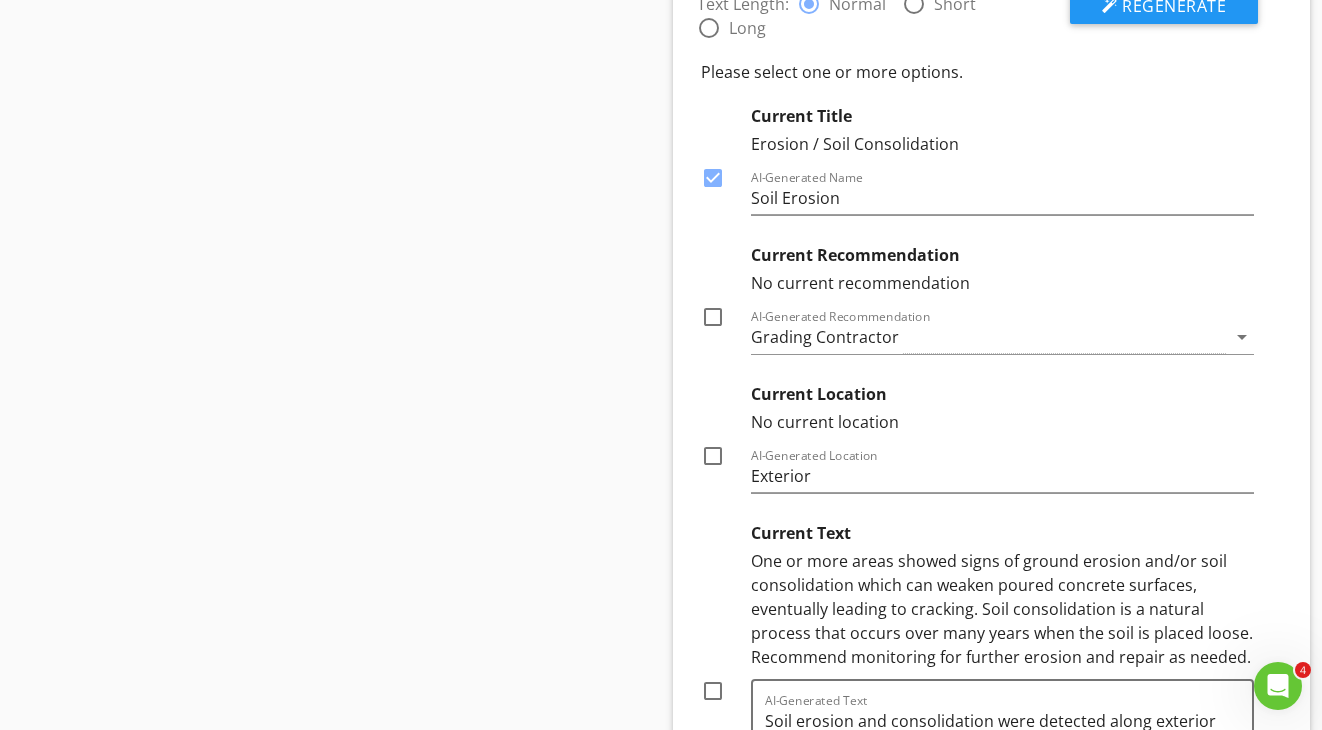 click at bounding box center [713, 456] 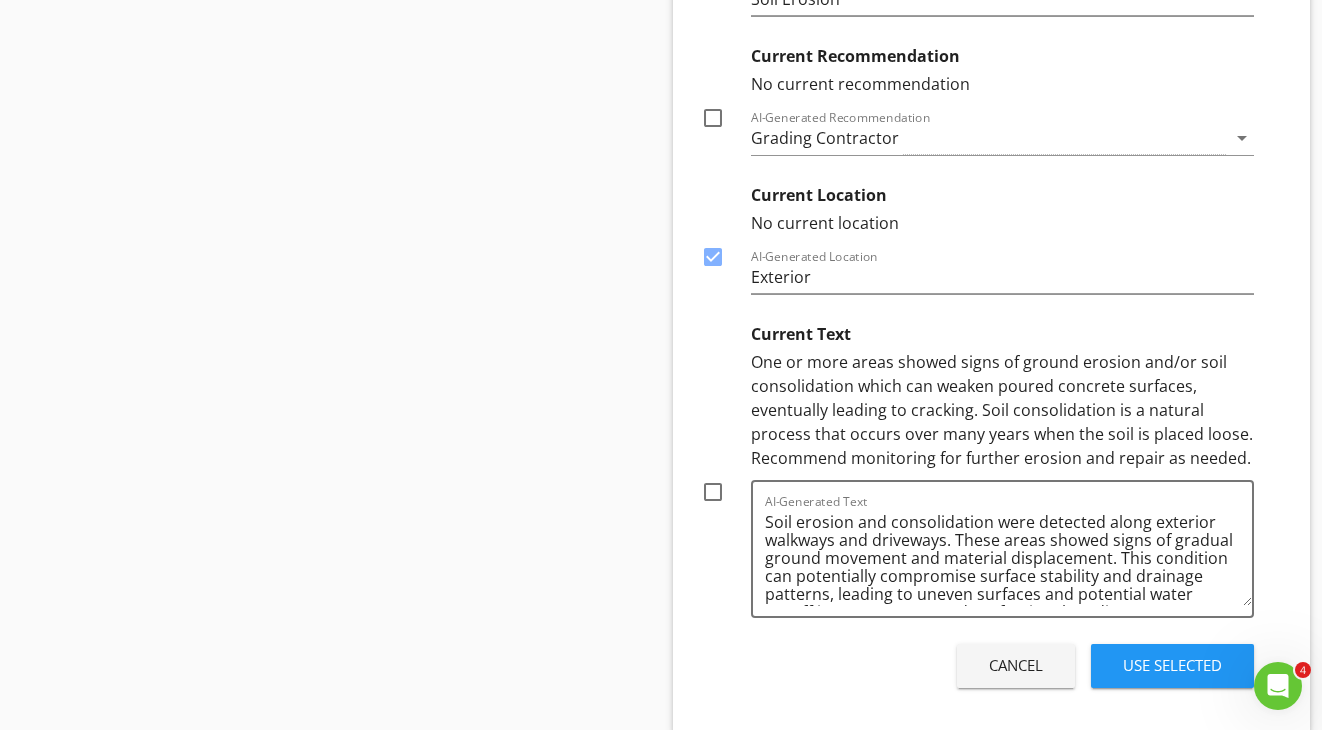 scroll, scrollTop: 5452, scrollLeft: 0, axis: vertical 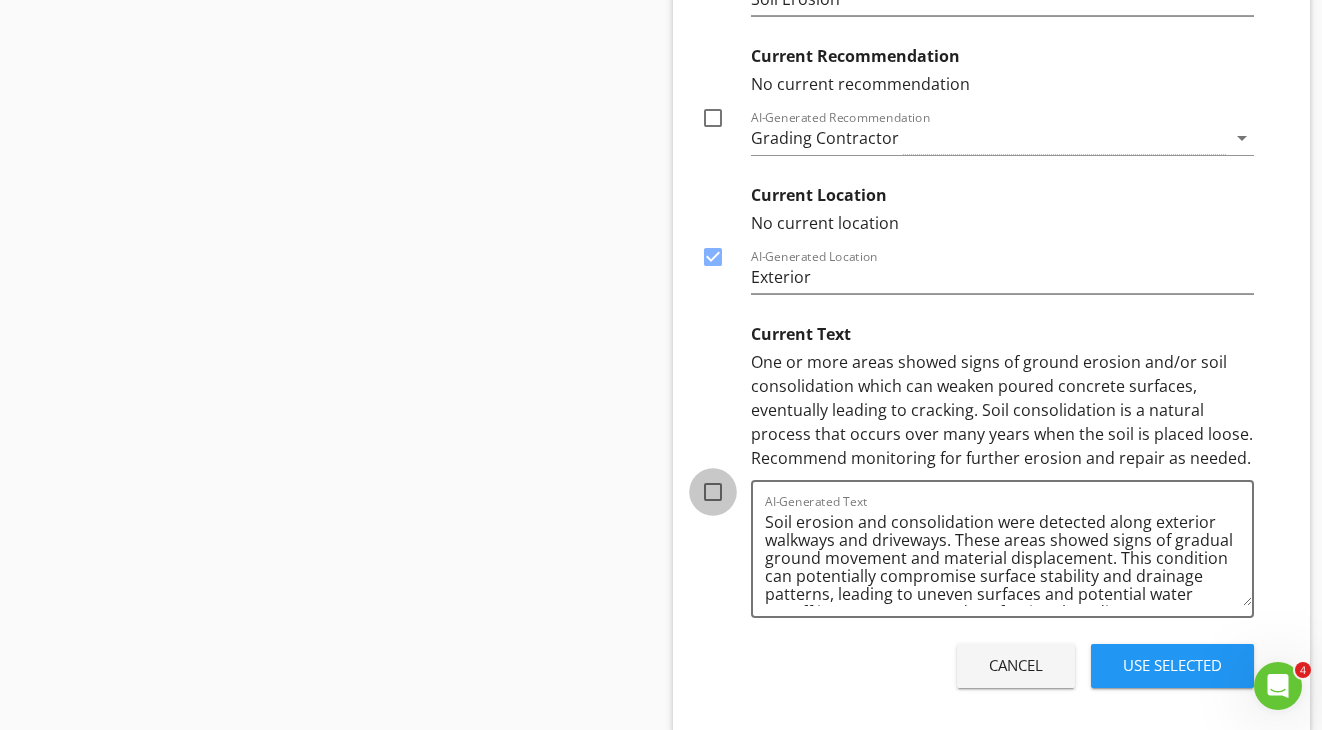 click at bounding box center [713, 492] 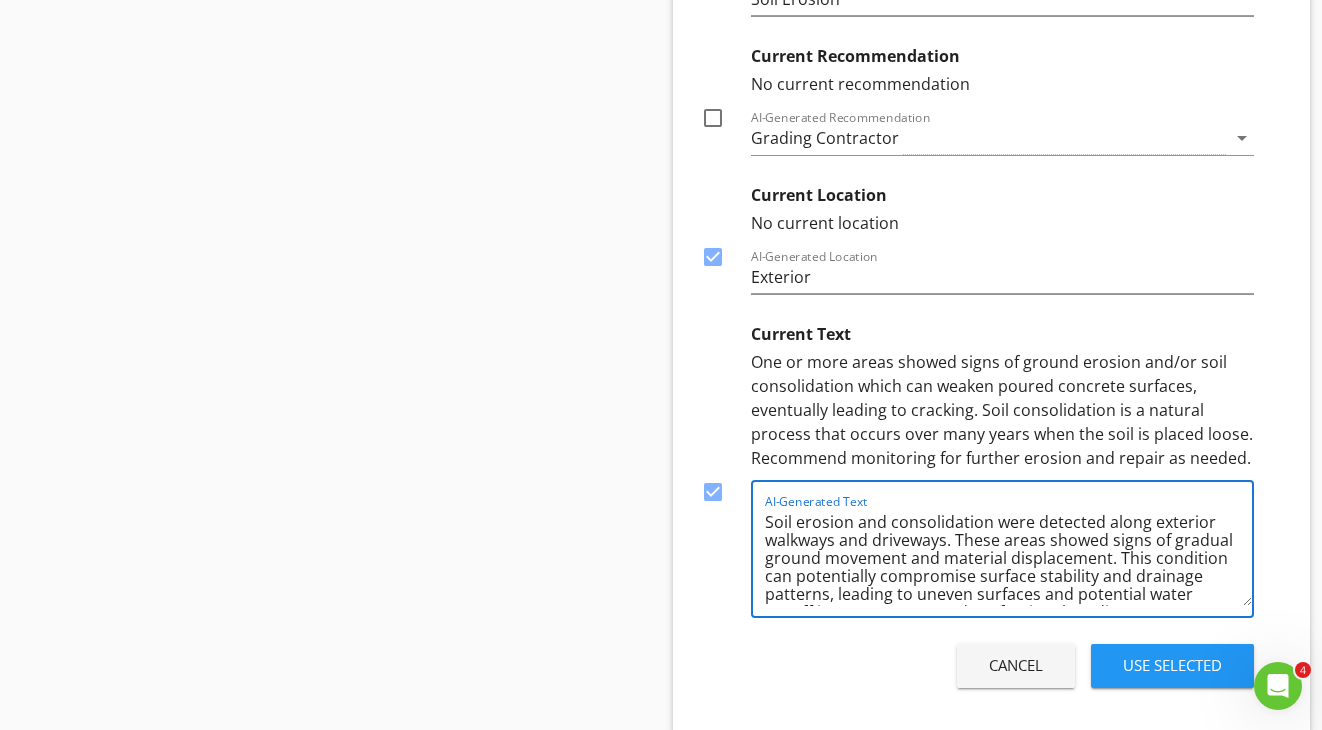 drag, startPoint x: 1099, startPoint y: 523, endPoint x: 1062, endPoint y: 523, distance: 37 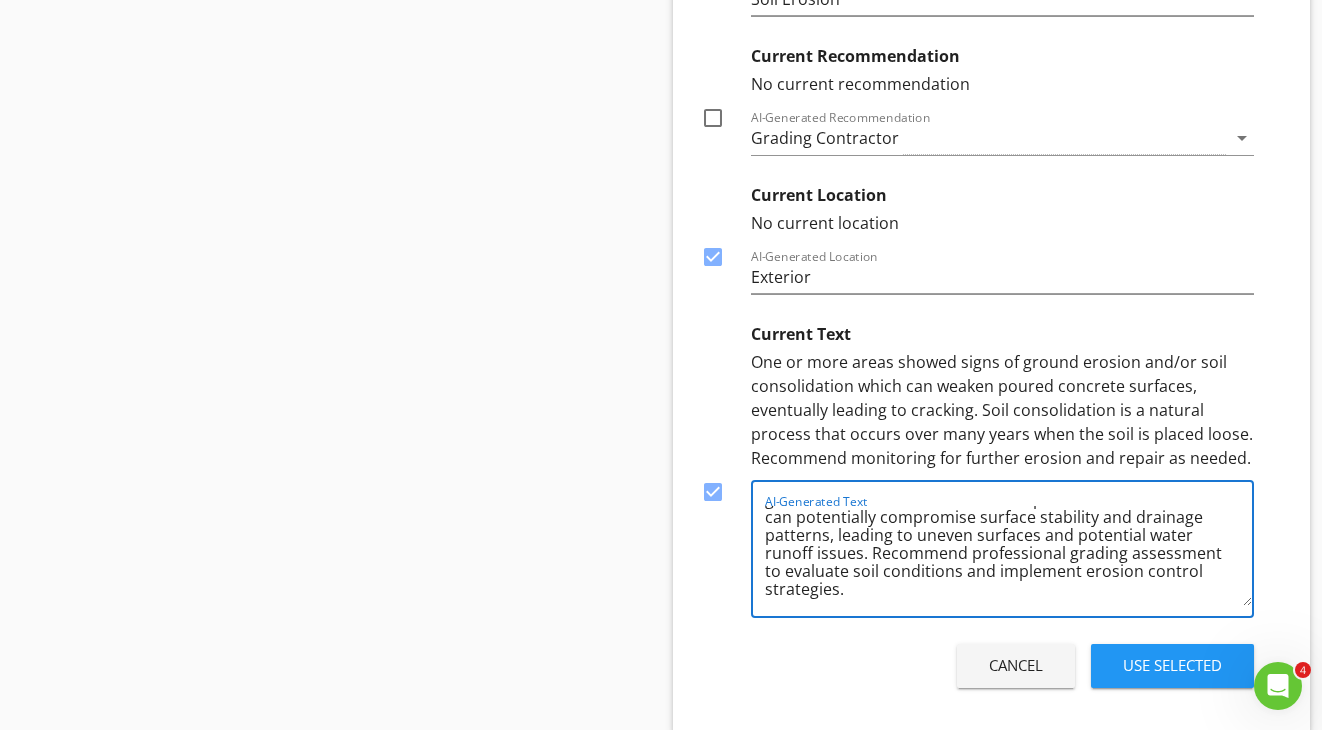 scroll, scrollTop: 59, scrollLeft: 0, axis: vertical 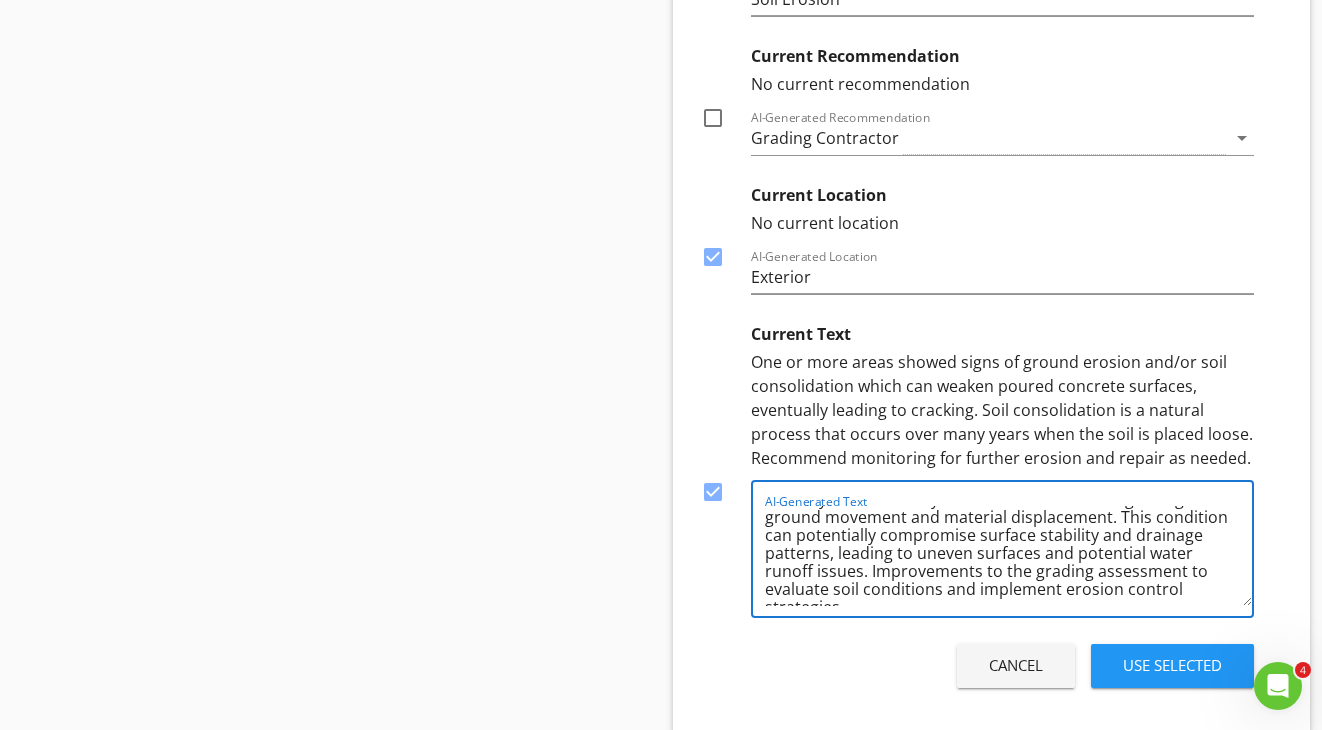drag, startPoint x: 1045, startPoint y: 573, endPoint x: 991, endPoint y: 592, distance: 57.245087 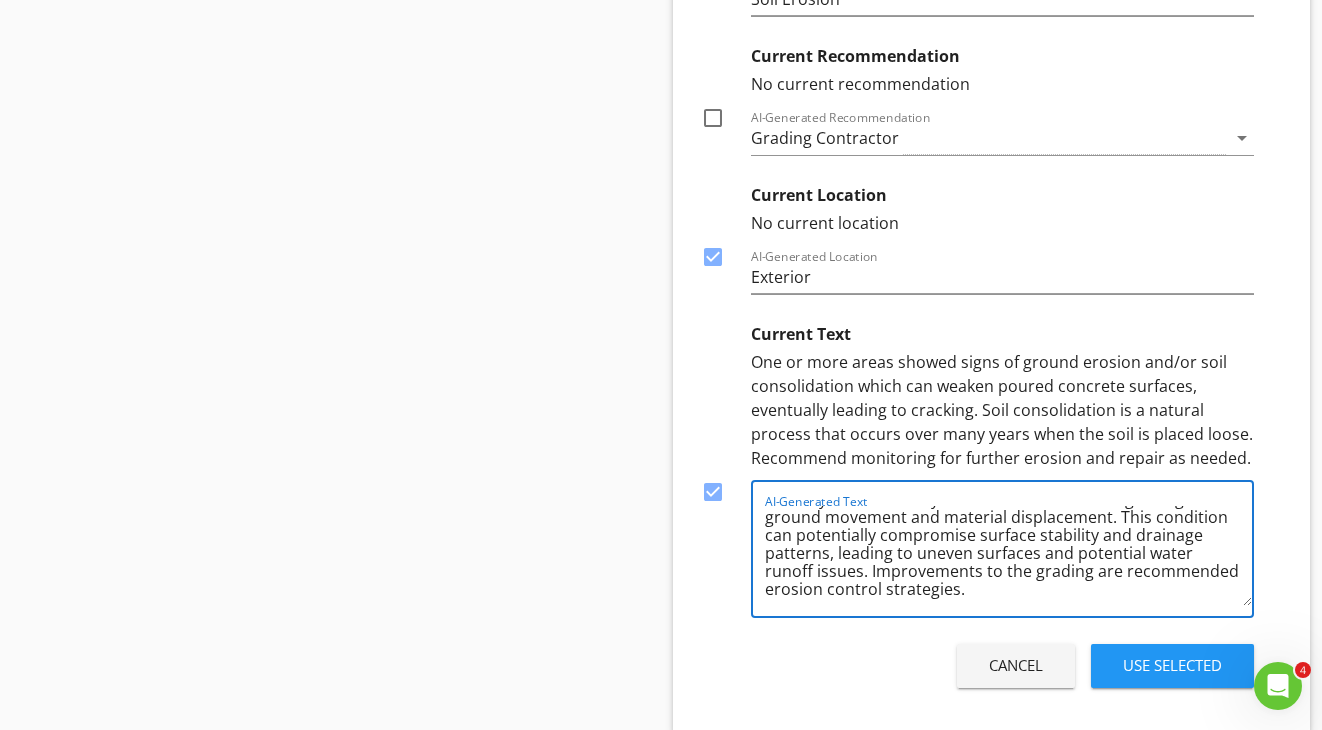scroll, scrollTop: 41, scrollLeft: 0, axis: vertical 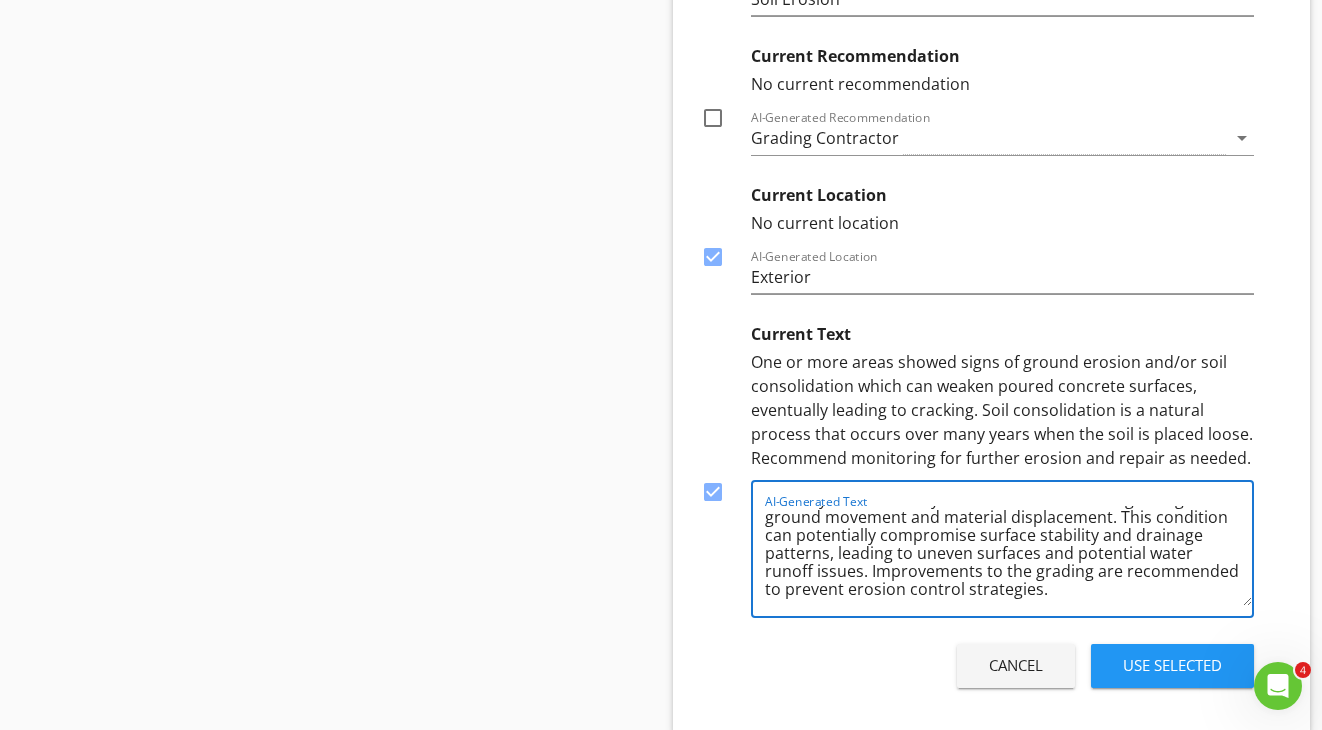 drag, startPoint x: 888, startPoint y: 588, endPoint x: 1014, endPoint y: 595, distance: 126.1943 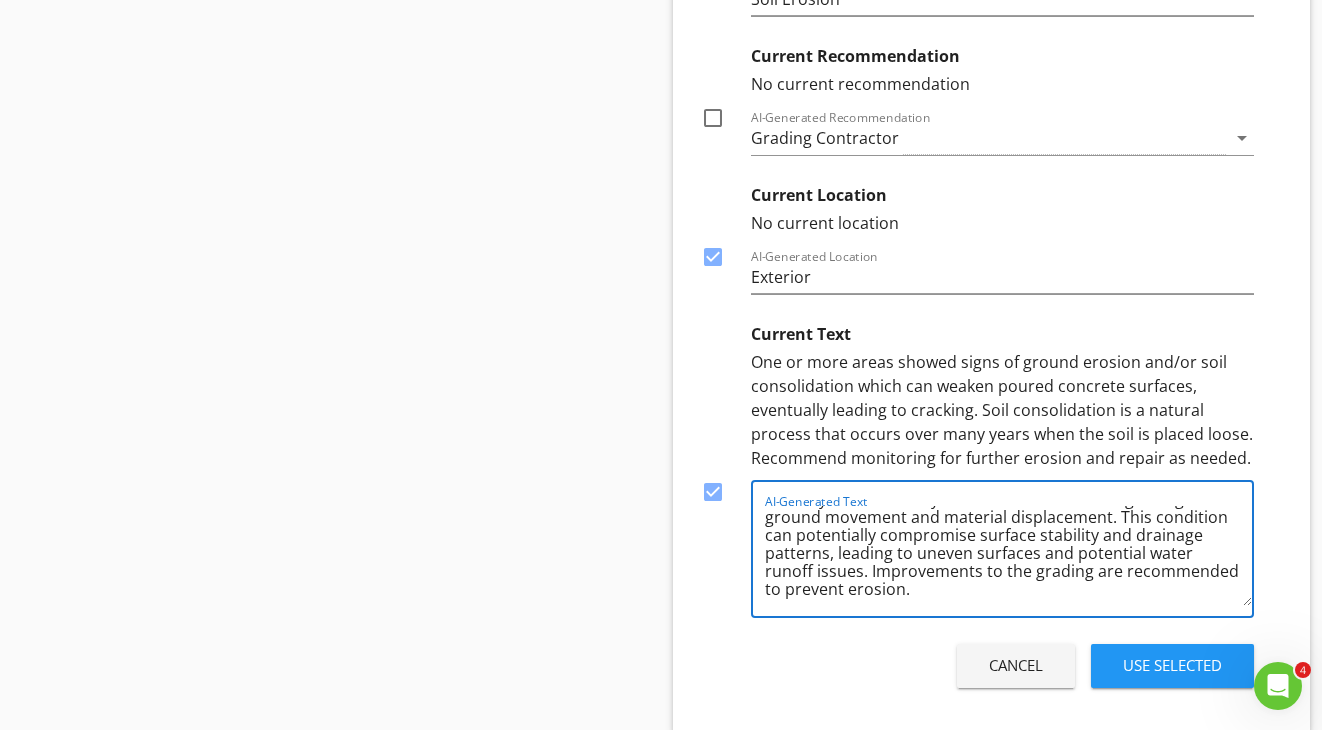 type on "Soil erosion and consolidation were present along exterior walkways and driveways. These areas showed signs of gradual ground movement and material displacement. This condition can potentially compromise surface stability and drainage patterns, leading to uneven surfaces and potential water runoff issues. Improvements to the grading are recommended to prevent erosion." 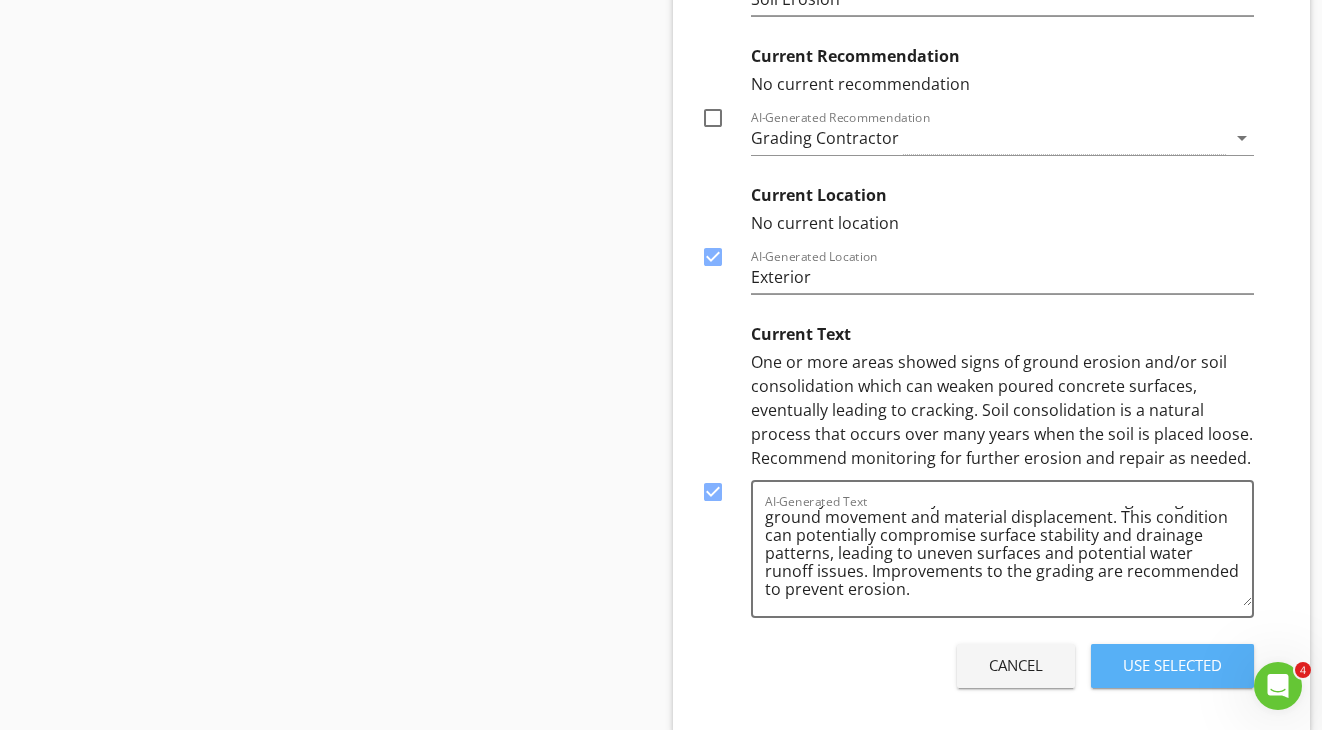 click on "Use Selected" at bounding box center (1172, 665) 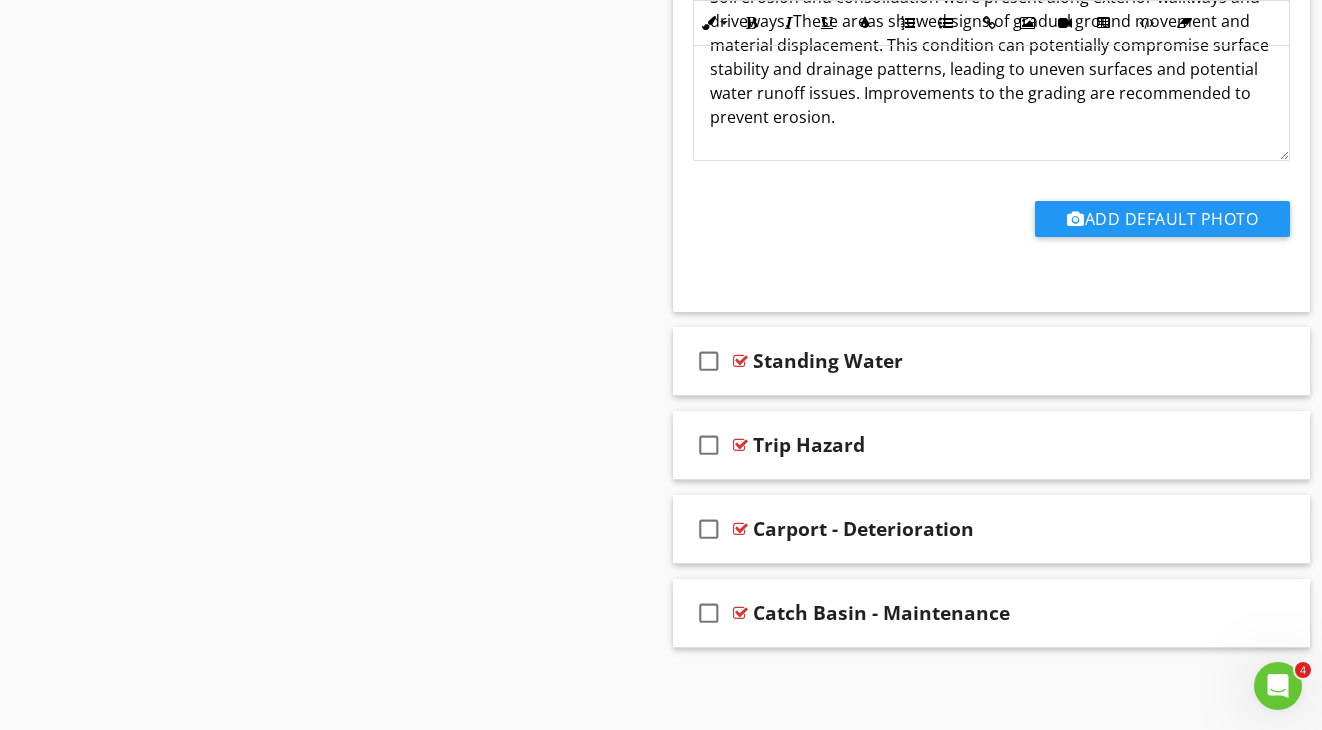 scroll, scrollTop: 5455, scrollLeft: 0, axis: vertical 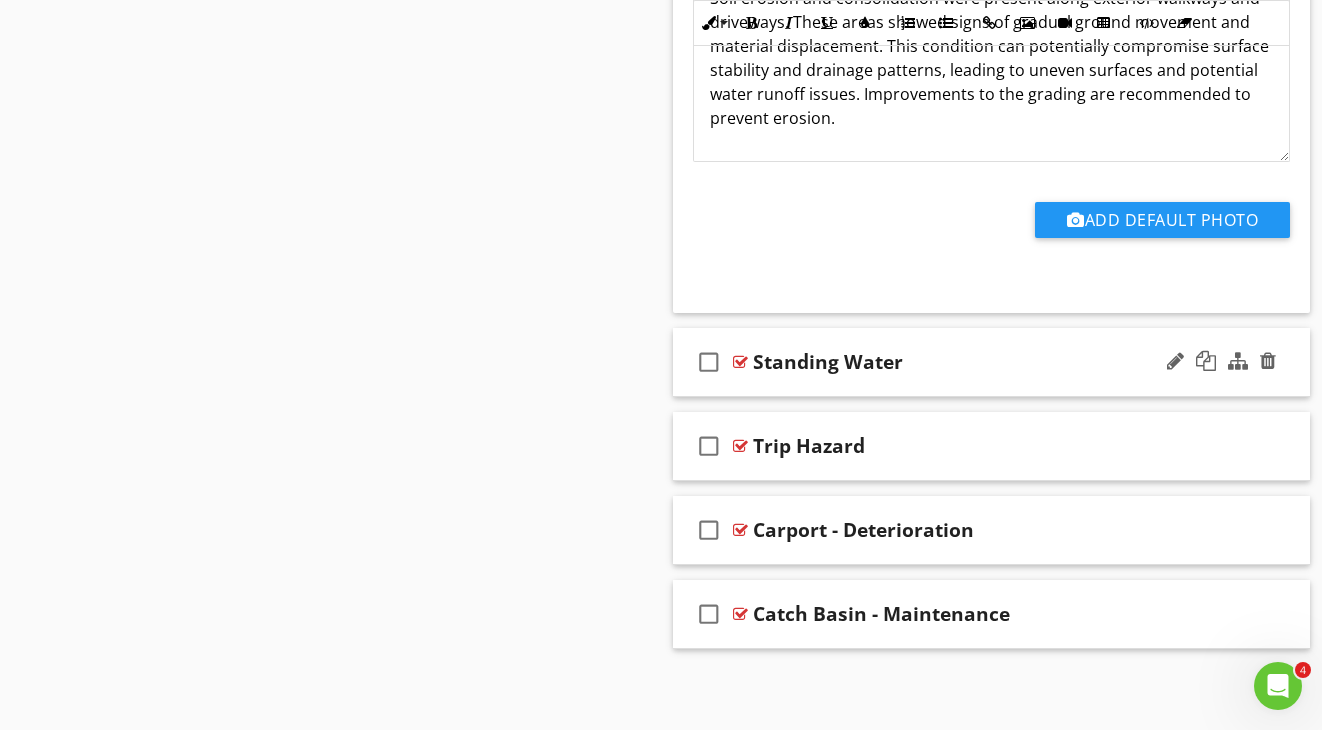 click on "check_box_outline_blank
Standing Water" at bounding box center (991, 362) 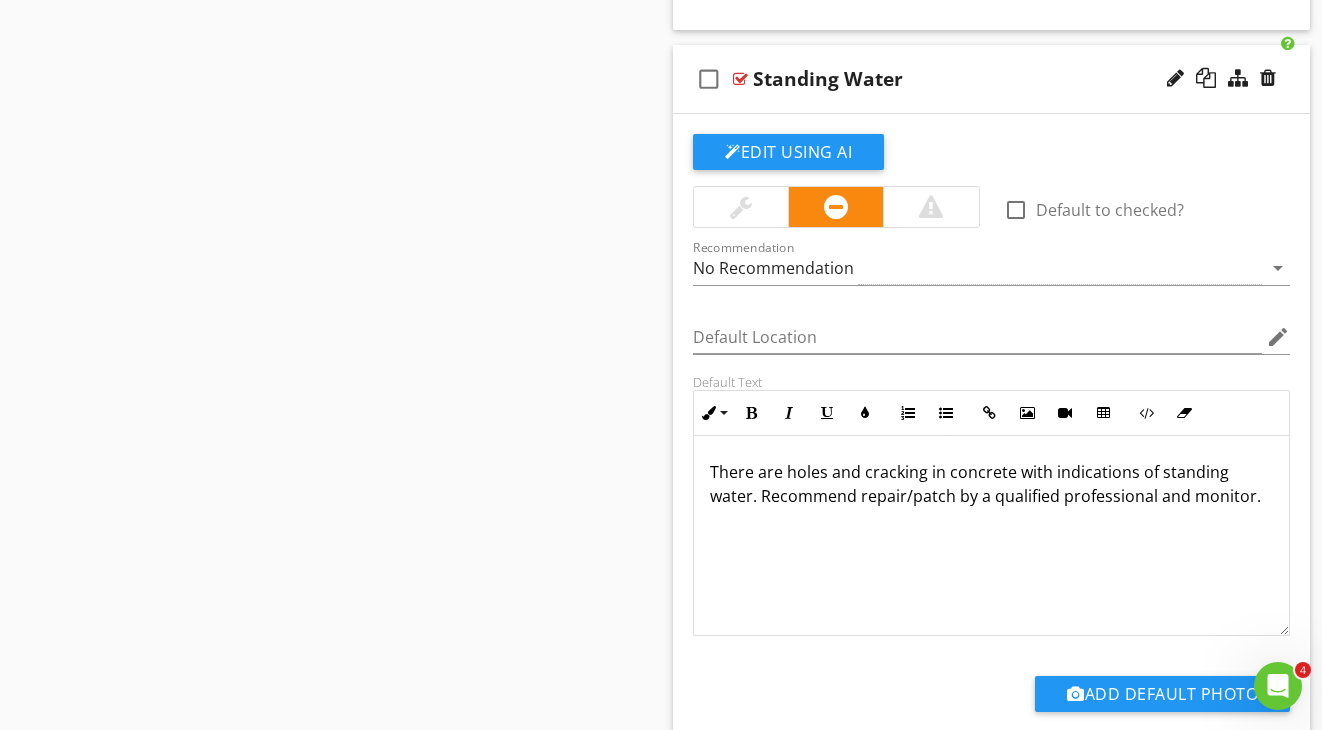 scroll, scrollTop: 5738, scrollLeft: 0, axis: vertical 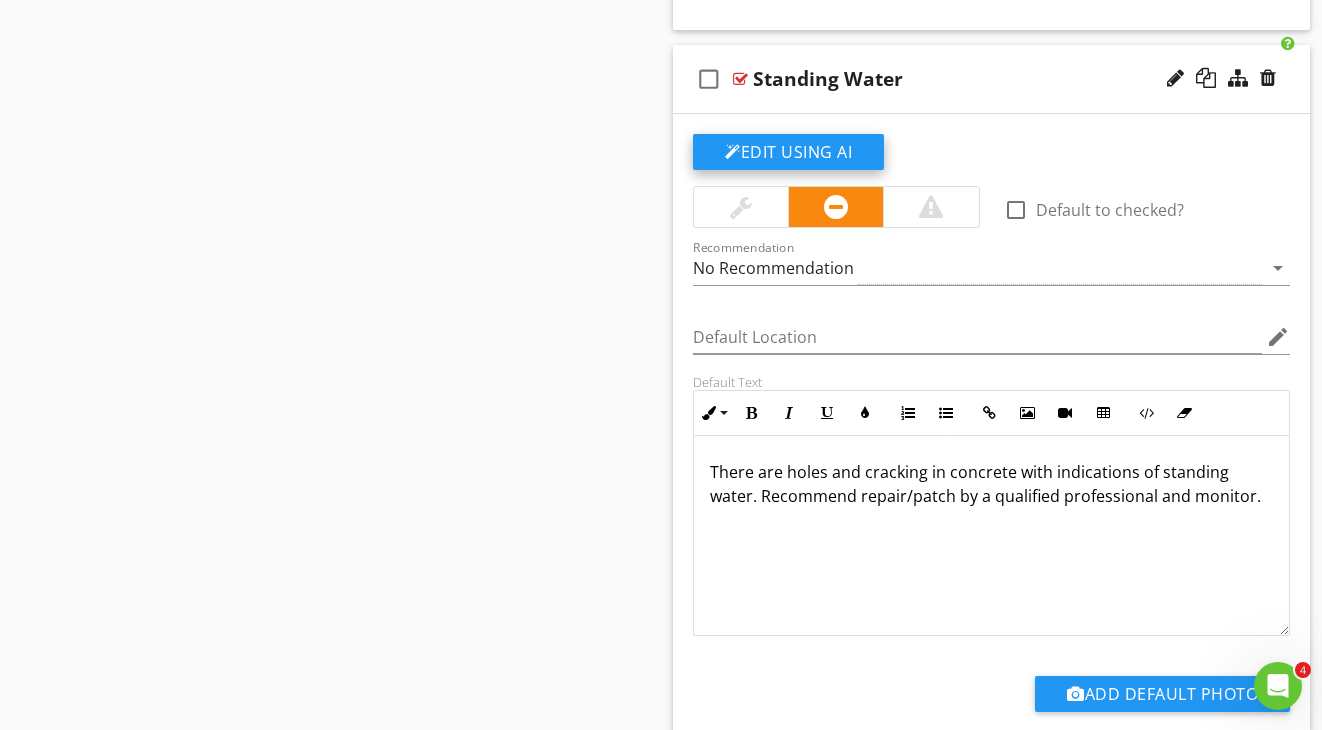click on "Edit Using AI" at bounding box center (788, -4563) 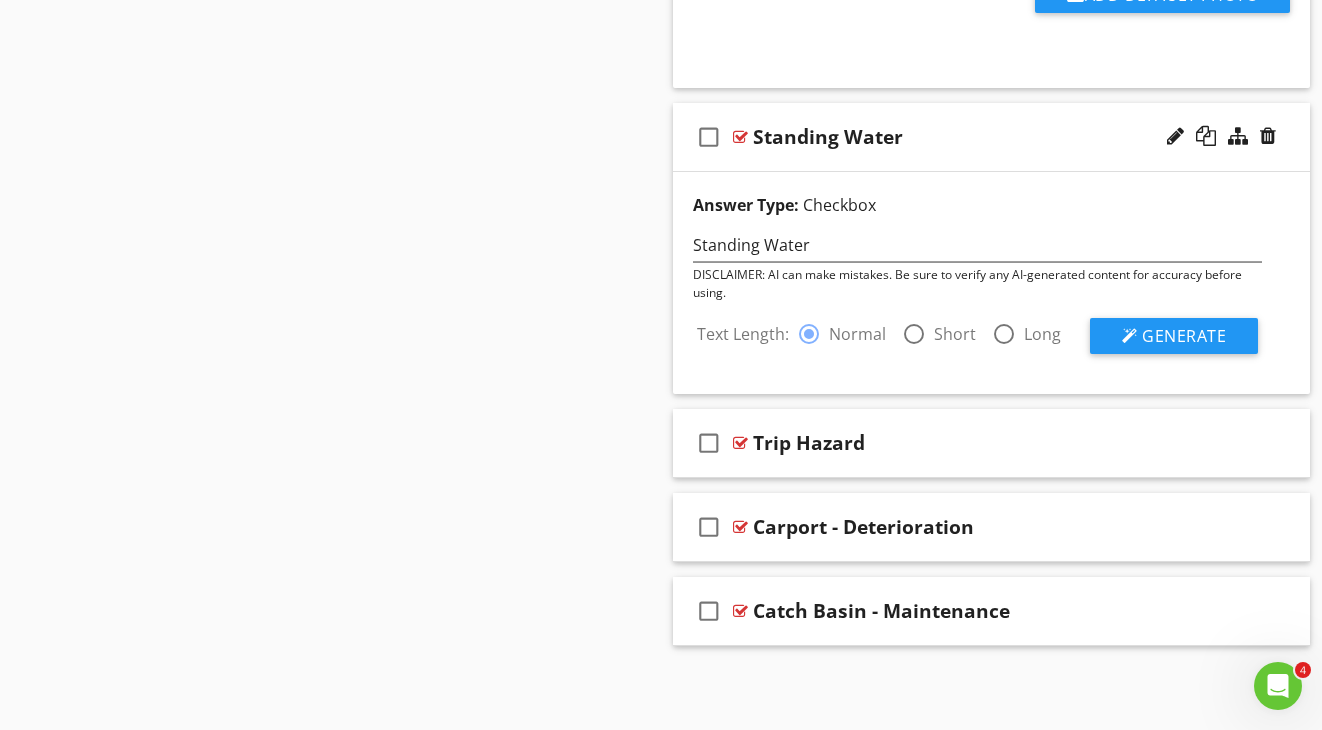 scroll, scrollTop: 5677, scrollLeft: 0, axis: vertical 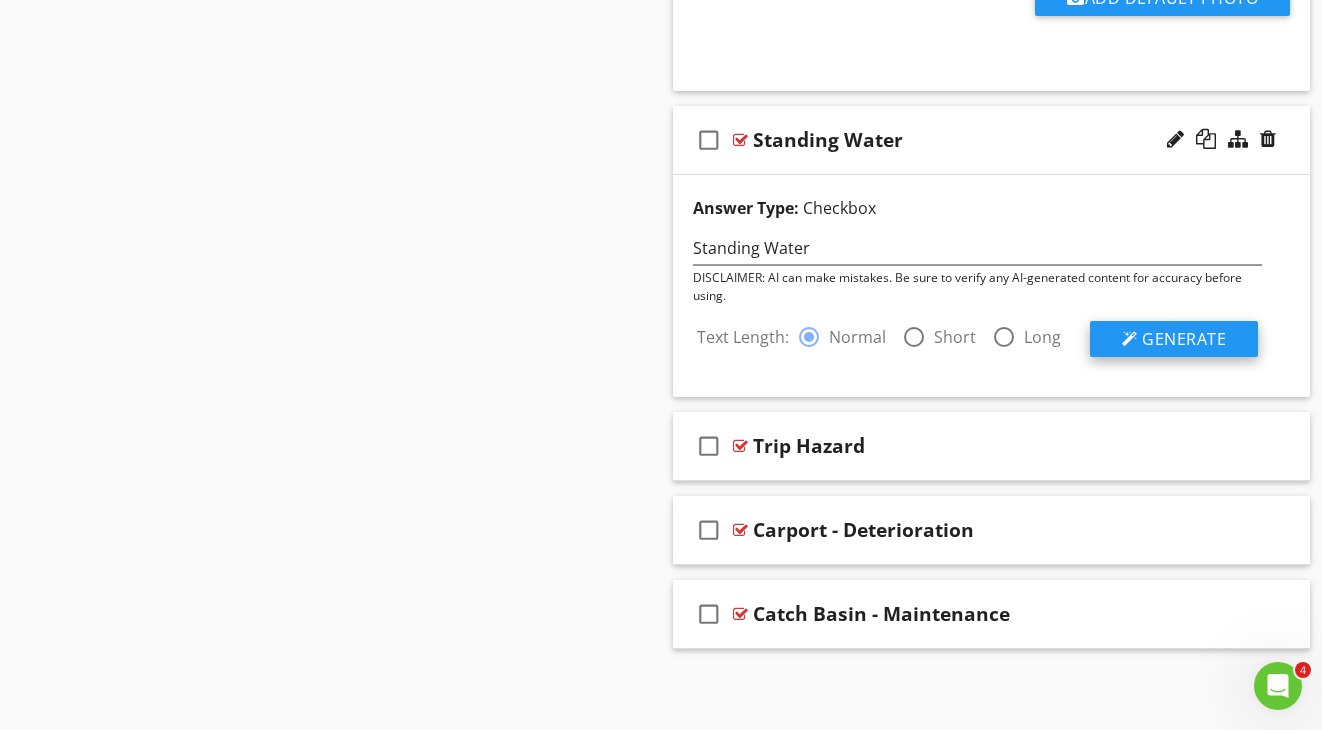 click at bounding box center (1130, 339) 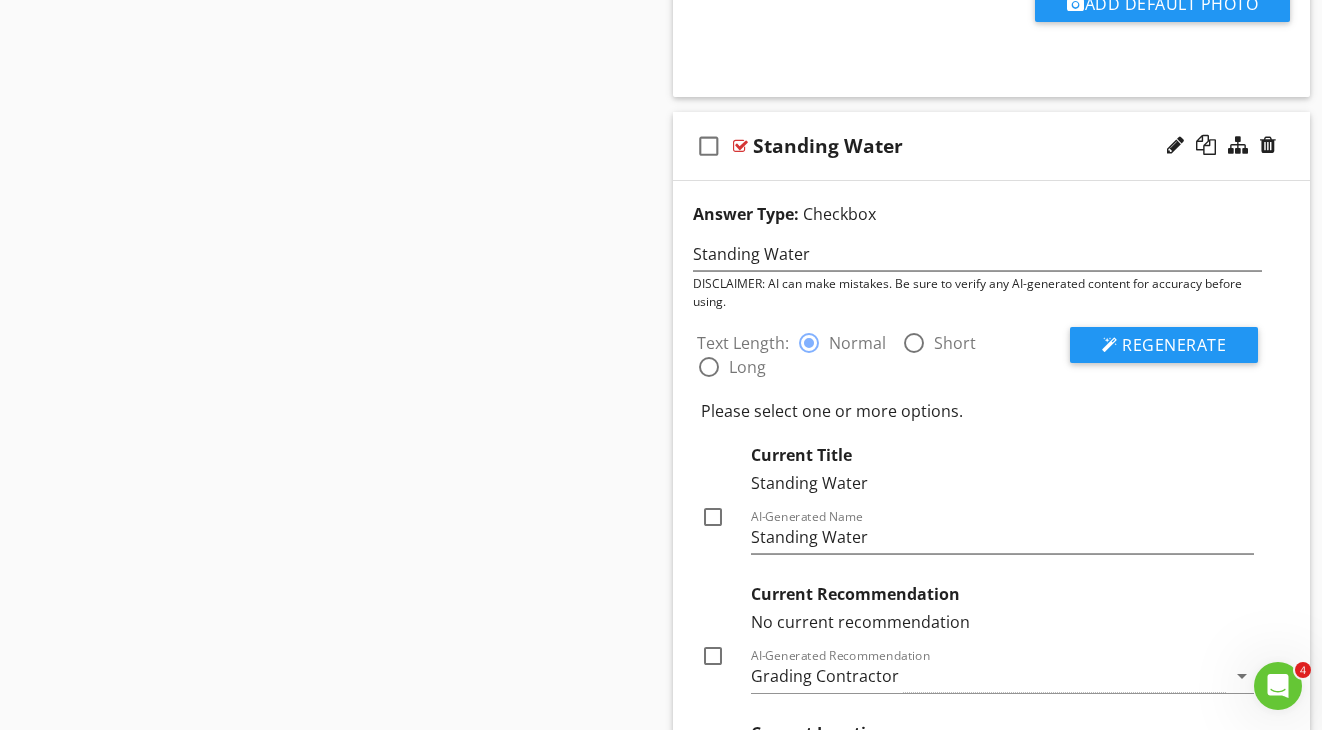click at bounding box center [713, 517] 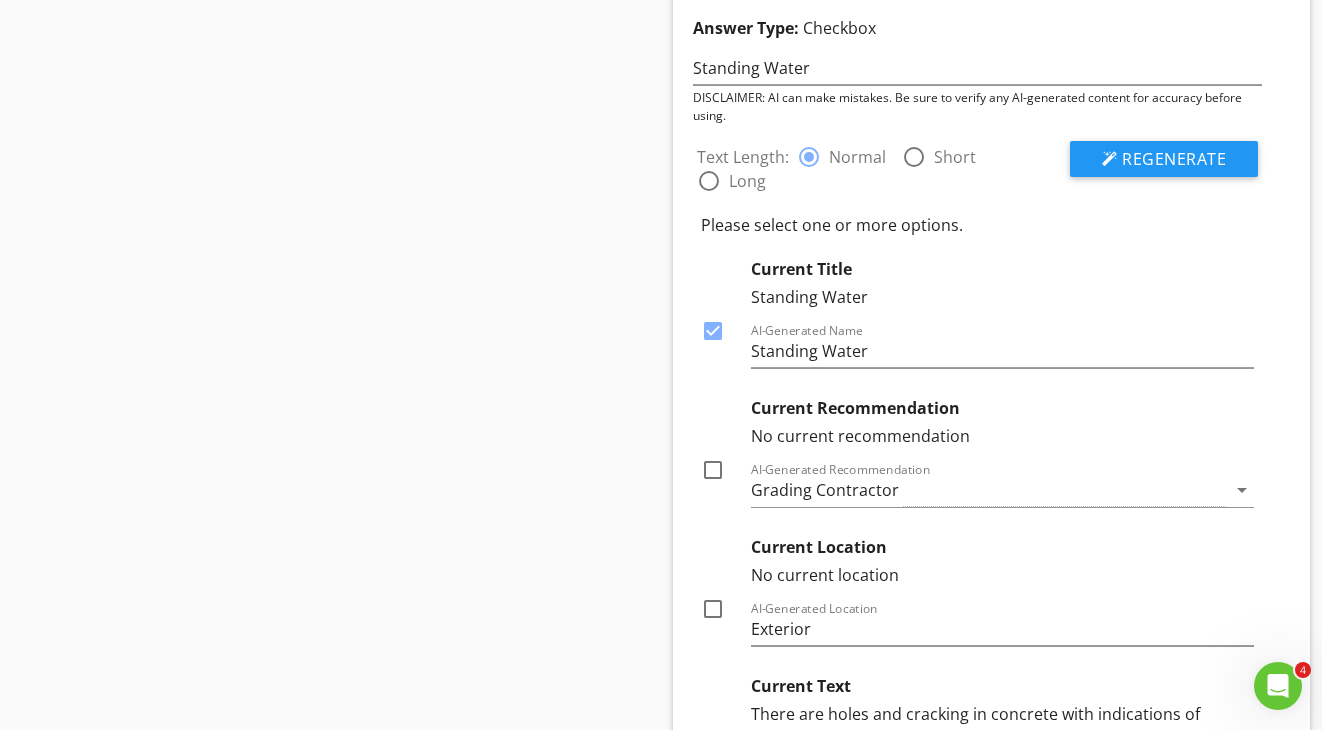 click at bounding box center [713, 609] 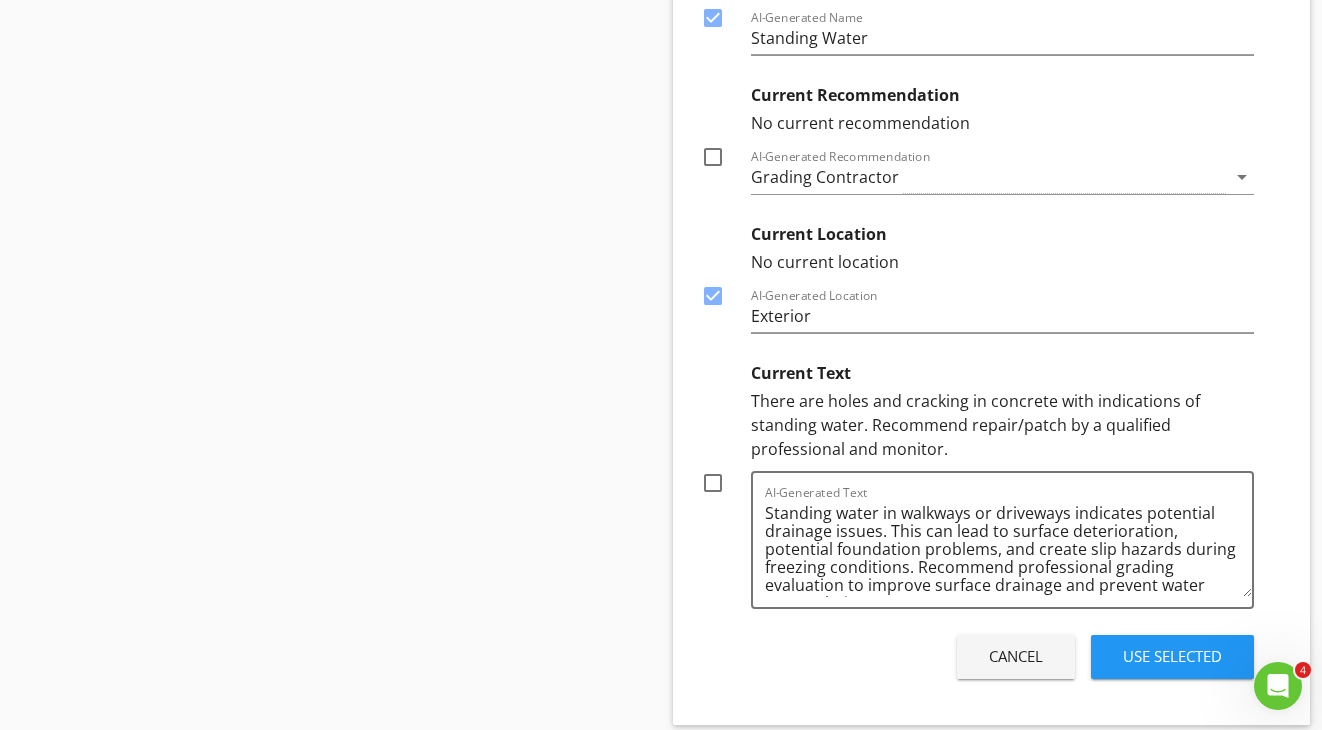 scroll, scrollTop: 6170, scrollLeft: 0, axis: vertical 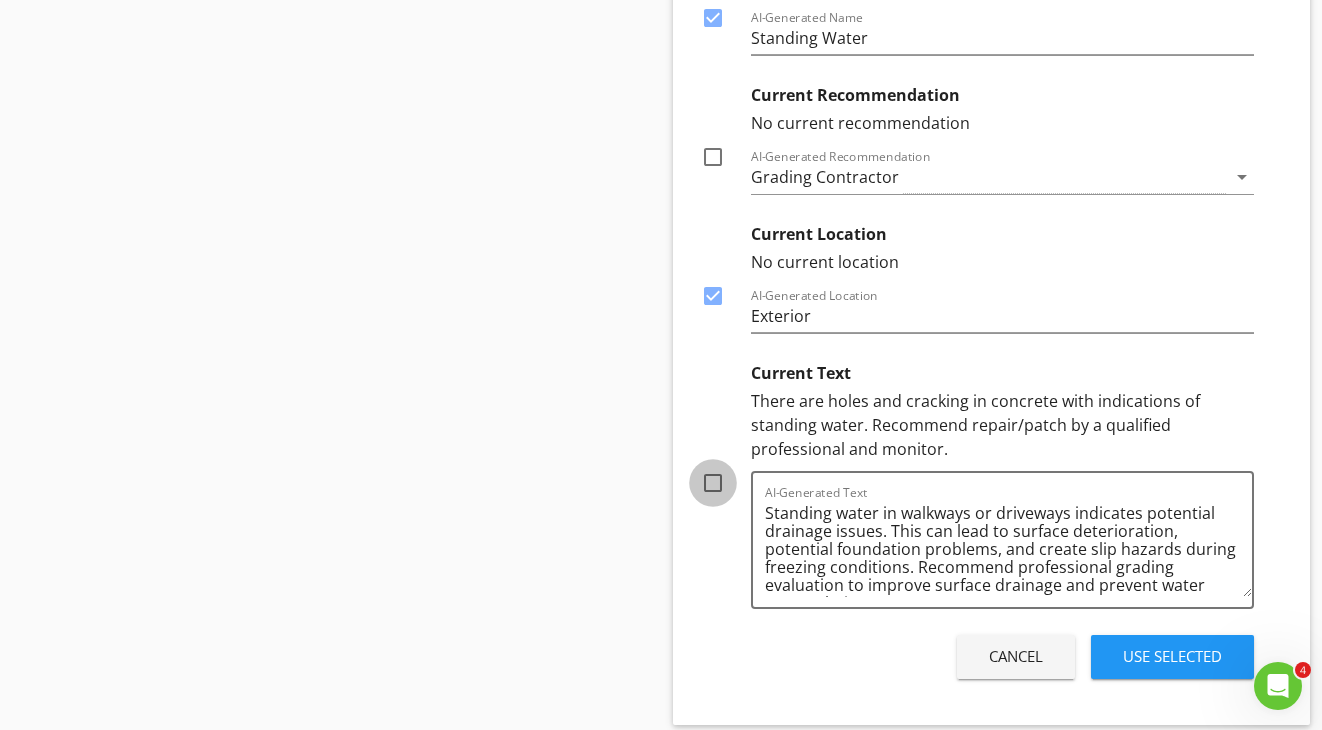 click at bounding box center [713, 483] 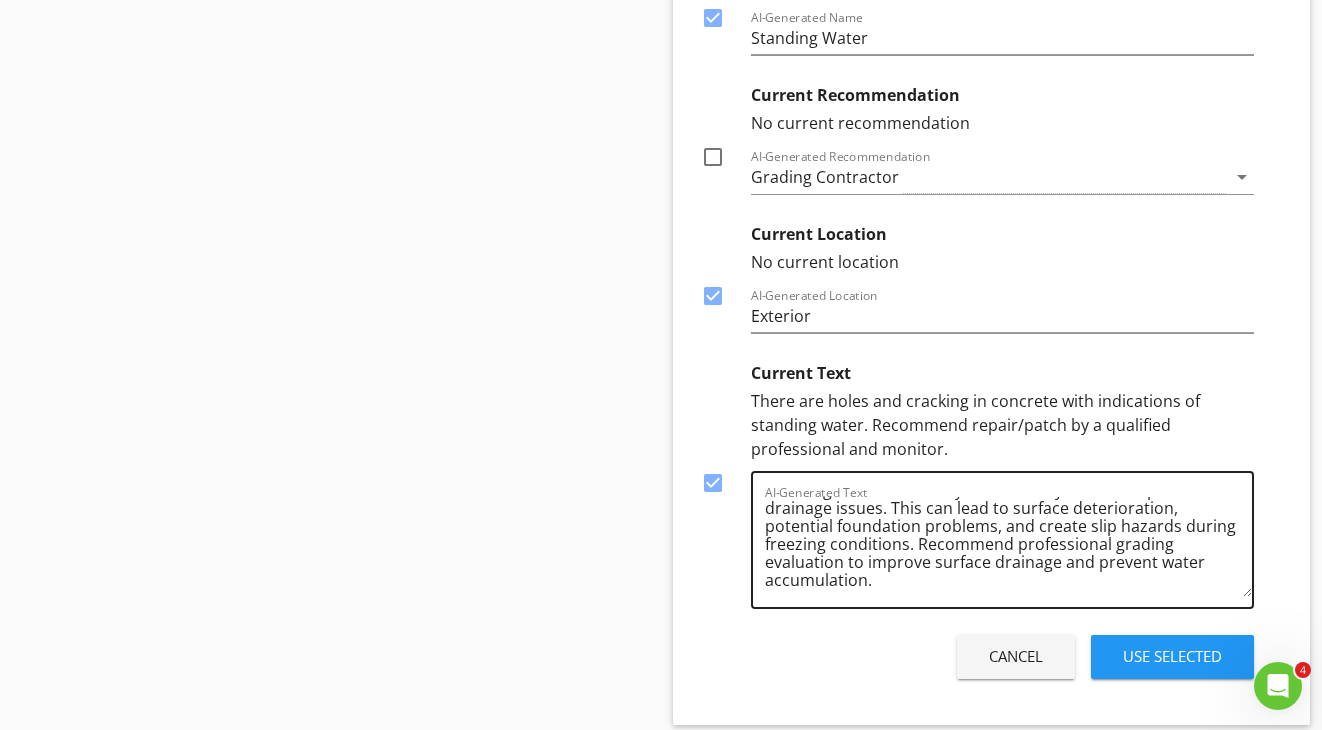 scroll, scrollTop: 23, scrollLeft: 0, axis: vertical 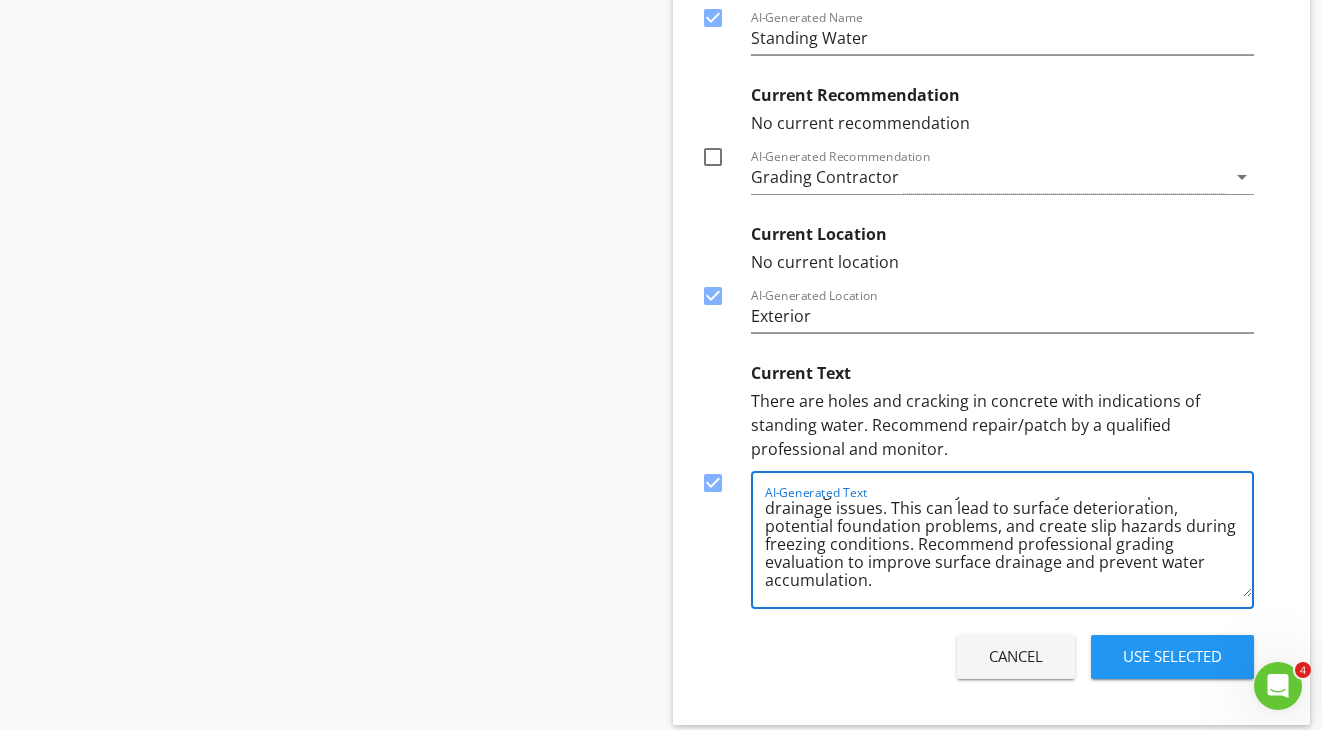 drag, startPoint x: 1011, startPoint y: 542, endPoint x: 928, endPoint y: 528, distance: 84.17244 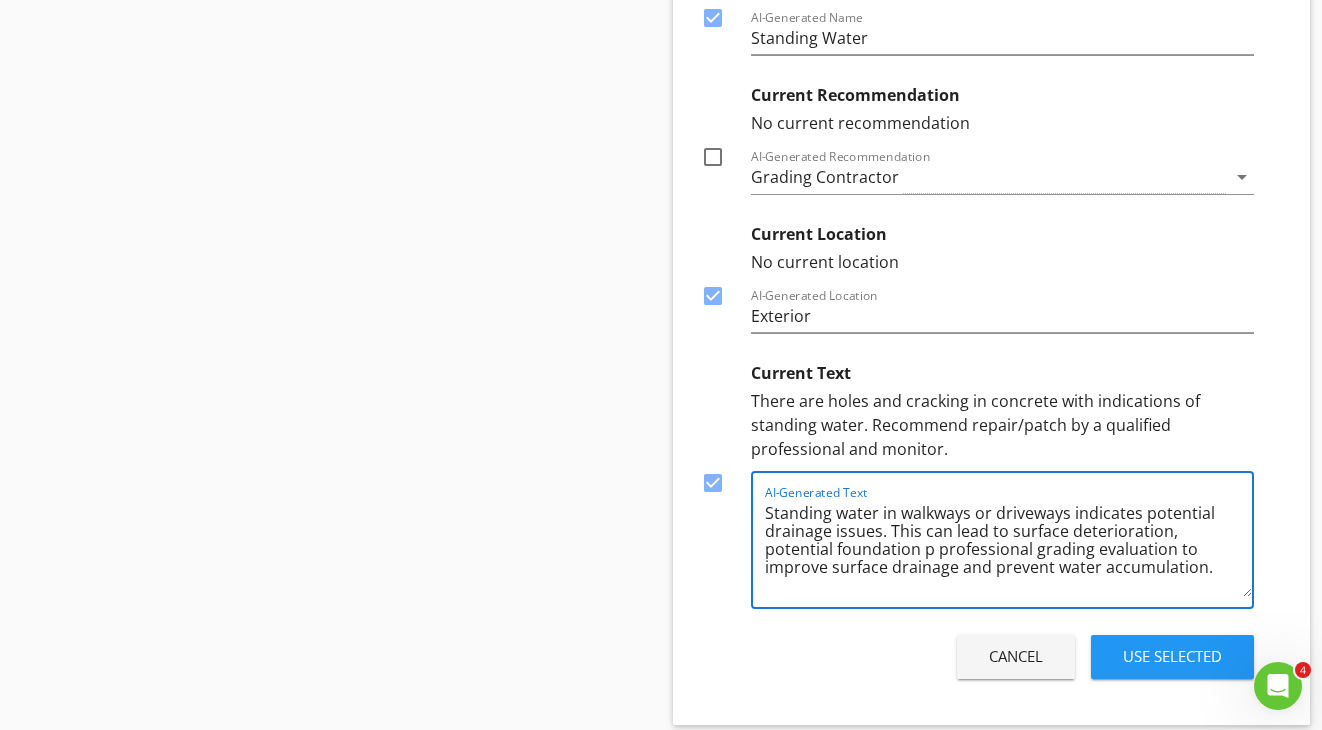 scroll, scrollTop: 0, scrollLeft: 0, axis: both 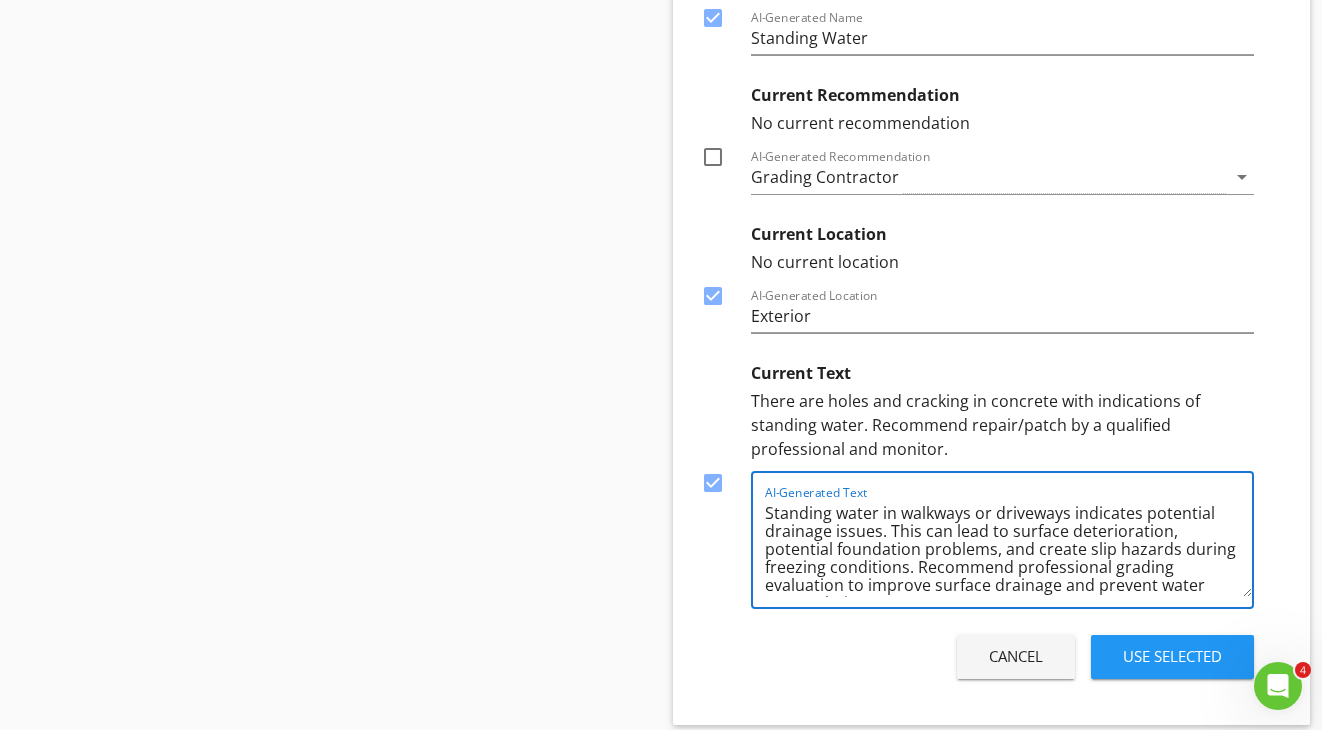 click on "Standing water in walkways or driveways indicates potential drainage issues. This can lead to surface deterioration, potential foundation problems, and create slip hazards during freezing conditions. Recommend professional grading evaluation to improve surface drainage and prevent water accumulation." at bounding box center (1008, 547) 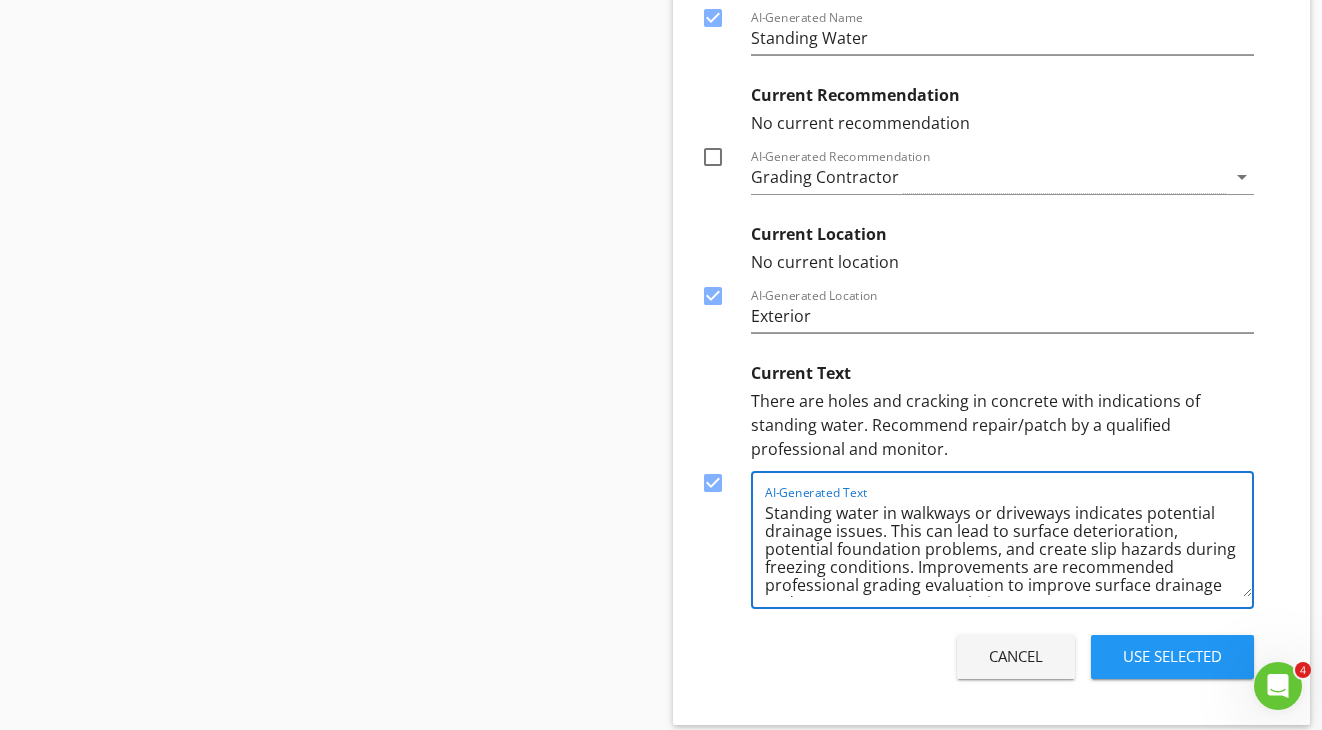 drag, startPoint x: 1002, startPoint y: 581, endPoint x: 793, endPoint y: 578, distance: 209.02153 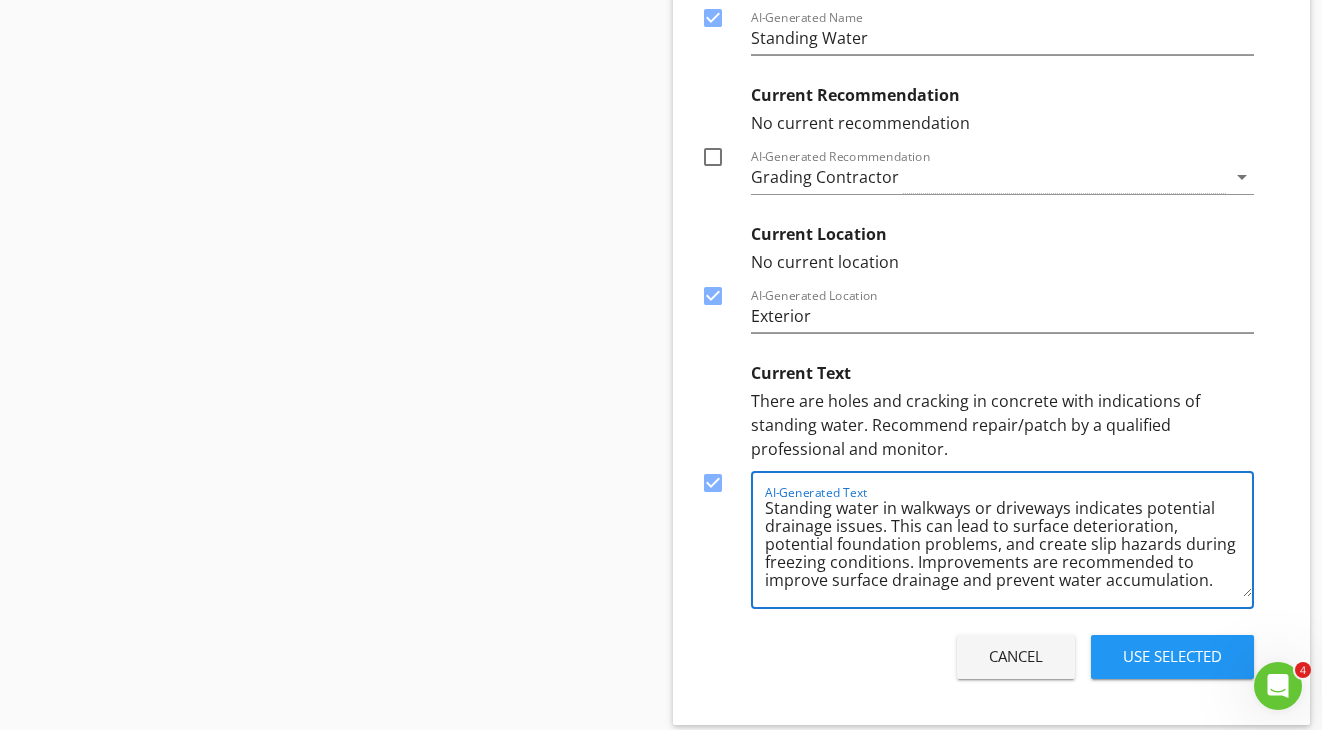 scroll, scrollTop: 5, scrollLeft: 0, axis: vertical 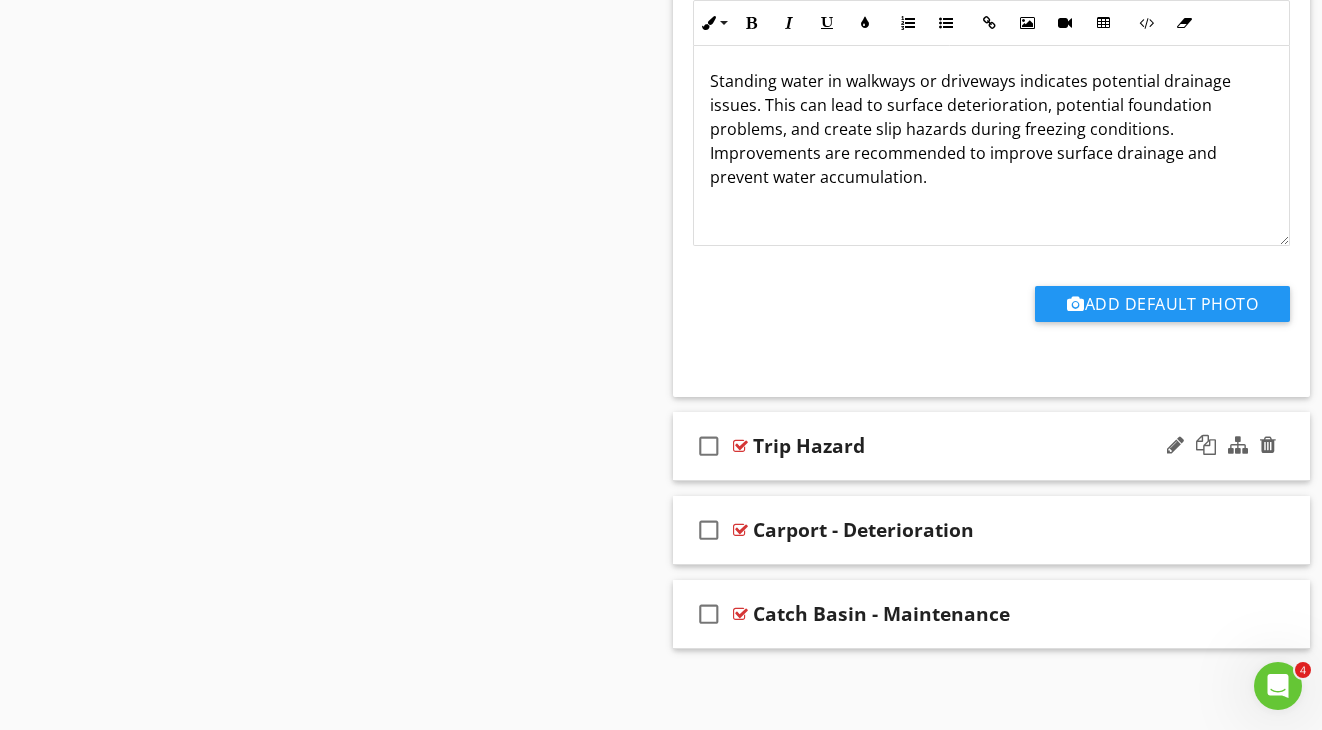 click on "check_box_outline_blank
Trip Hazard" at bounding box center (991, 446) 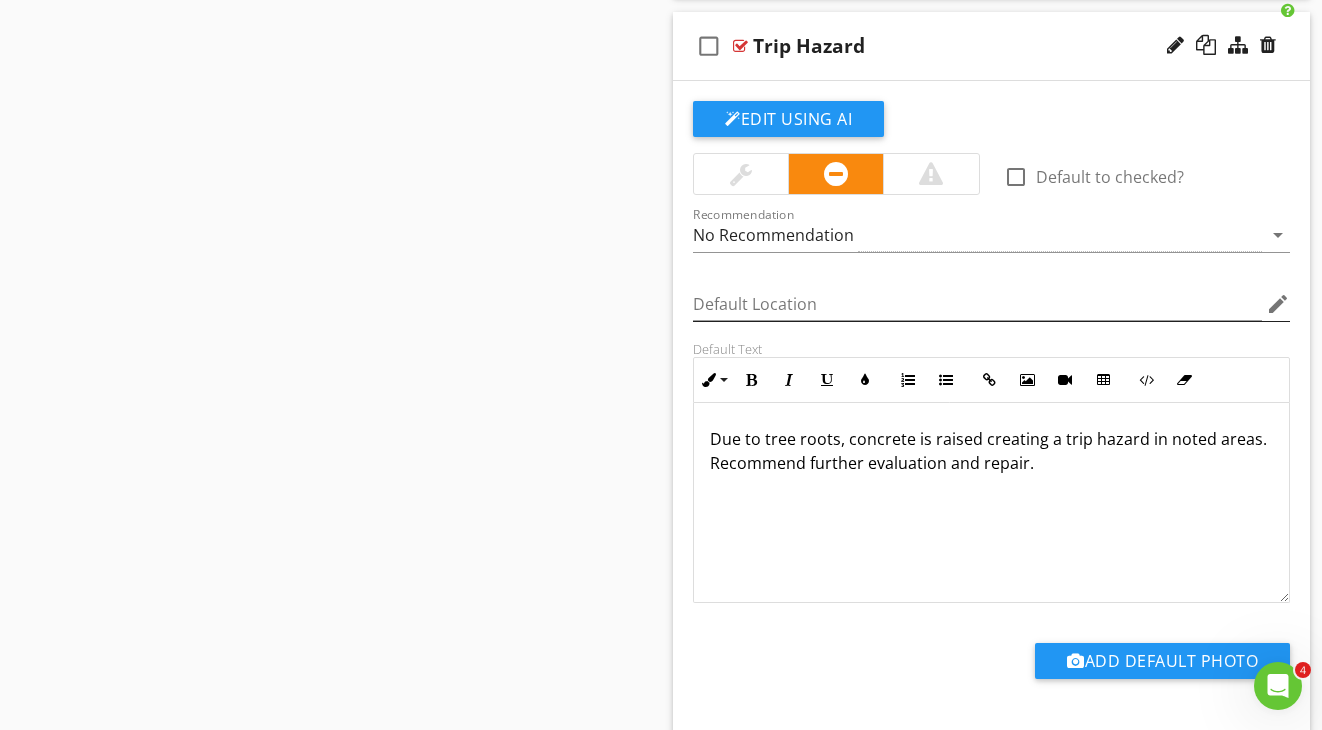 scroll, scrollTop: 6571, scrollLeft: 0, axis: vertical 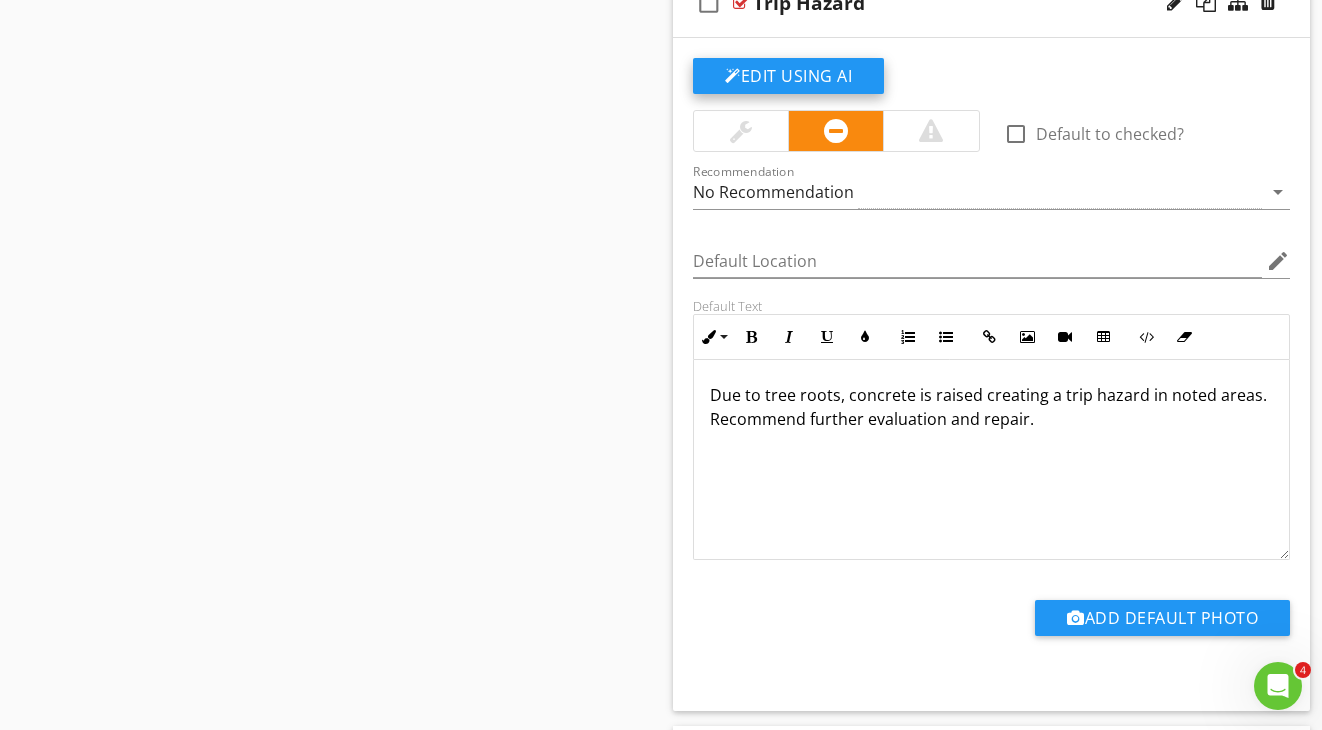 click on "Edit Using AI" at bounding box center [788, -5396] 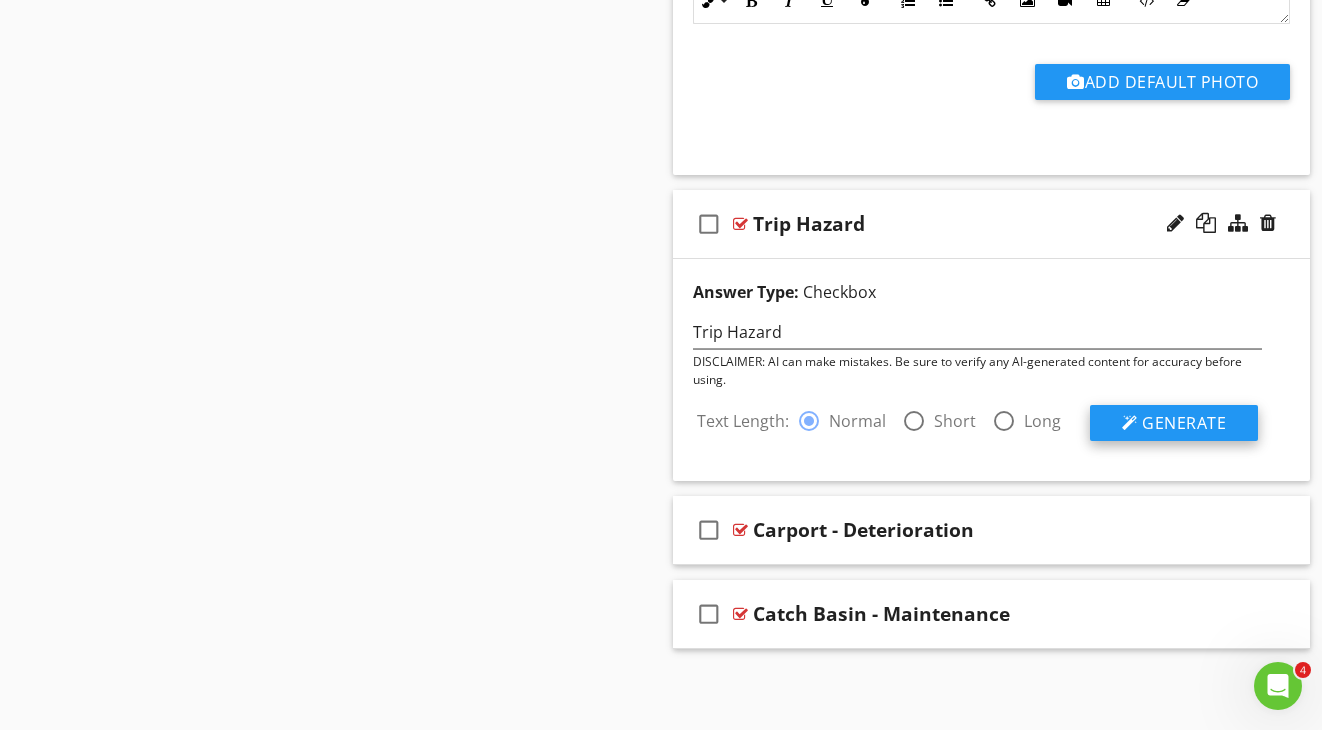 click on "Generate" at bounding box center (1174, 423) 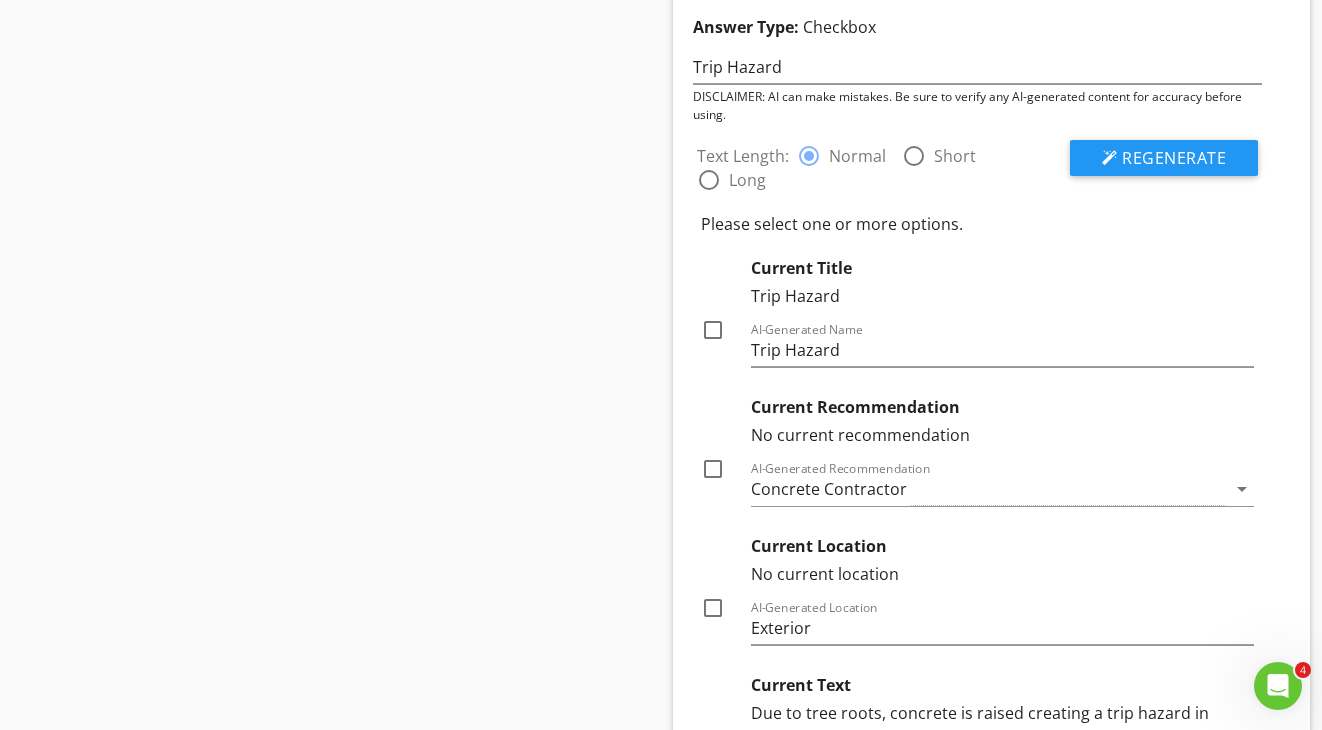 scroll, scrollTop: 6619, scrollLeft: 0, axis: vertical 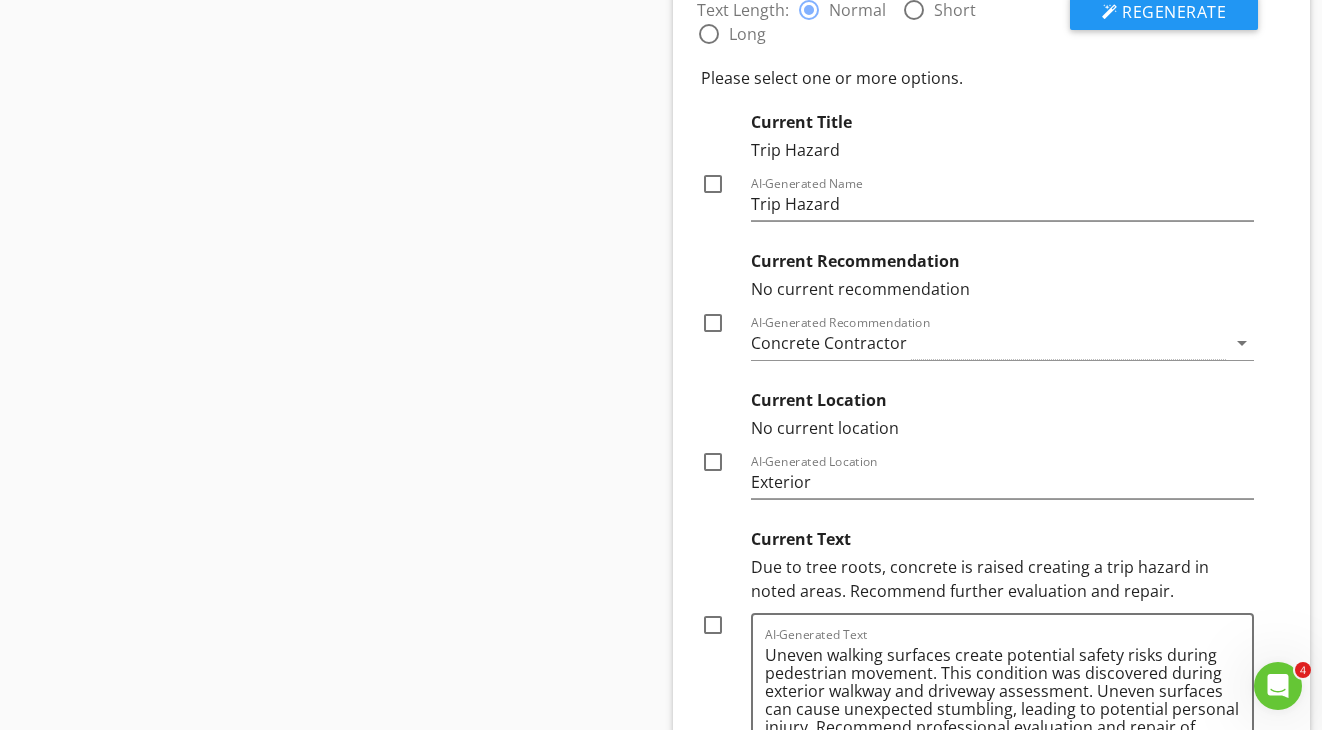 click at bounding box center [713, 462] 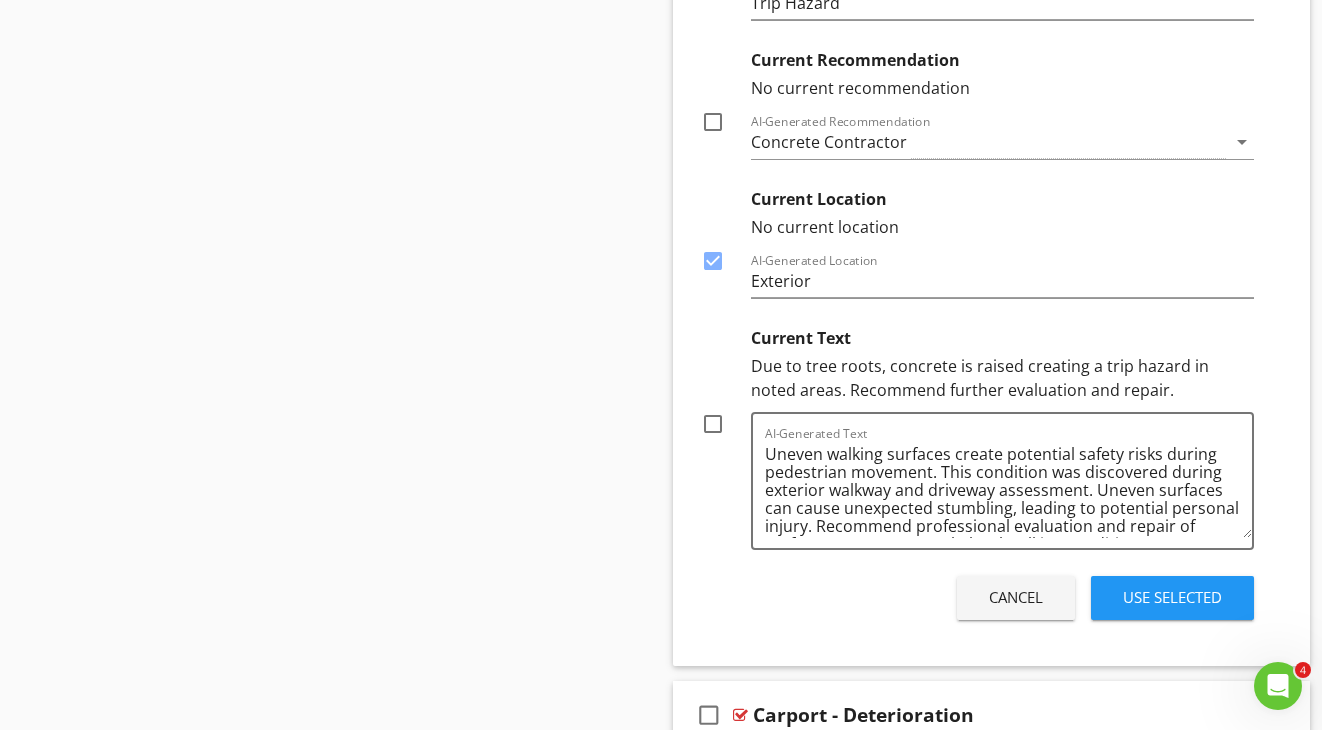 scroll, scrollTop: 6972, scrollLeft: 0, axis: vertical 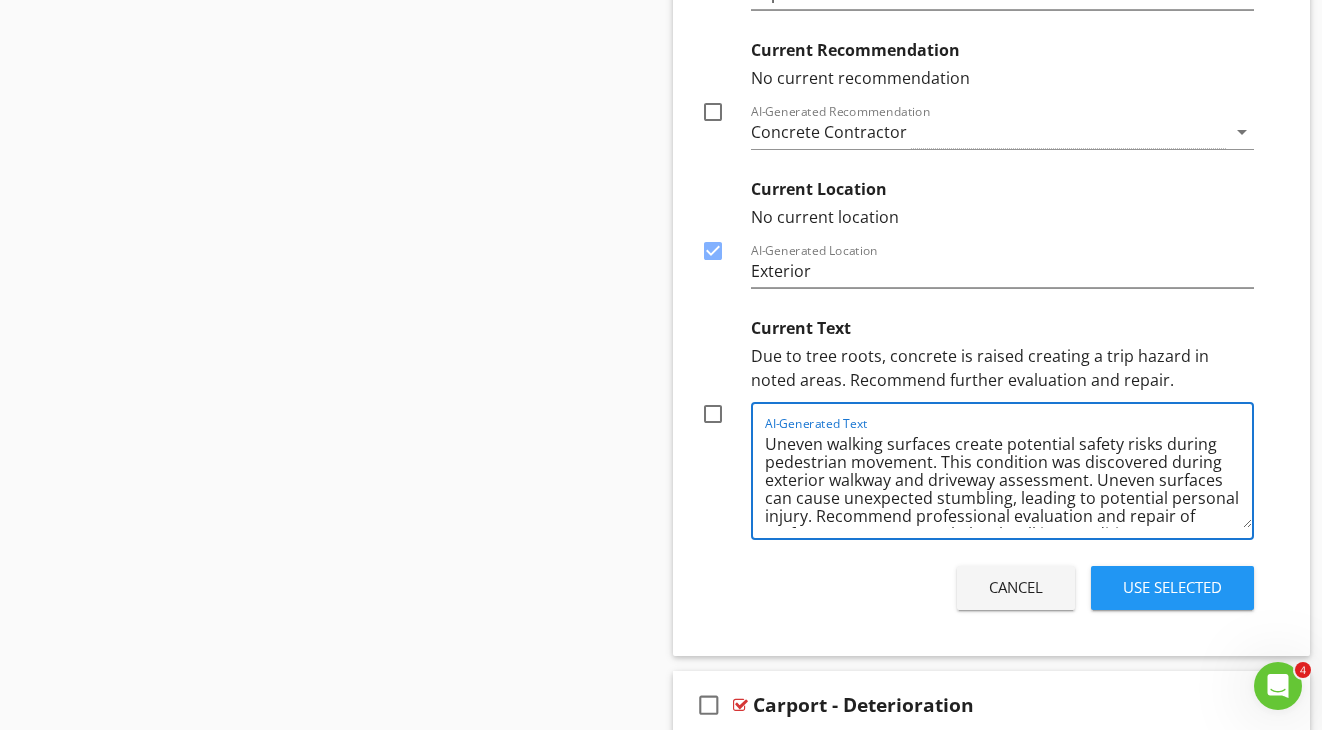 drag, startPoint x: 942, startPoint y: 459, endPoint x: 806, endPoint y: 507, distance: 144.22205 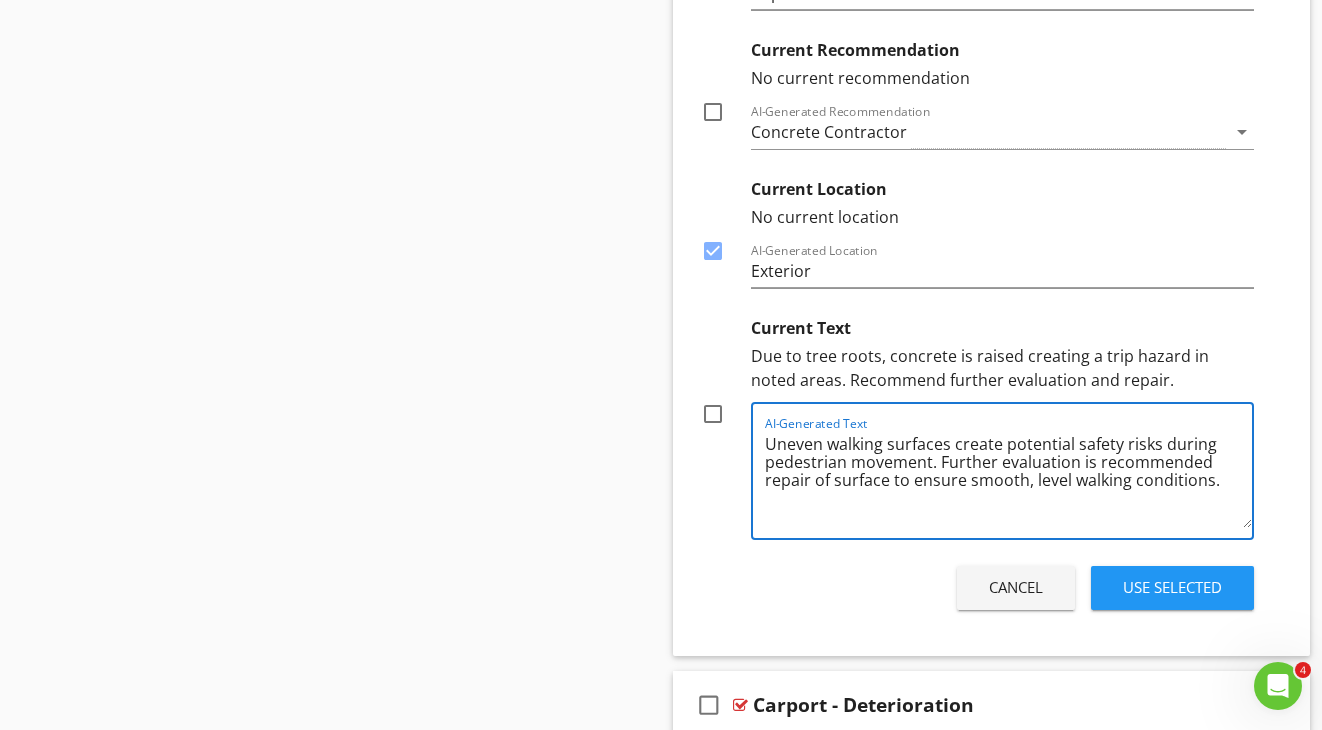 drag, startPoint x: 1066, startPoint y: 480, endPoint x: 769, endPoint y: 472, distance: 297.10773 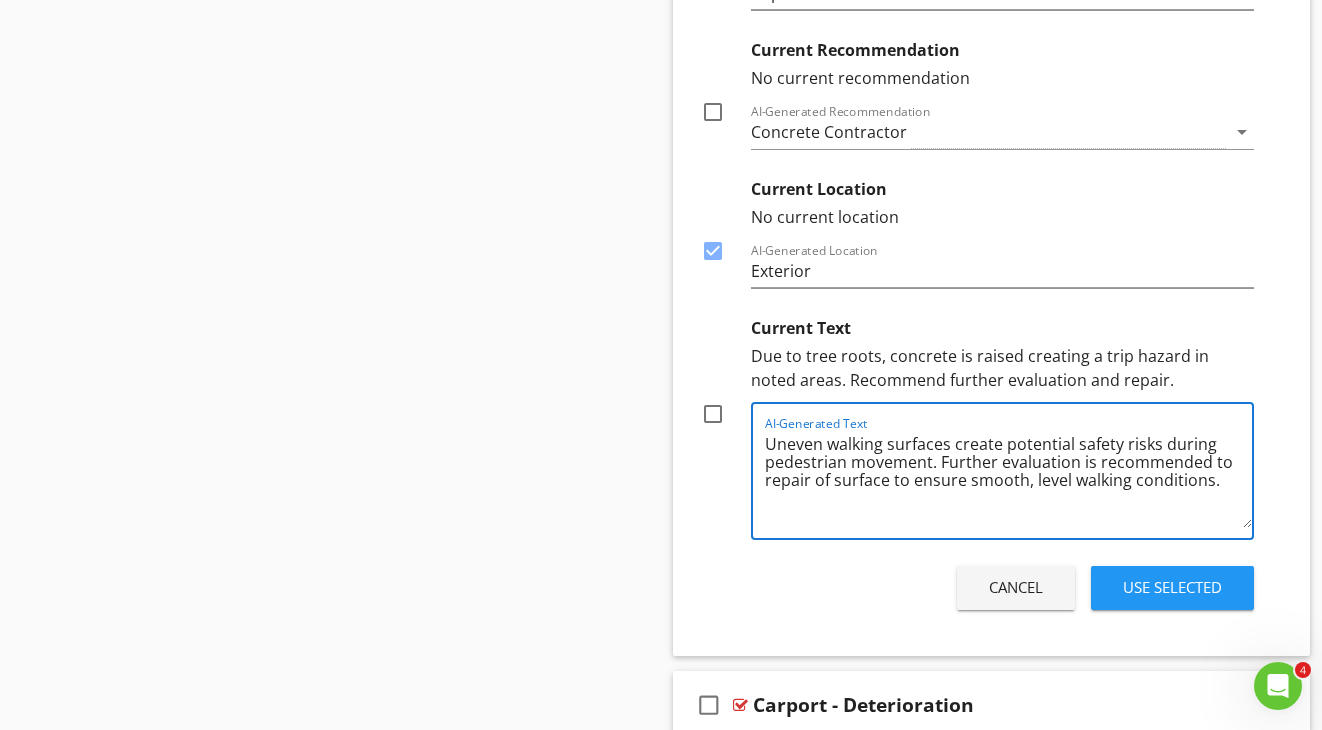 click on "Uneven walking surfaces create potential safety risks during pedestrian movement. Further evaluation is recommended to repair of surface to ensure smooth, level walking conditions." at bounding box center (1008, 478) 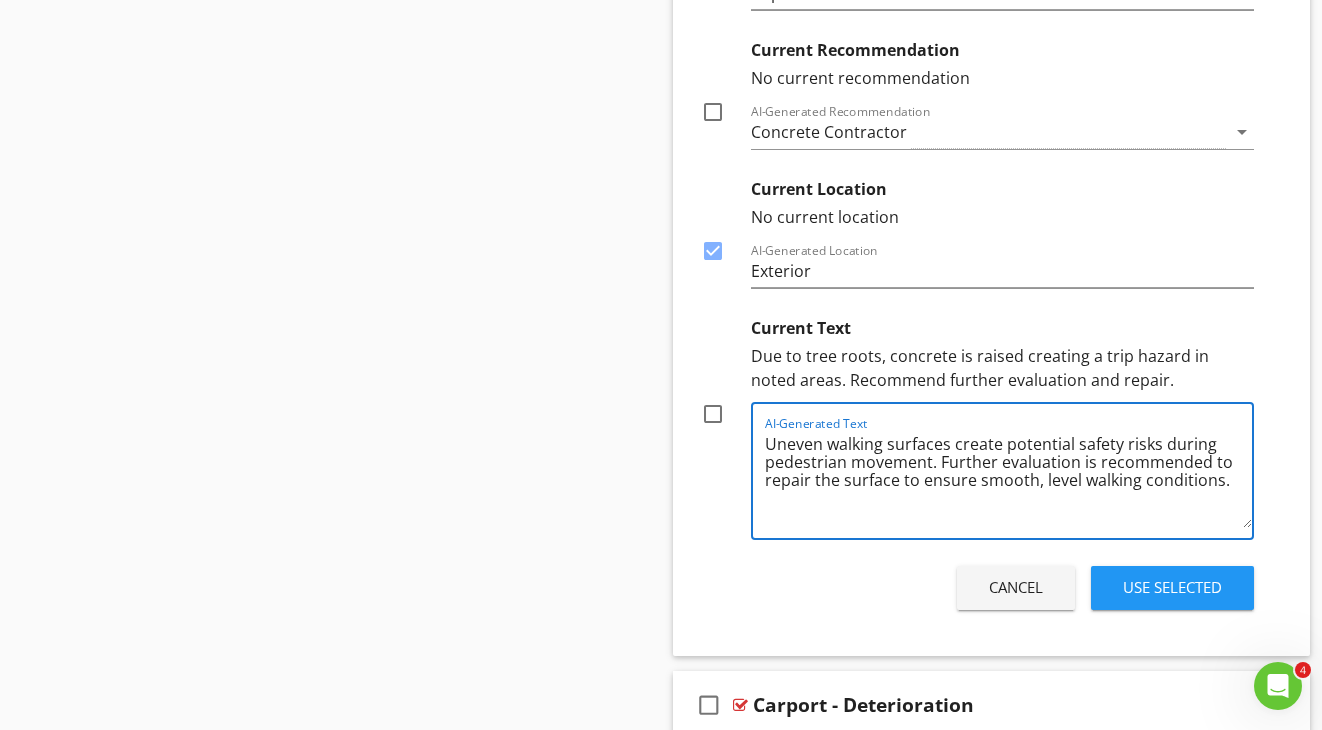 drag, startPoint x: 896, startPoint y: 482, endPoint x: 922, endPoint y: 480, distance: 26.076809 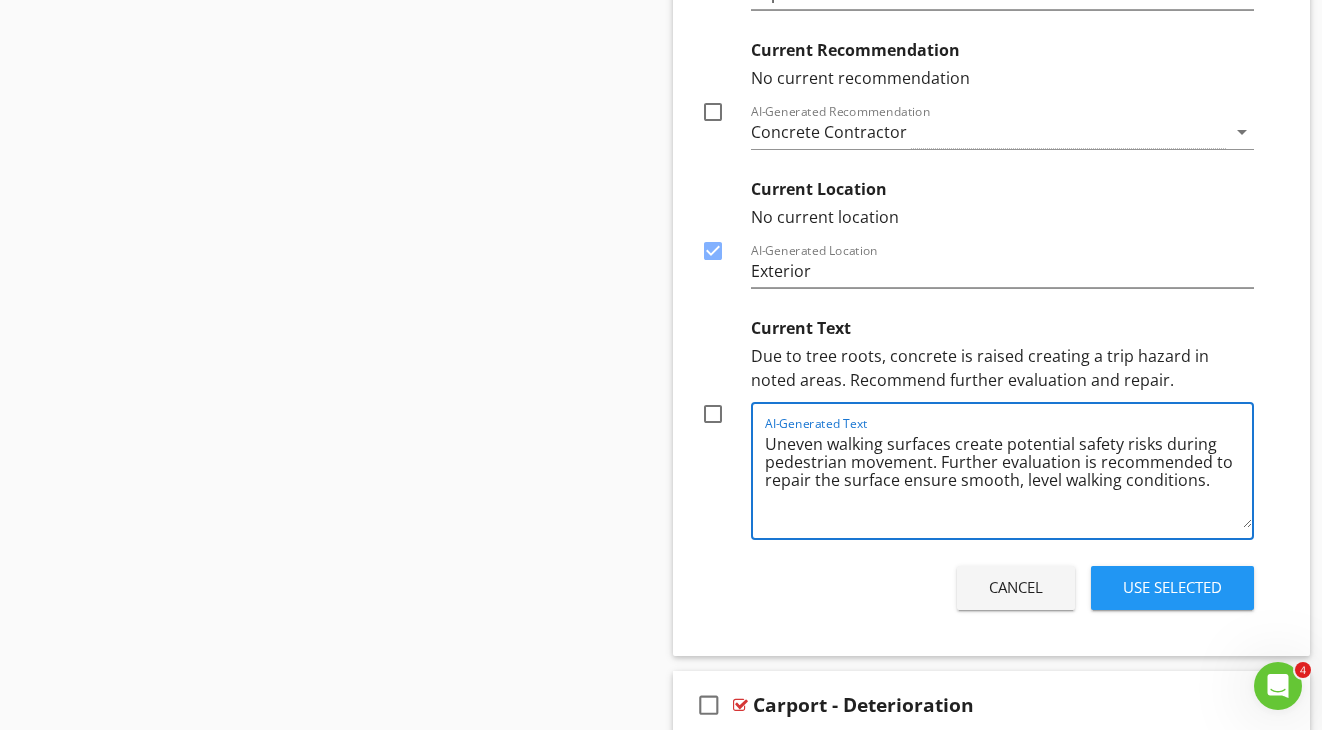 click on "Uneven walking surfaces create potential safety risks during pedestrian movement. Further evaluation is recommended to repair the surface ensure smooth, level walking conditions." at bounding box center [1008, 478] 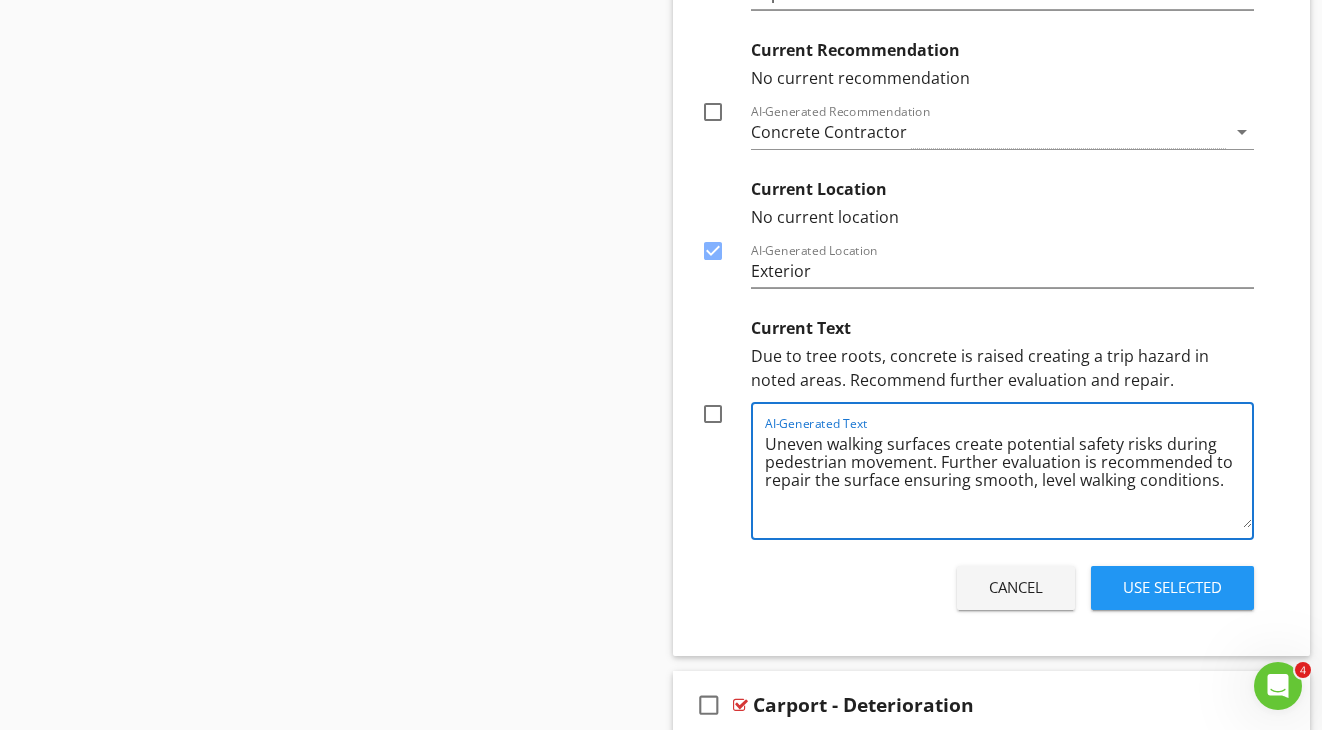 drag, startPoint x: 1034, startPoint y: 481, endPoint x: 1011, endPoint y: 481, distance: 23 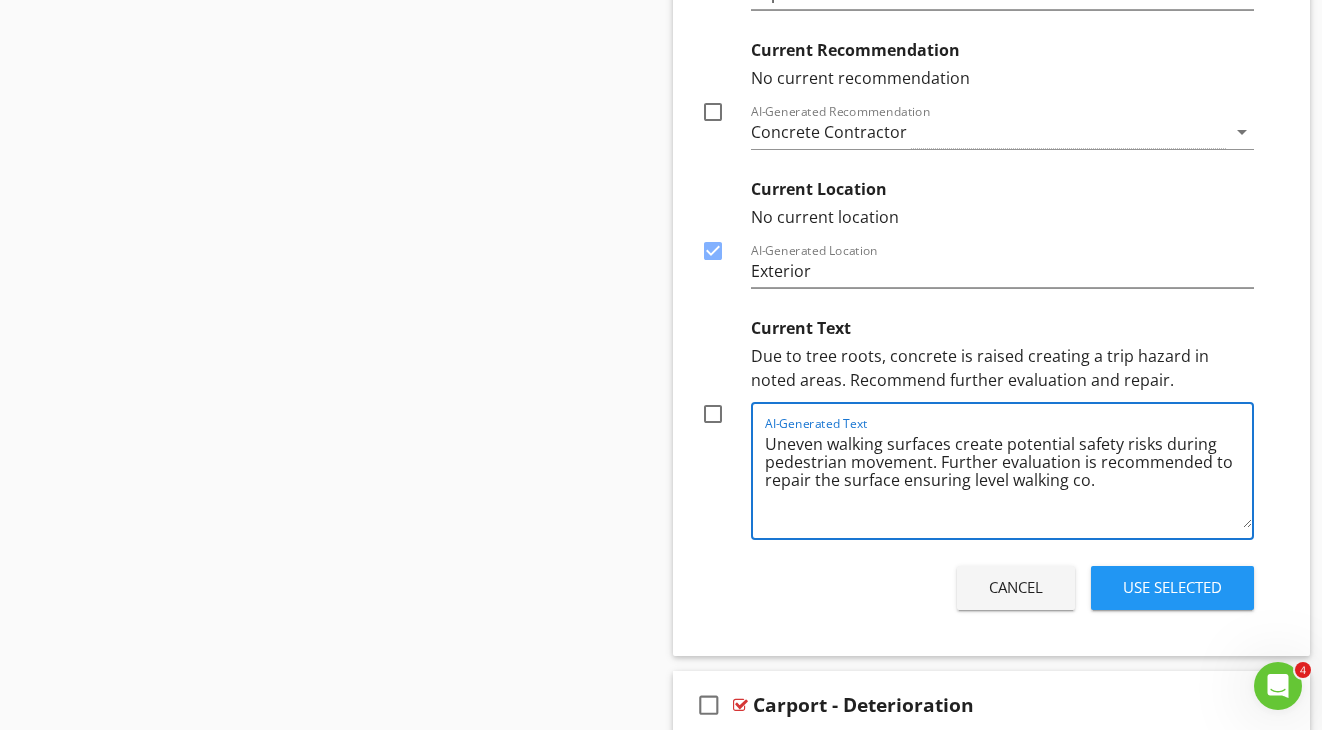drag, startPoint x: 1144, startPoint y: 477, endPoint x: 1091, endPoint y: 476, distance: 53.009434 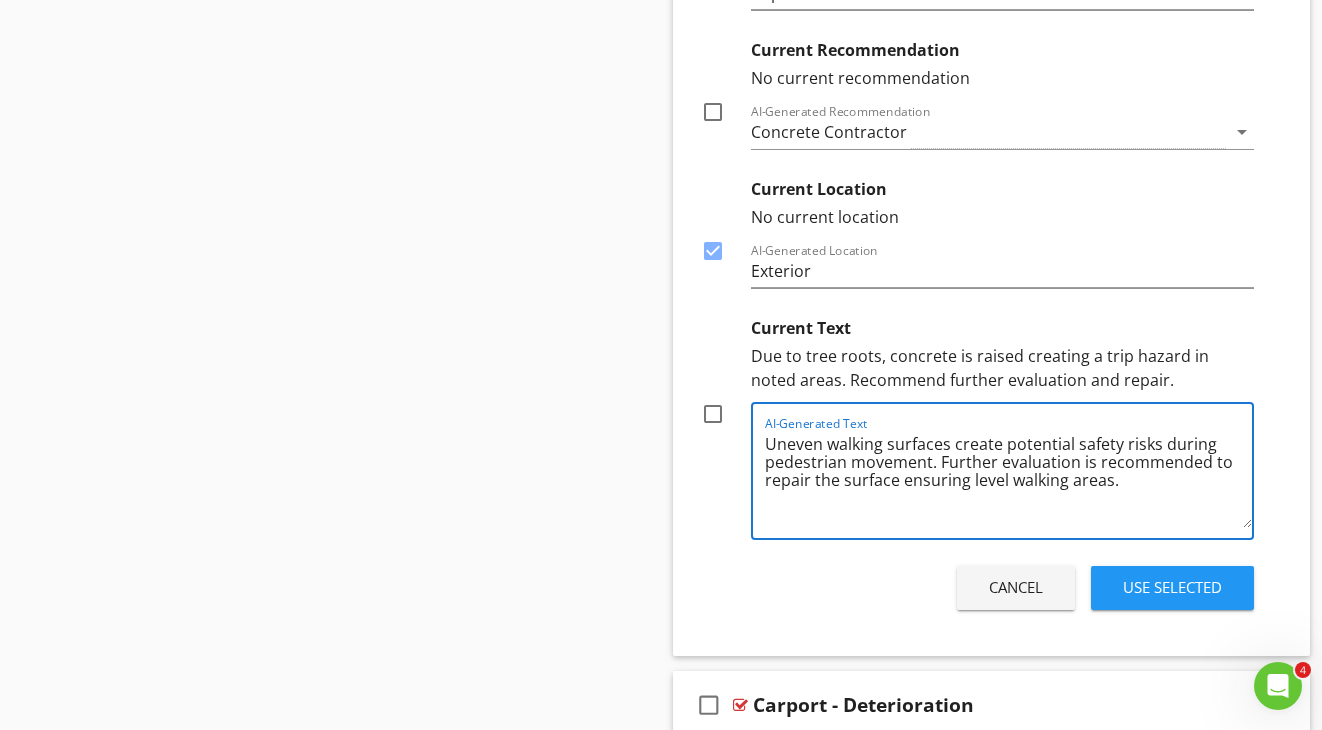 type on "Uneven walking surfaces create potential safety risks during pedestrian movement. Further evaluation is recommended to repair the surface ensuring level walking areas." 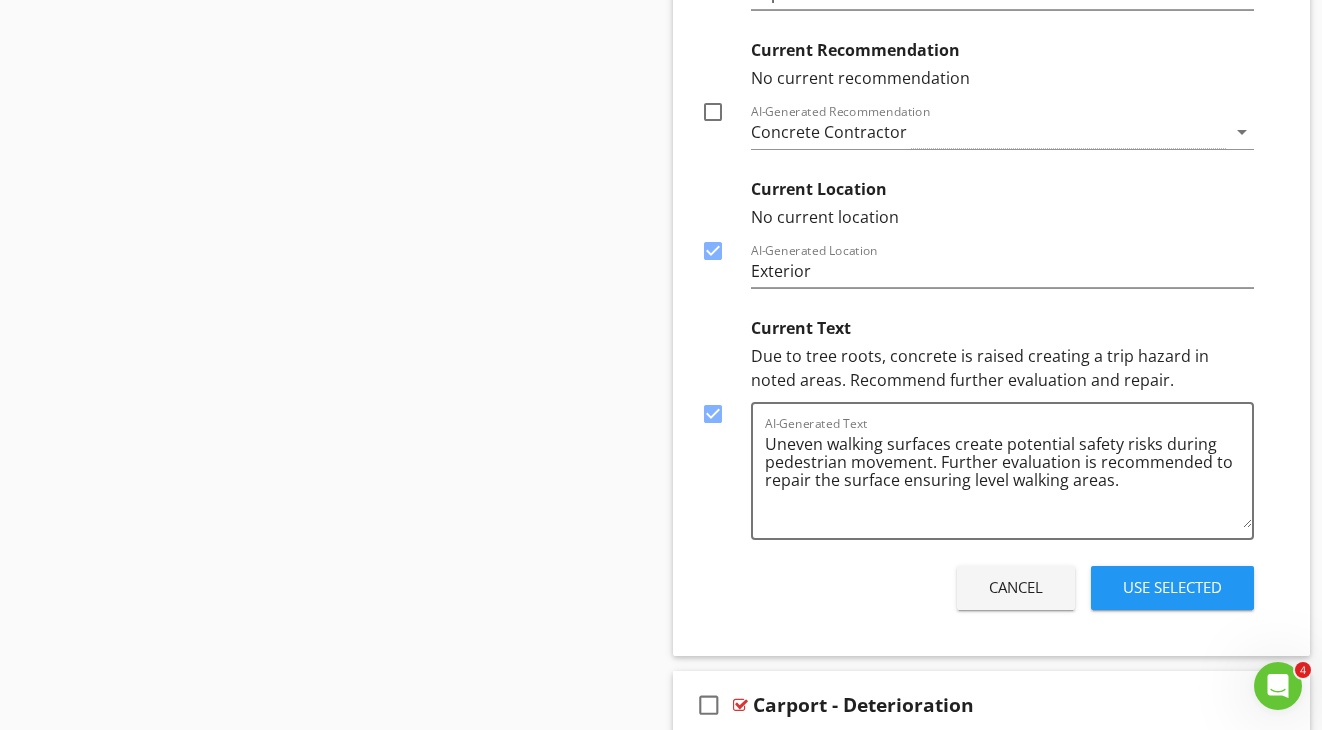click on "Use Selected" at bounding box center (1172, 587) 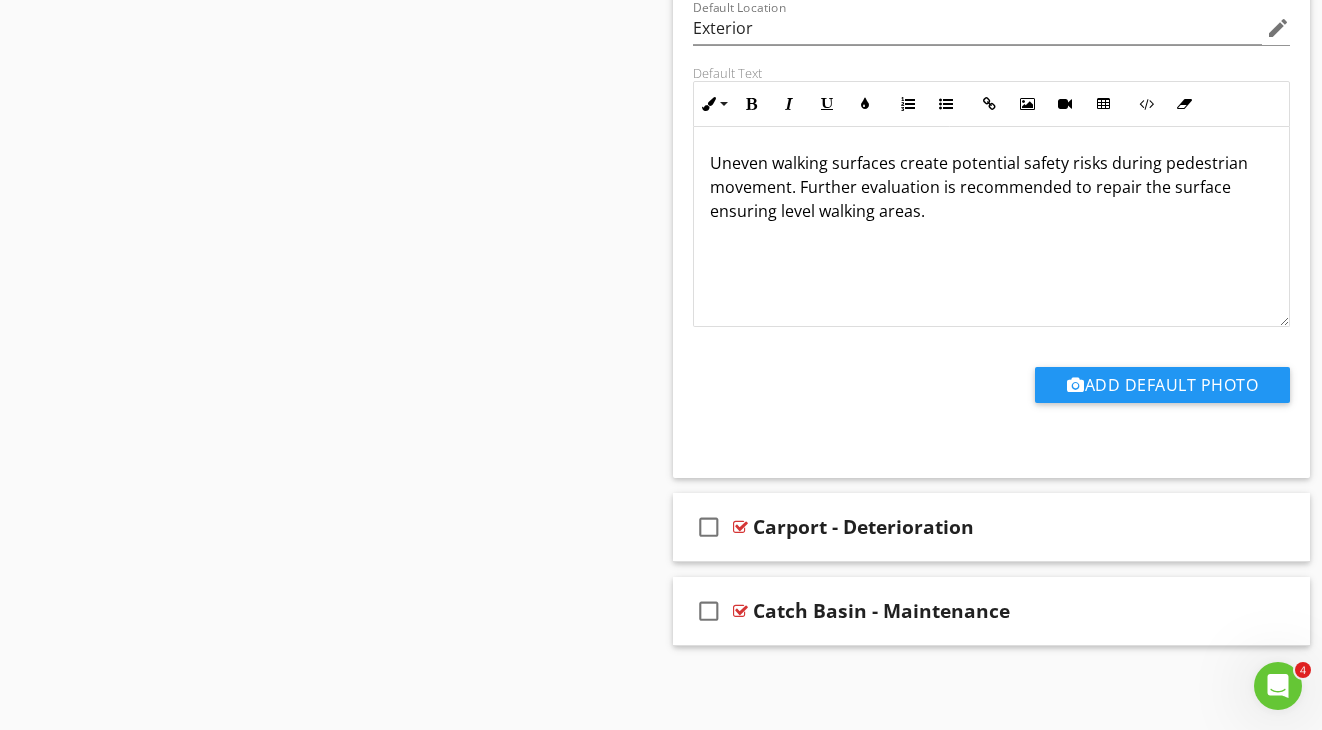 scroll, scrollTop: 6415, scrollLeft: 0, axis: vertical 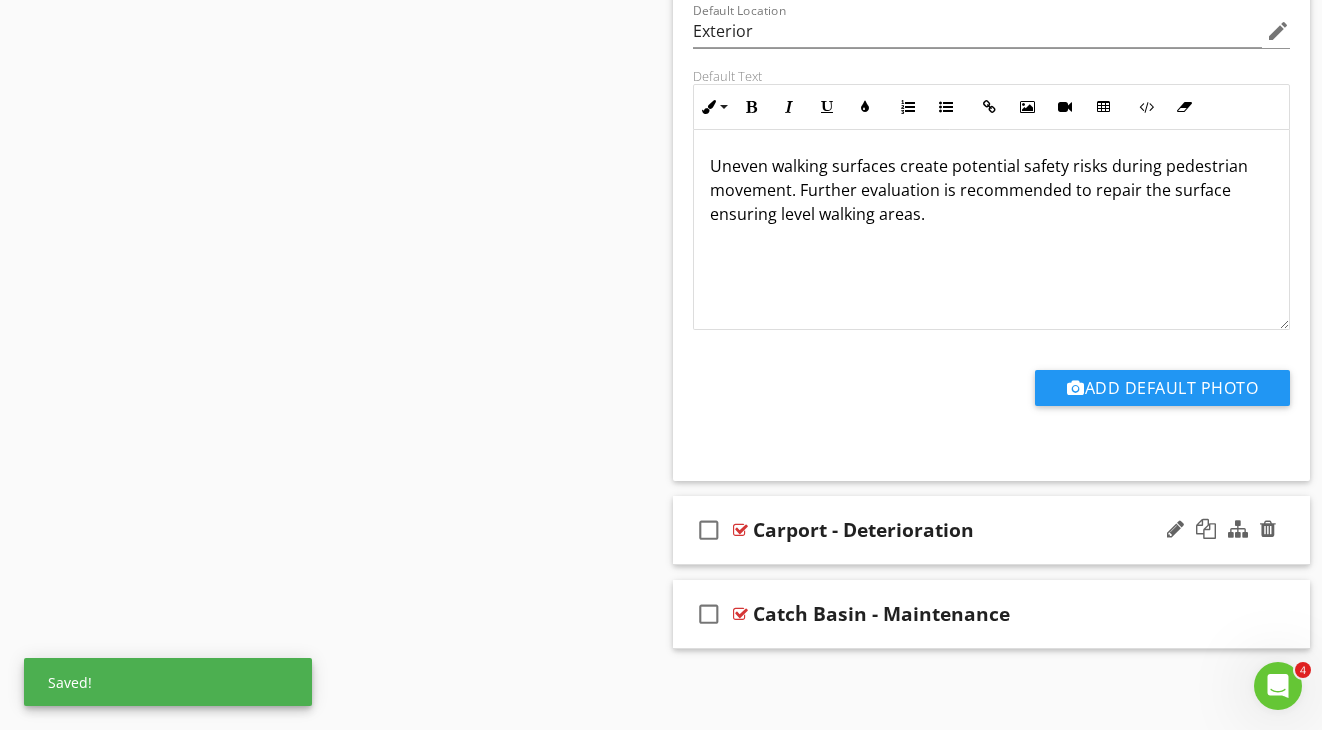 click on "Carport - Deterioration" at bounding box center [977, 530] 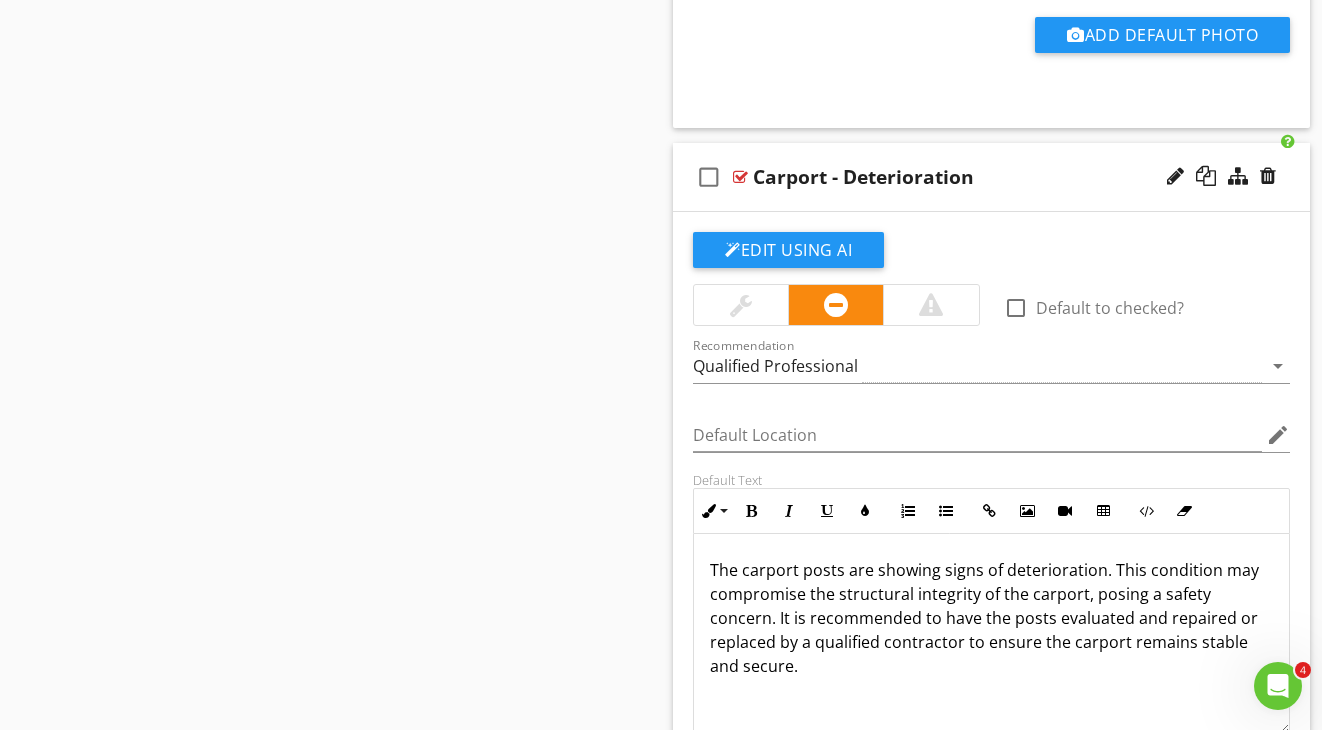 scroll, scrollTop: 7195, scrollLeft: 0, axis: vertical 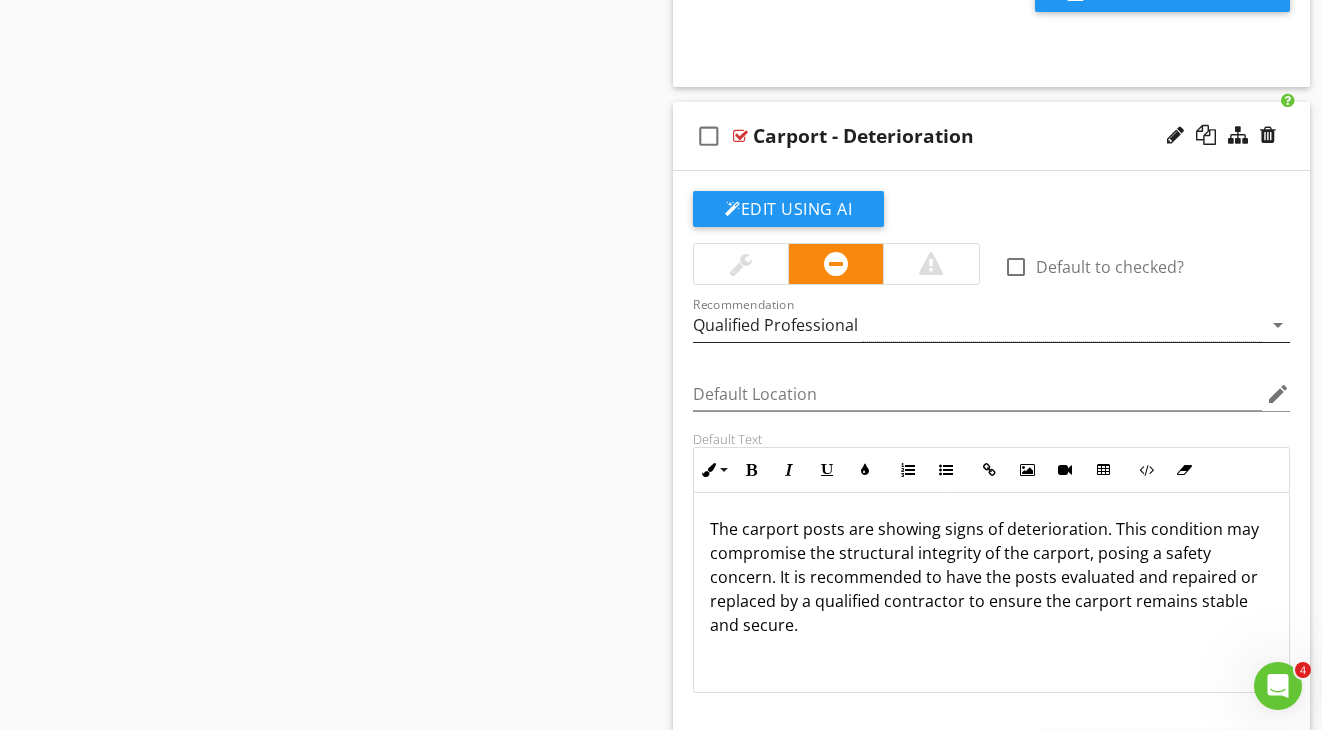 click on "Qualified Professional" at bounding box center (977, 325) 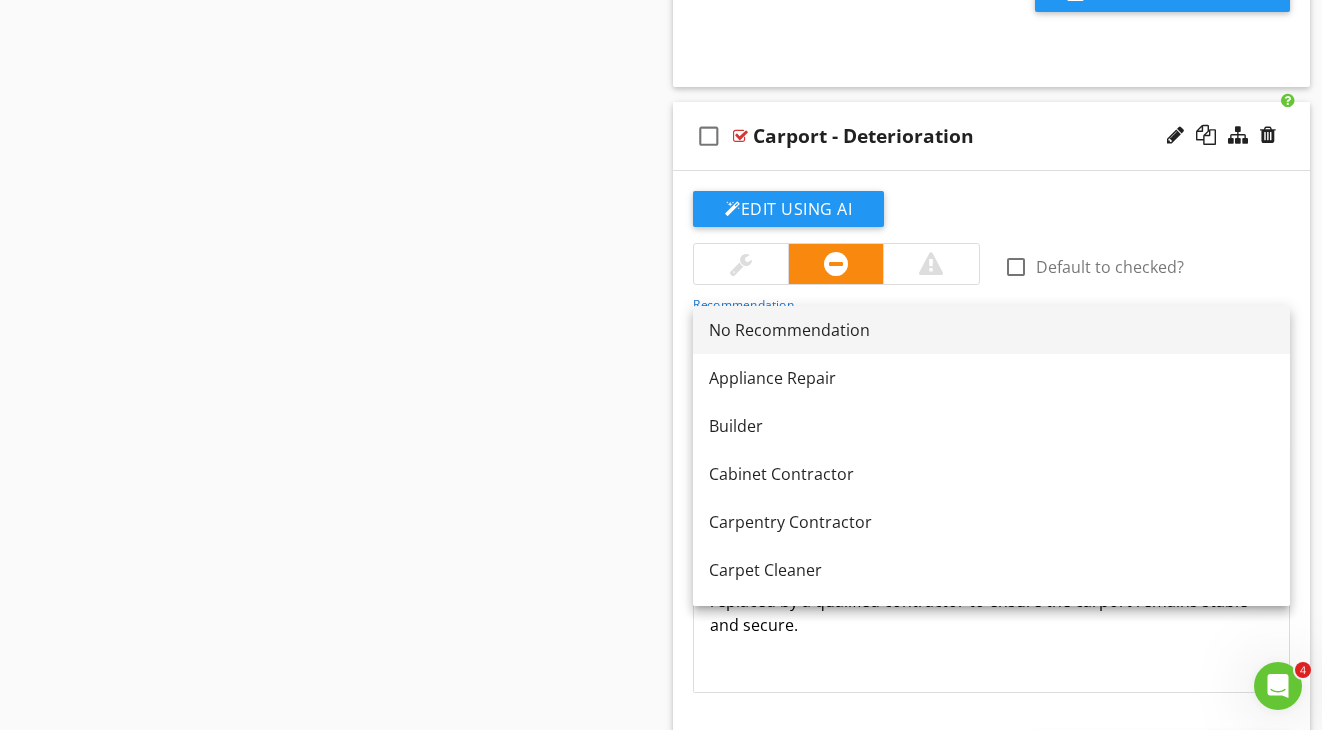 click on "No Recommendation" at bounding box center (991, 330) 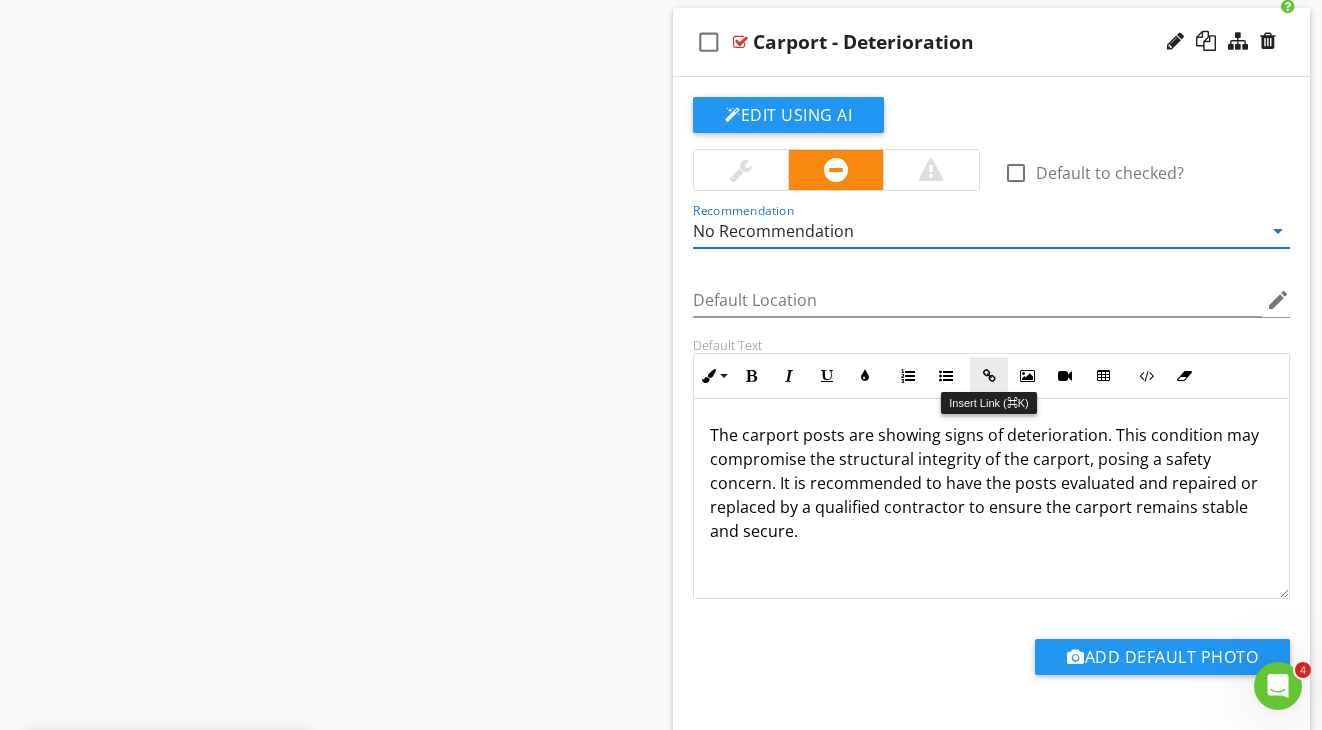 scroll, scrollTop: 7304, scrollLeft: 0, axis: vertical 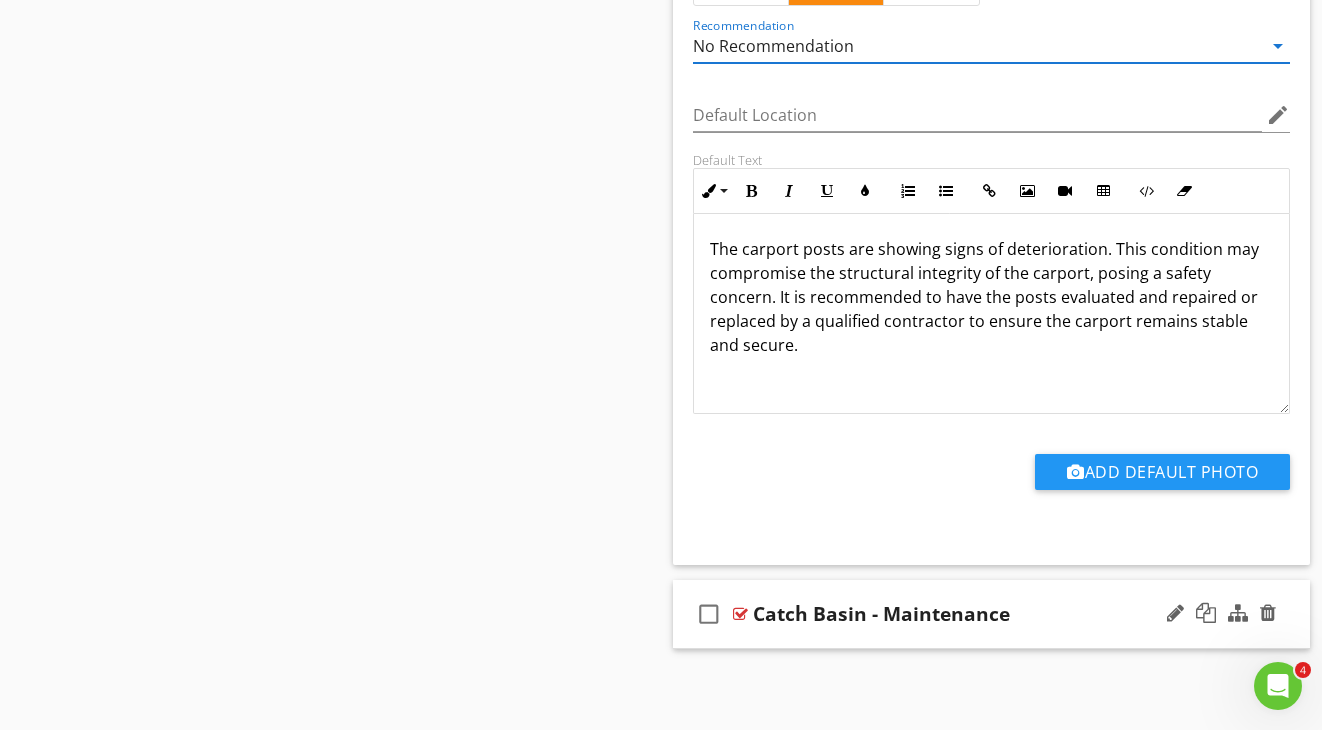 click on "Catch Basin - Maintenance" at bounding box center [977, 614] 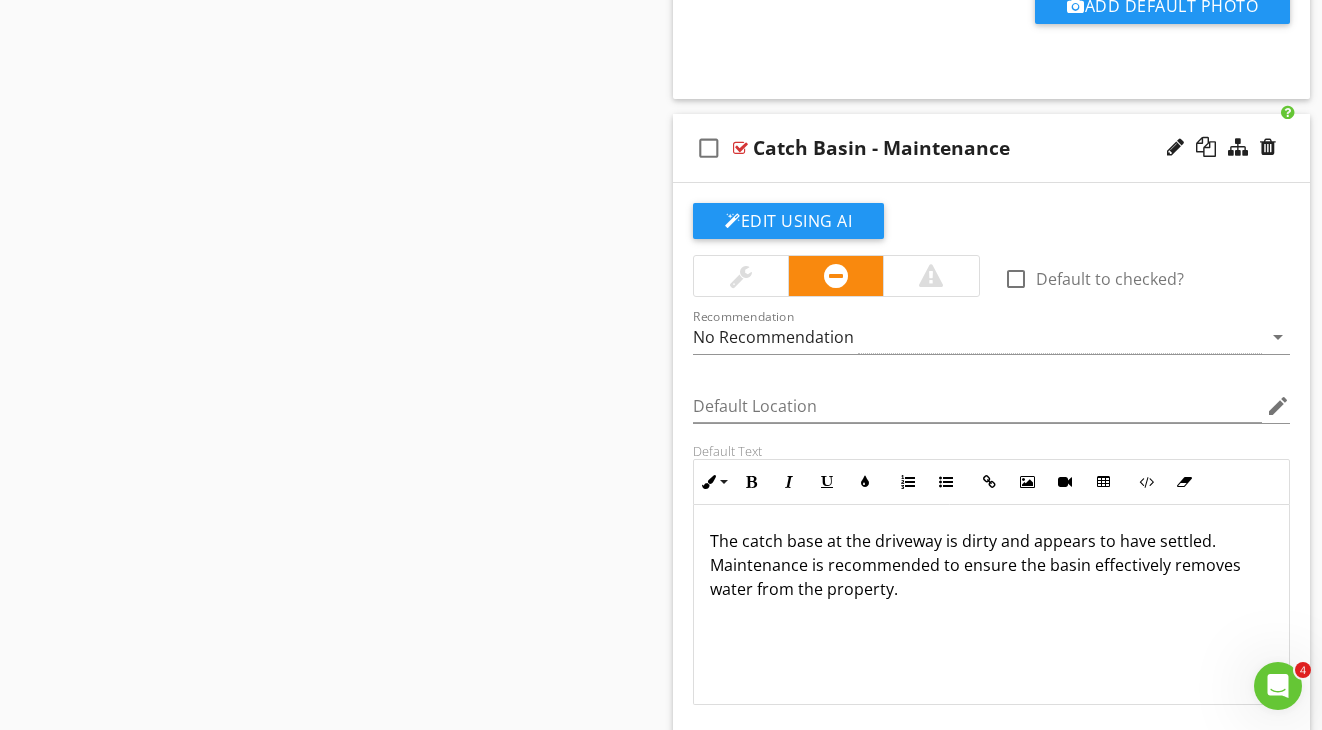 scroll, scrollTop: 8045, scrollLeft: 0, axis: vertical 